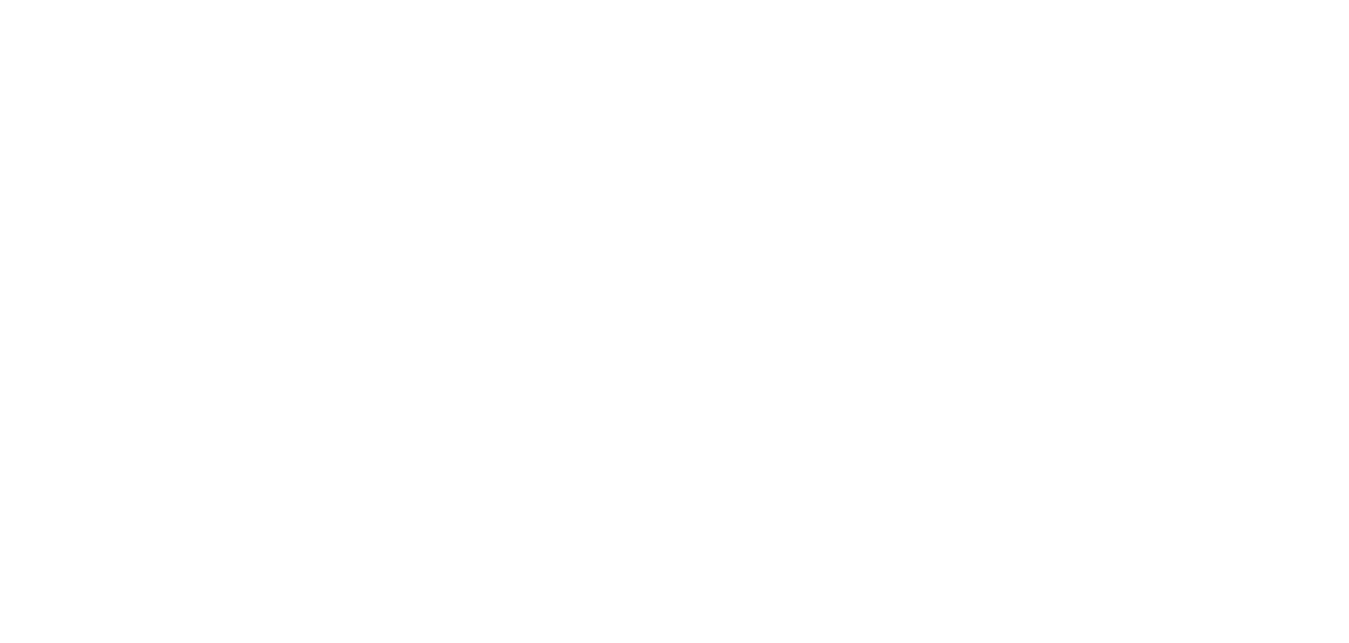scroll, scrollTop: 0, scrollLeft: 0, axis: both 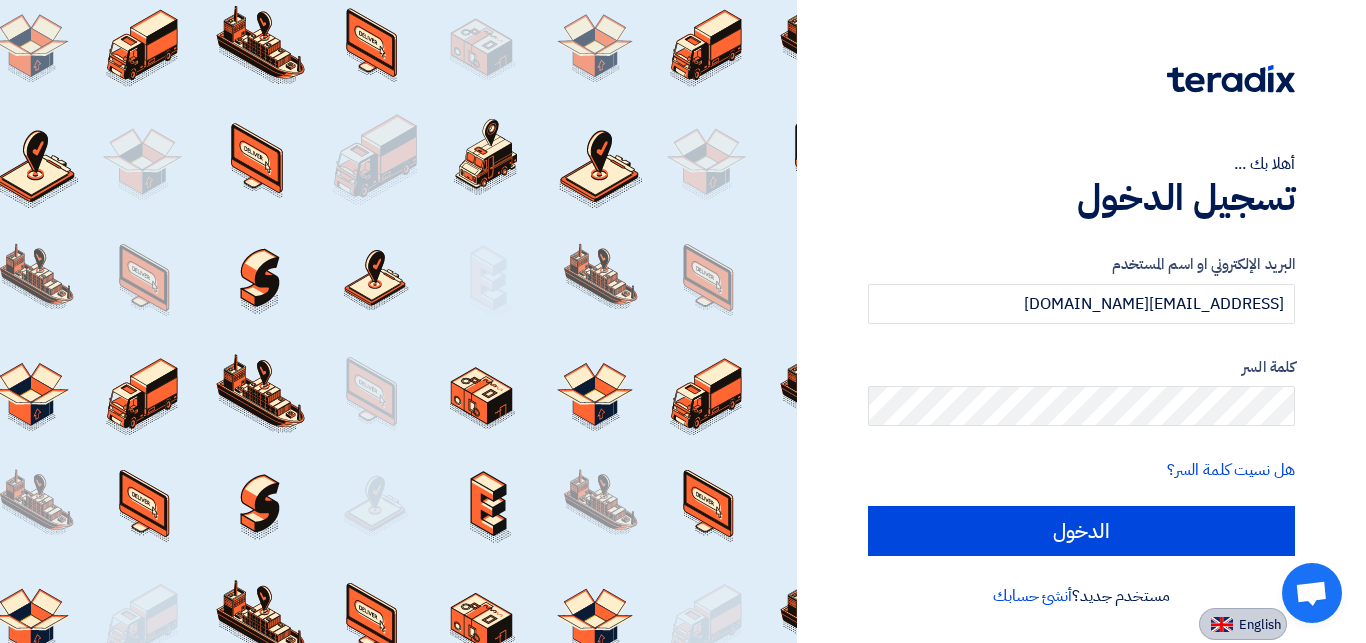 drag, startPoint x: 1228, startPoint y: 624, endPoint x: 890, endPoint y: 497, distance: 361.07202 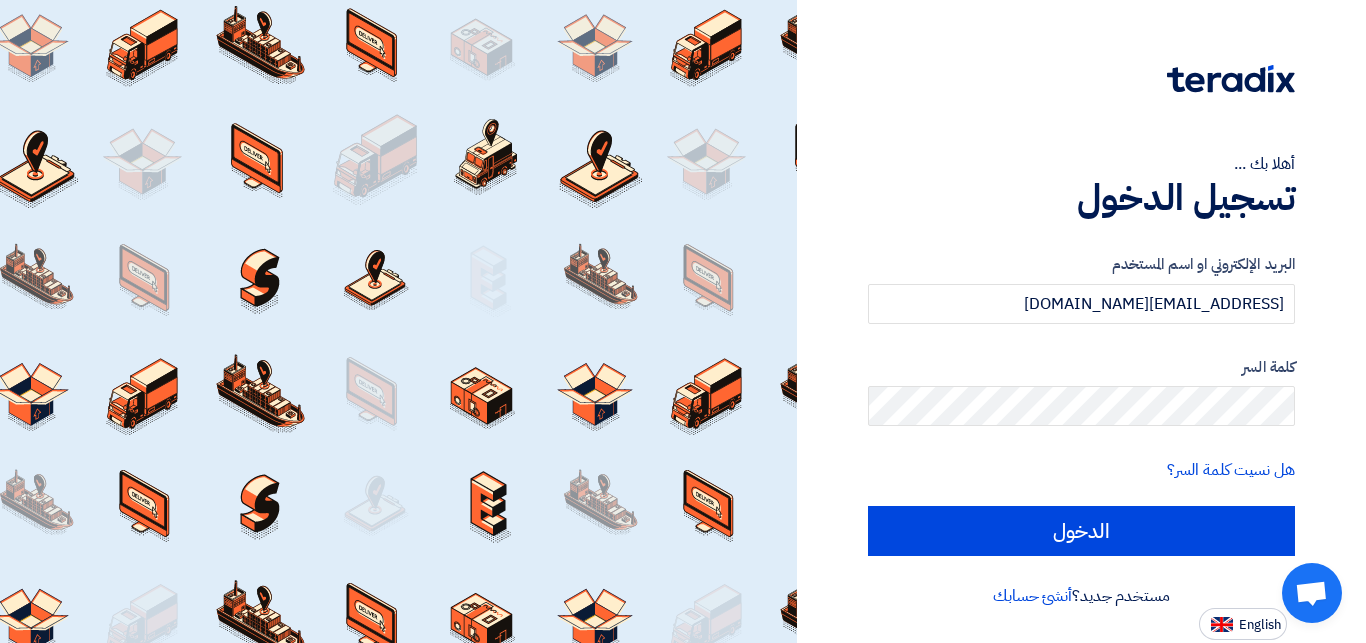 type on "Sign in" 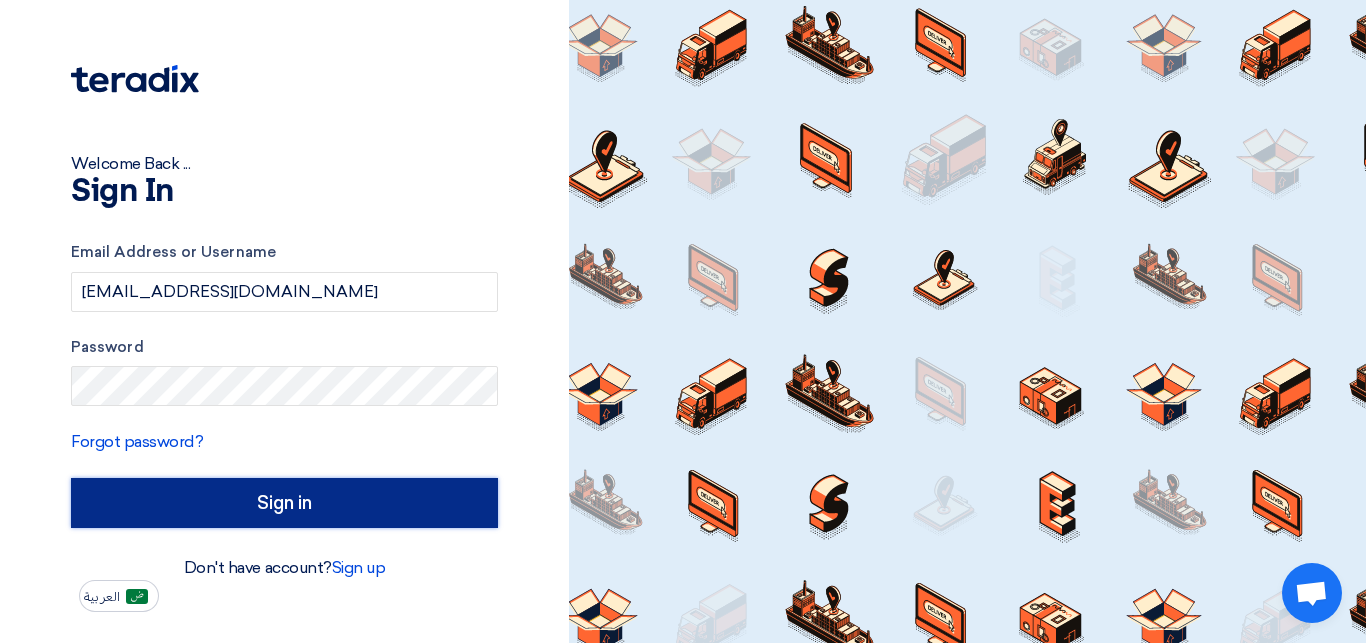 click on "Sign in" 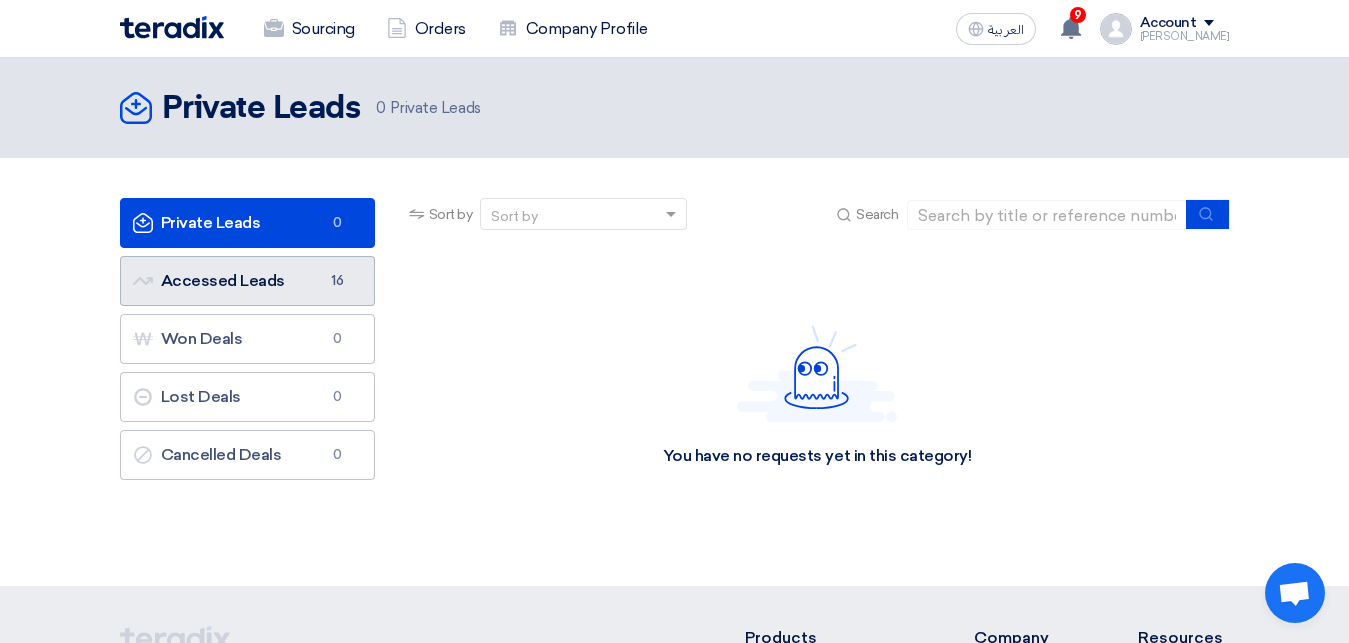 click on "Accessed Leads
Accessed Leads
16" 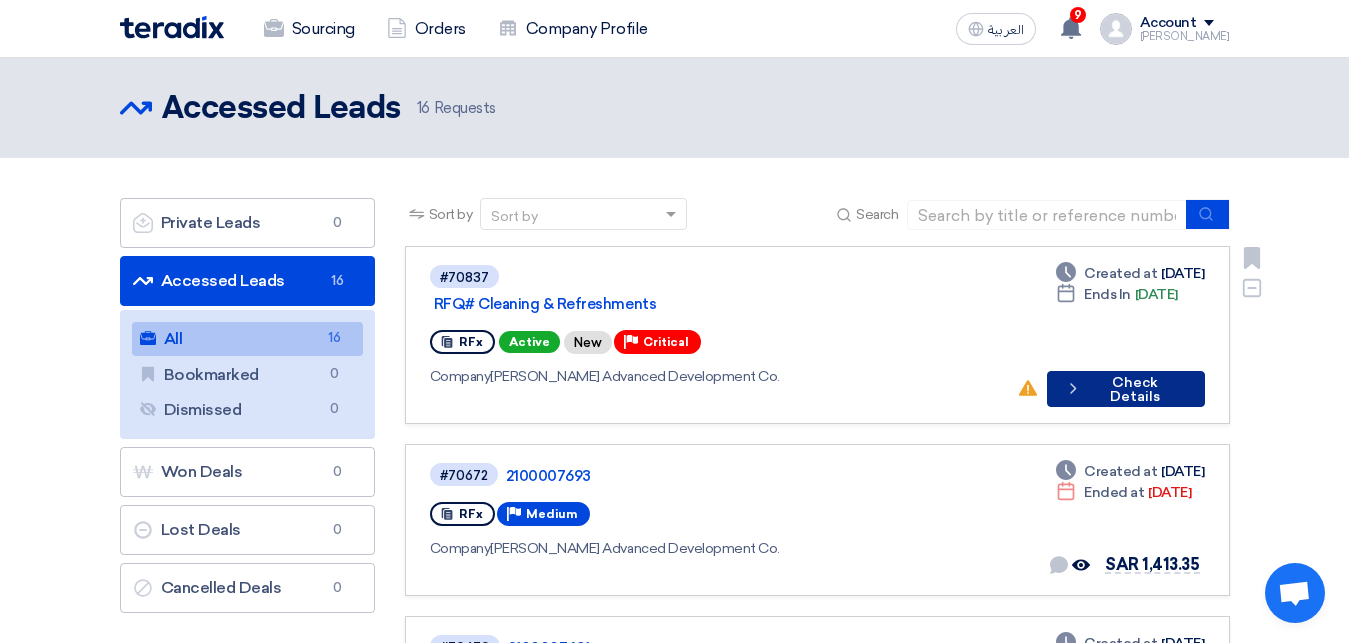 click on "Check details
Check Details" 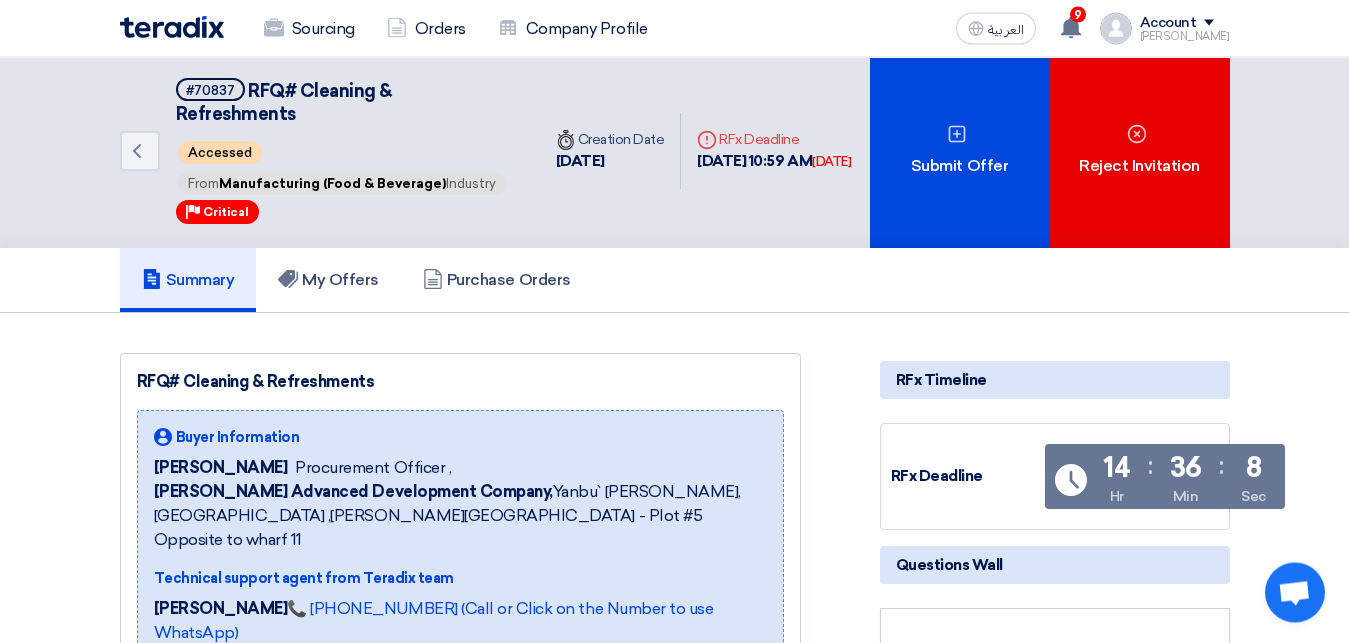 scroll, scrollTop: 0, scrollLeft: 0, axis: both 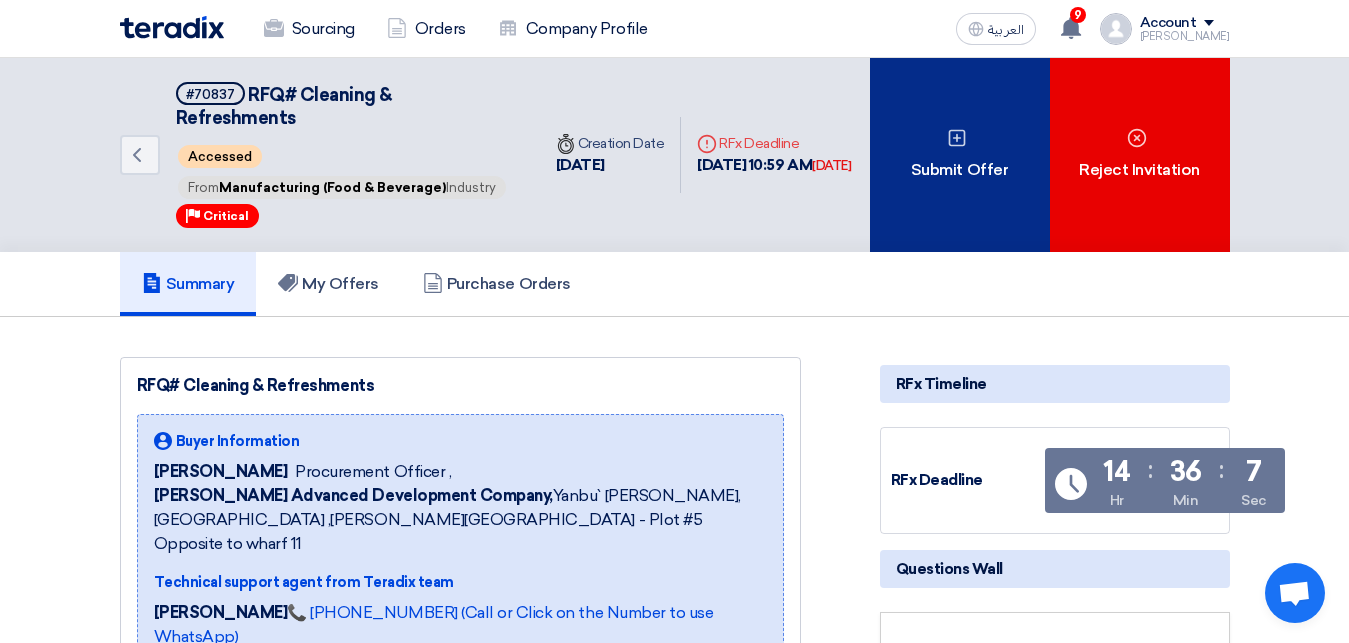 click on "Submit Offer" 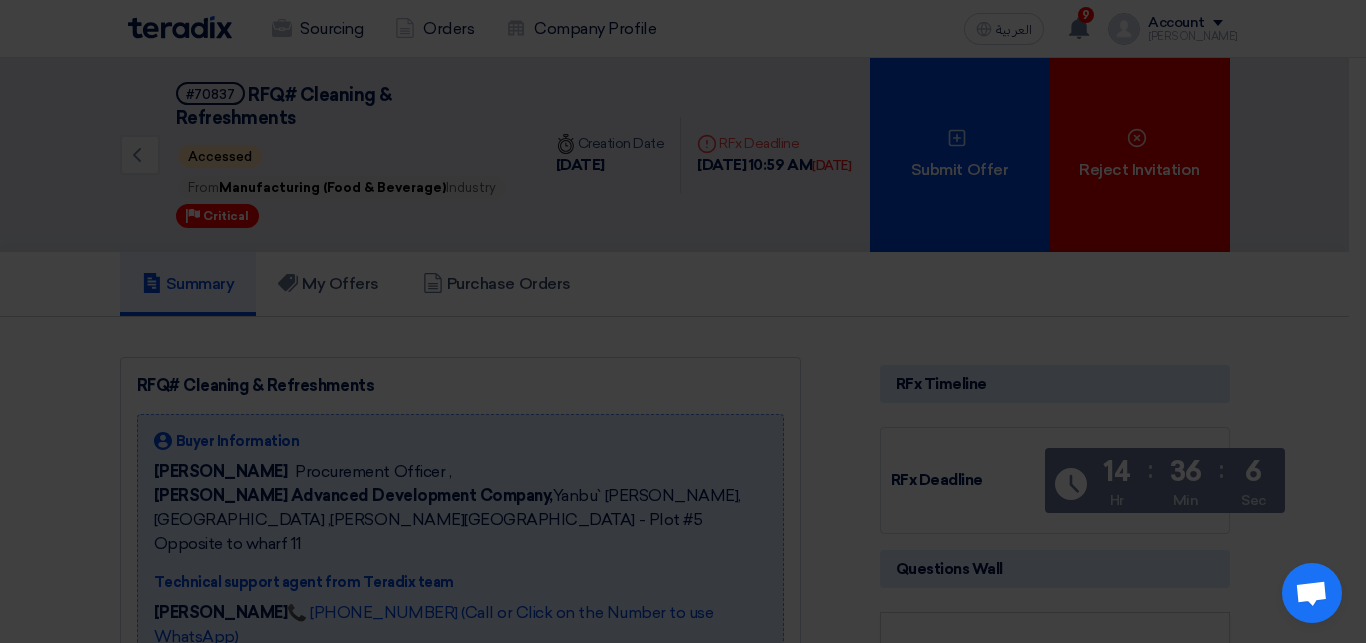 click on "Submit a new offer for this request
Start a new offer submission from scratch" 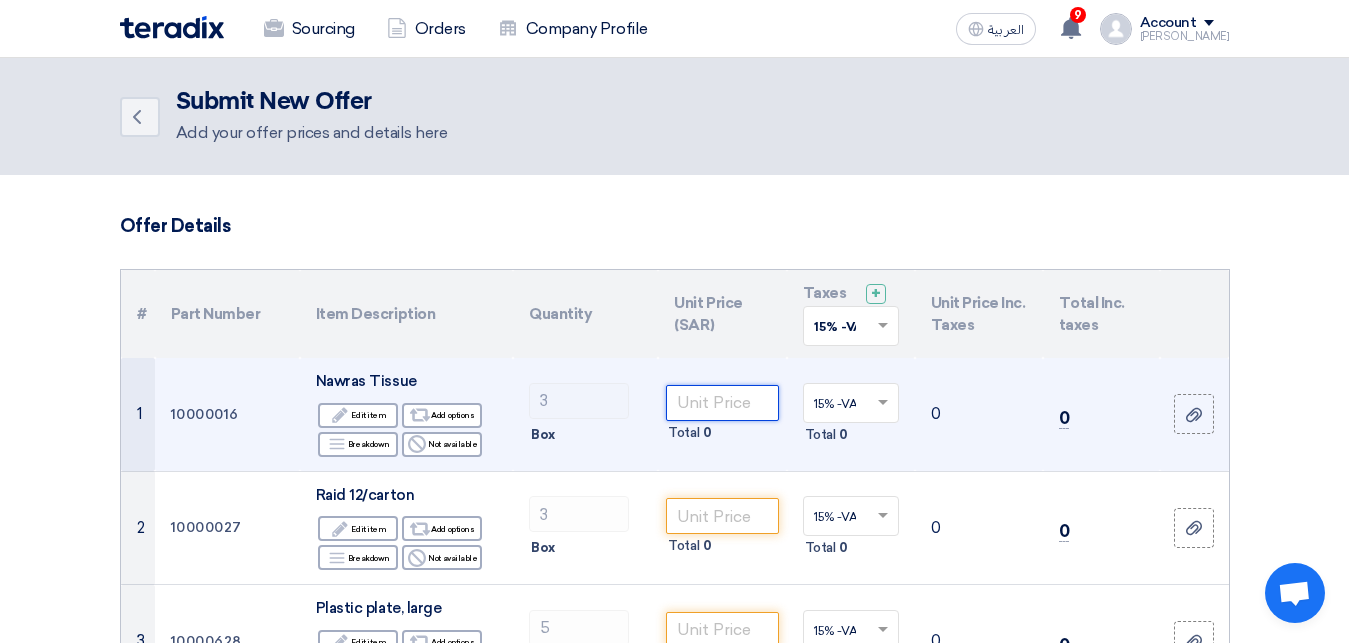 click 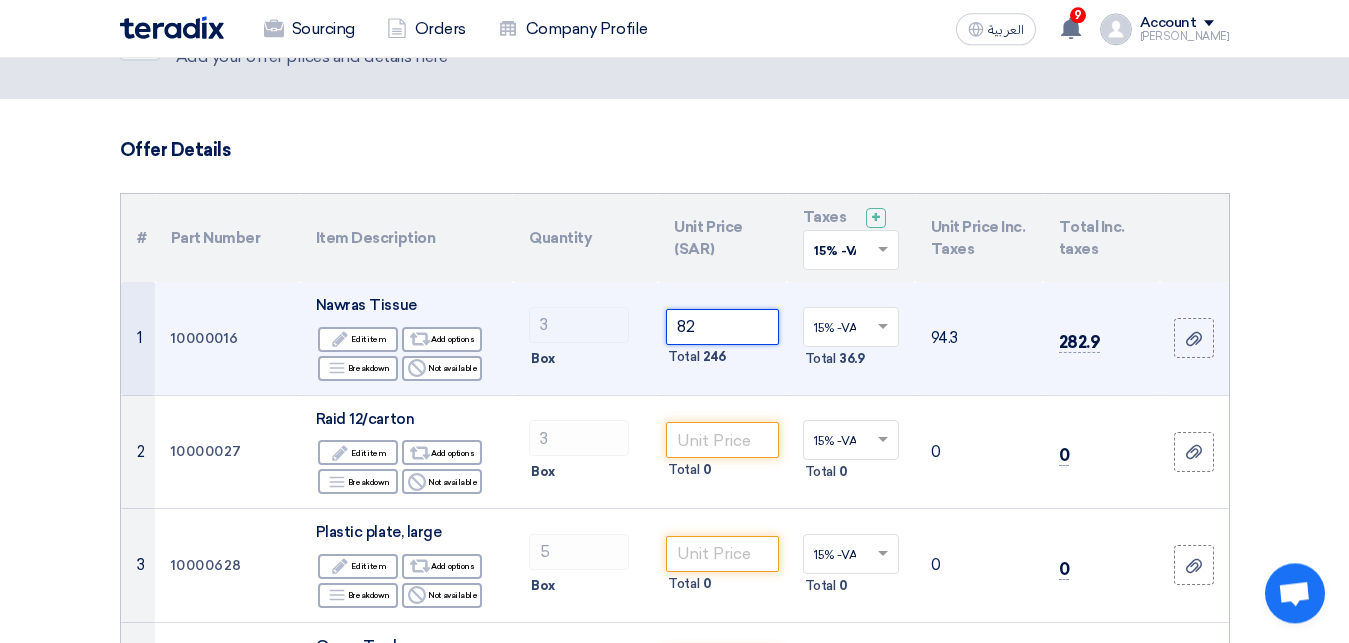 scroll, scrollTop: 204, scrollLeft: 0, axis: vertical 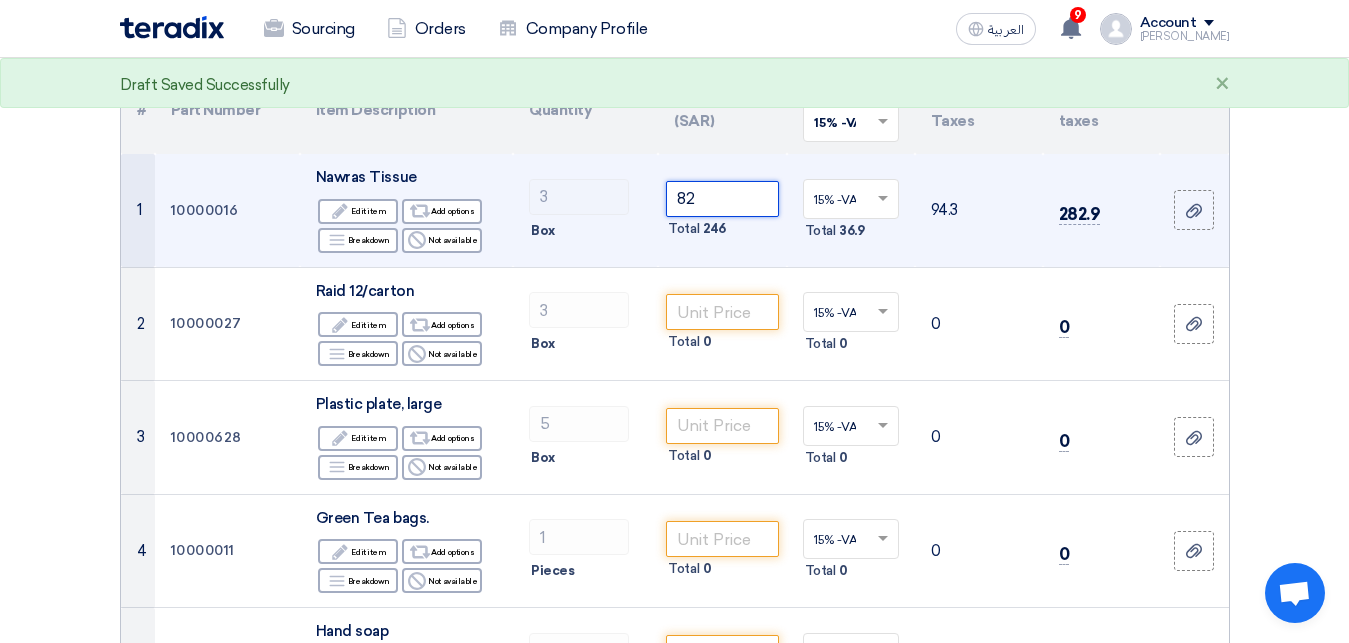 click on "82" 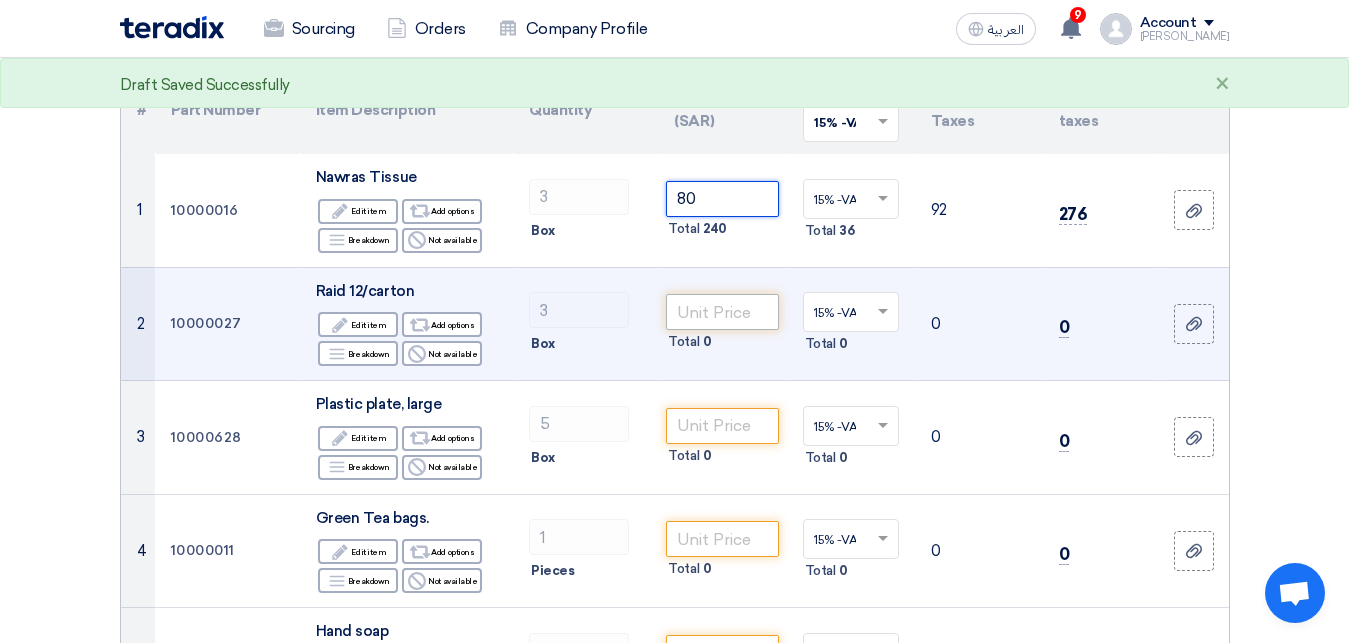 type on "80" 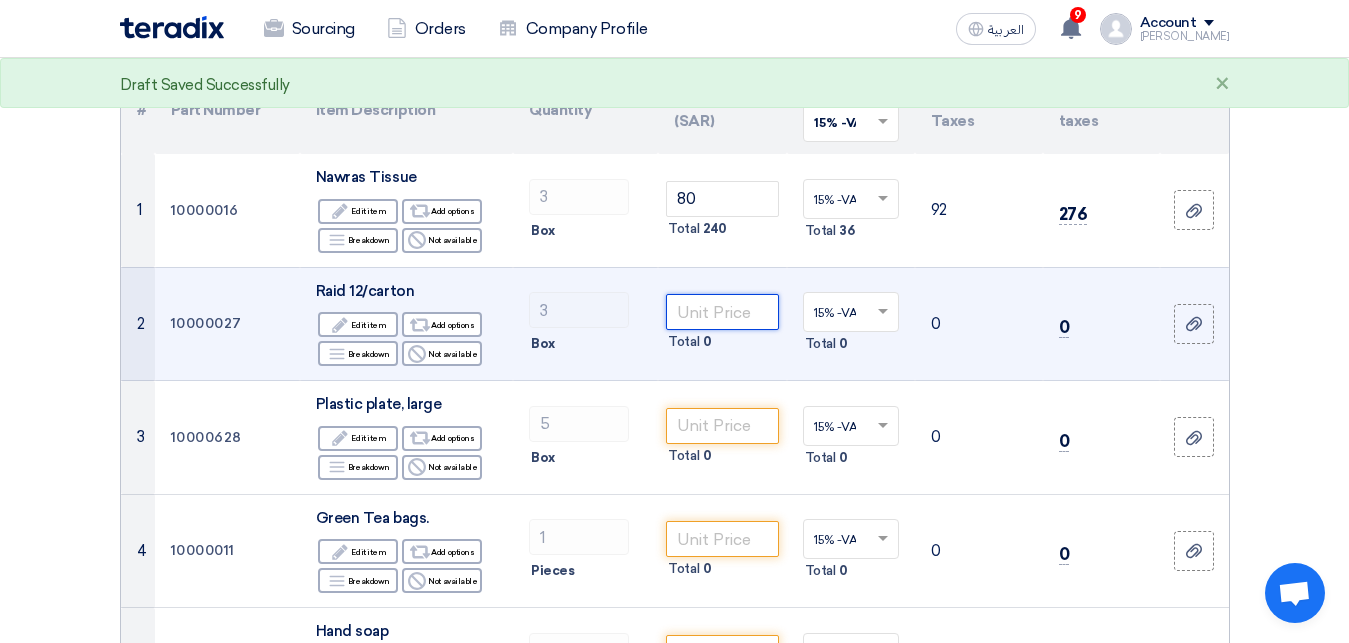click 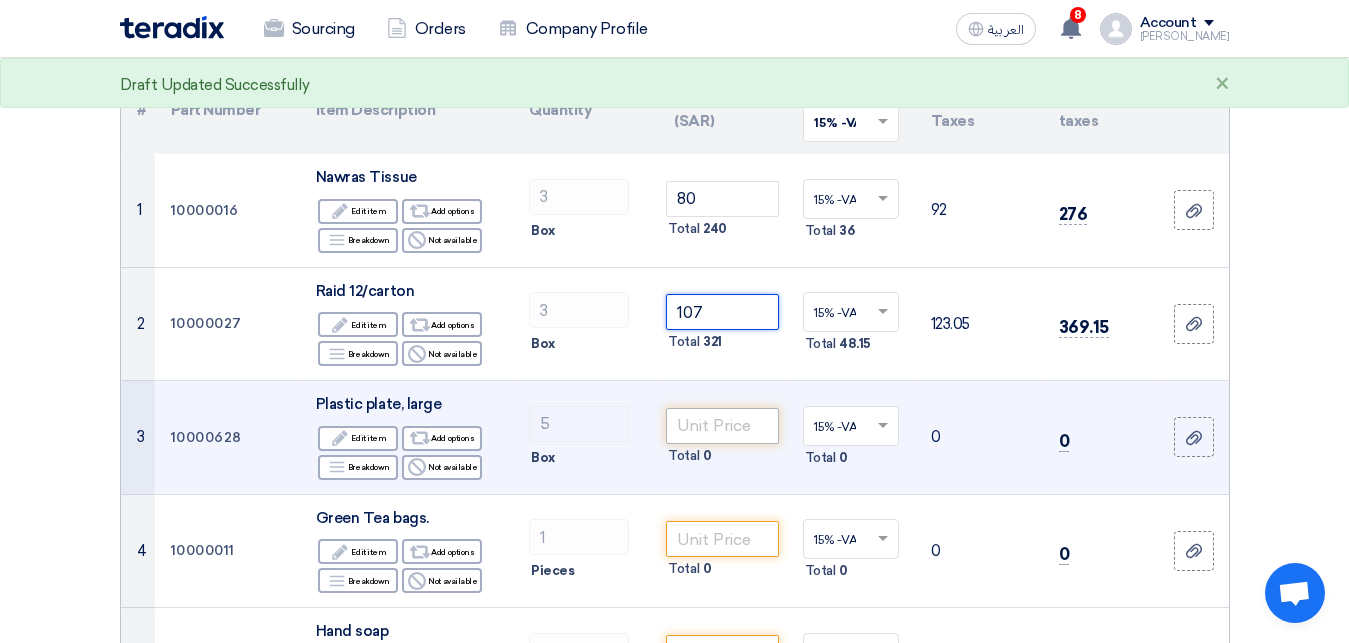 type on "107" 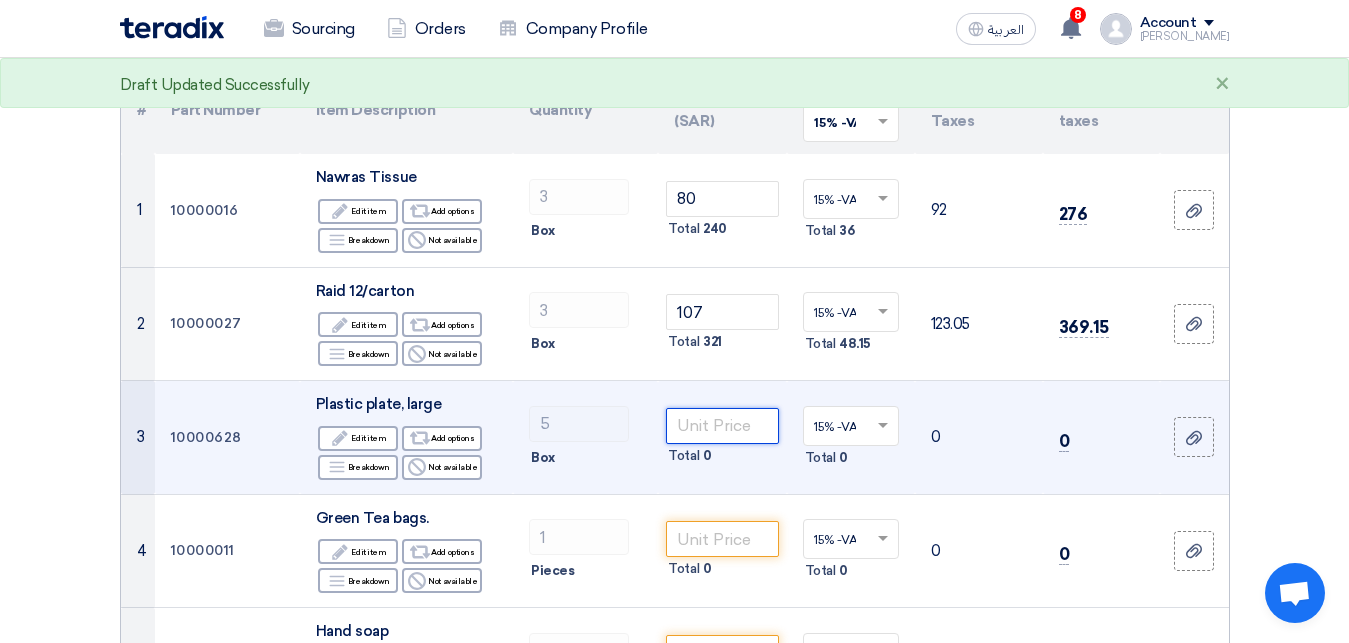click 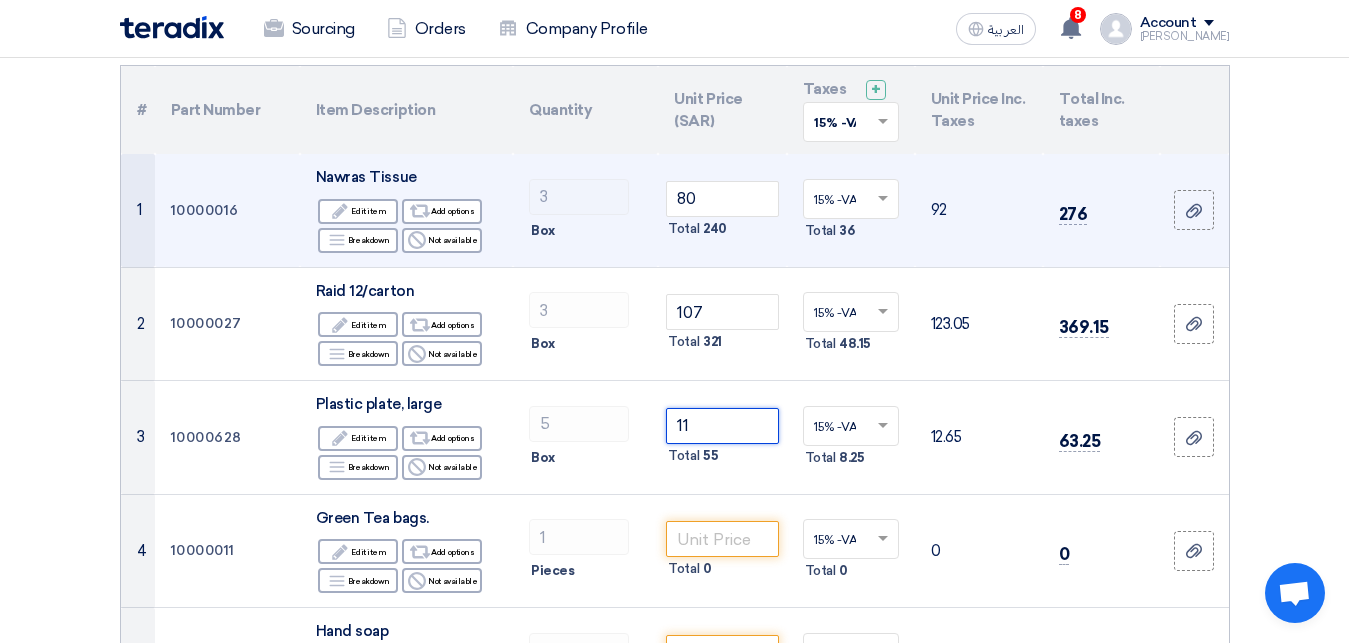 type on "1" 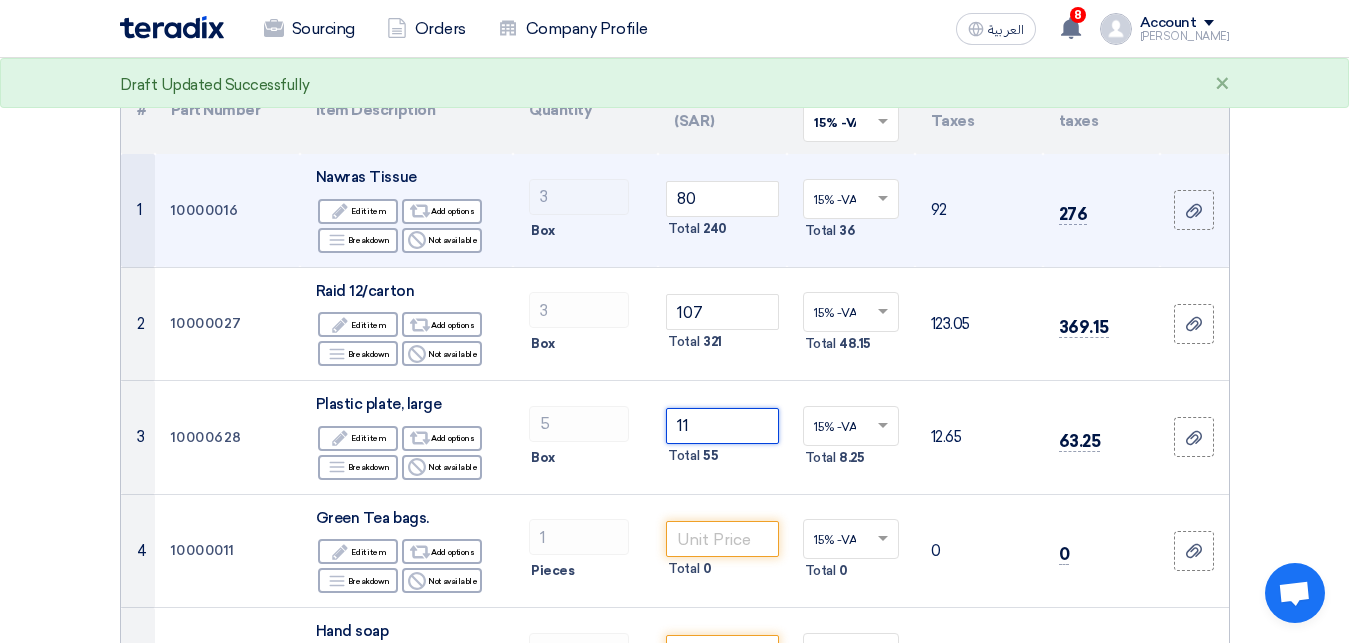 type on "1" 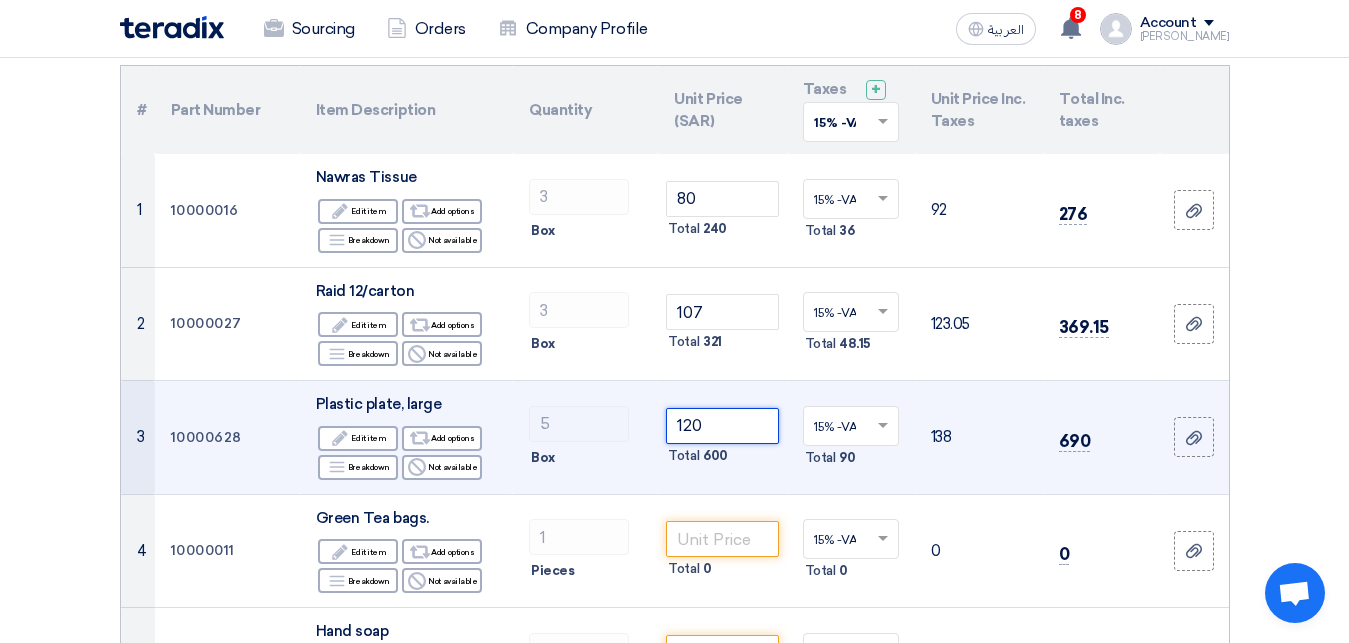 click on "120" 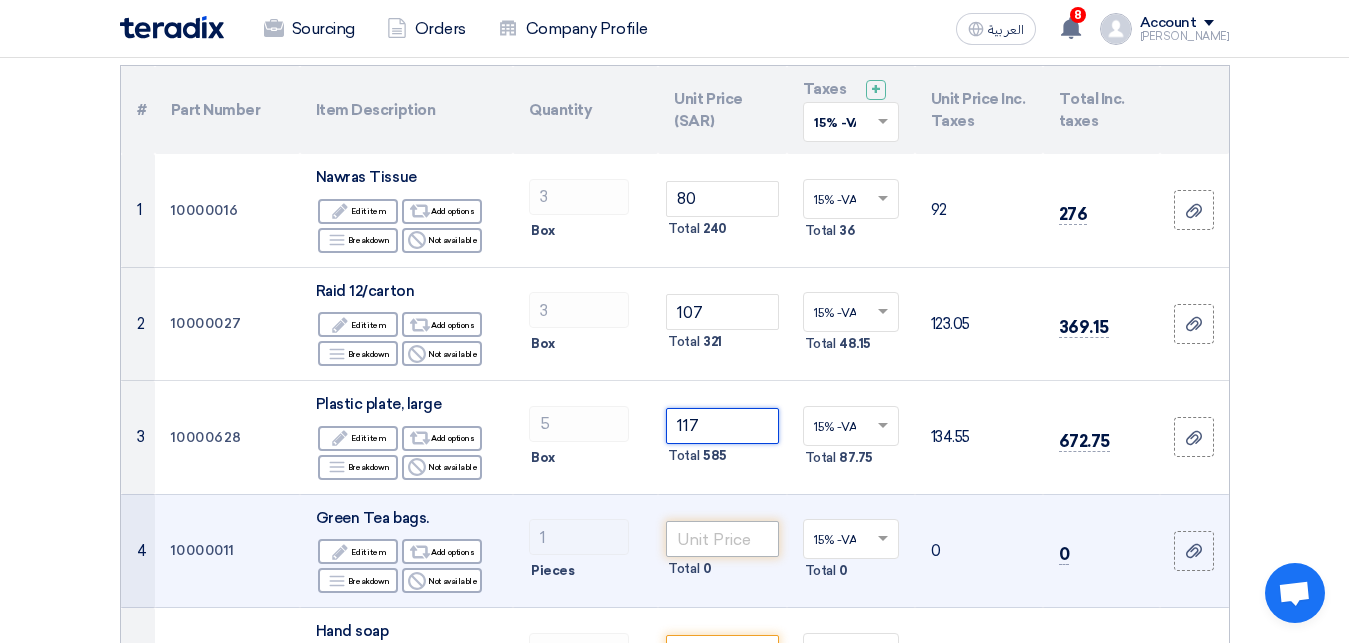 type on "117" 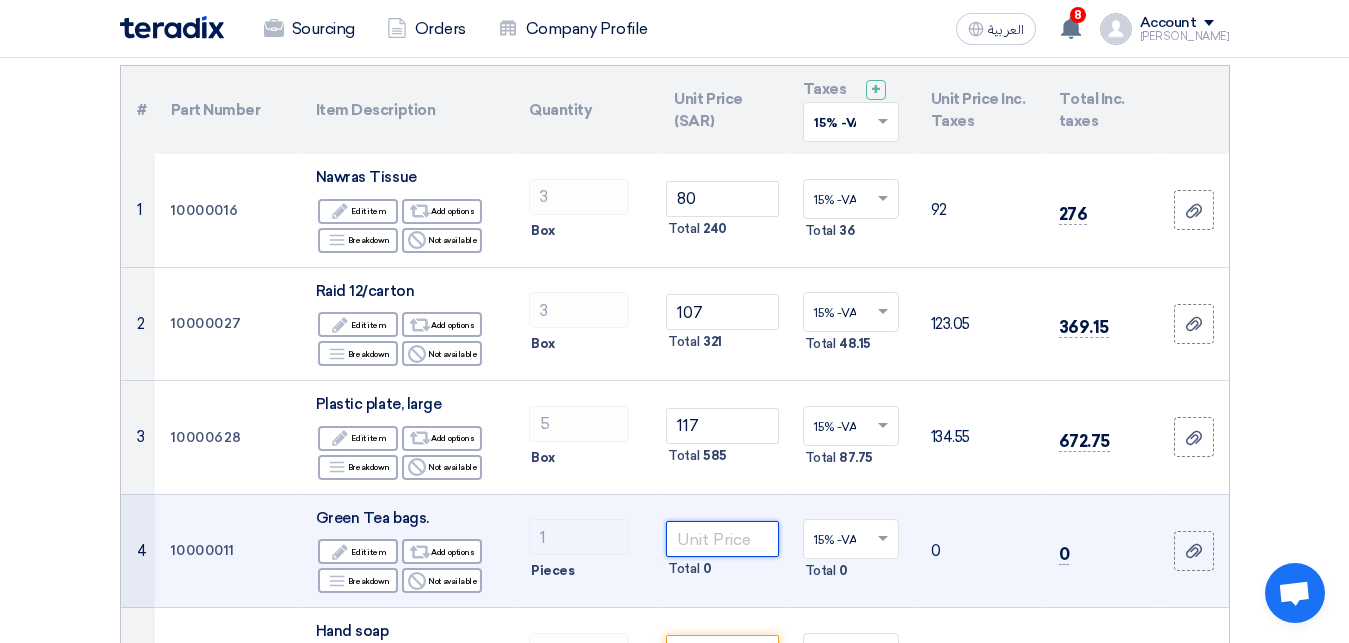 click 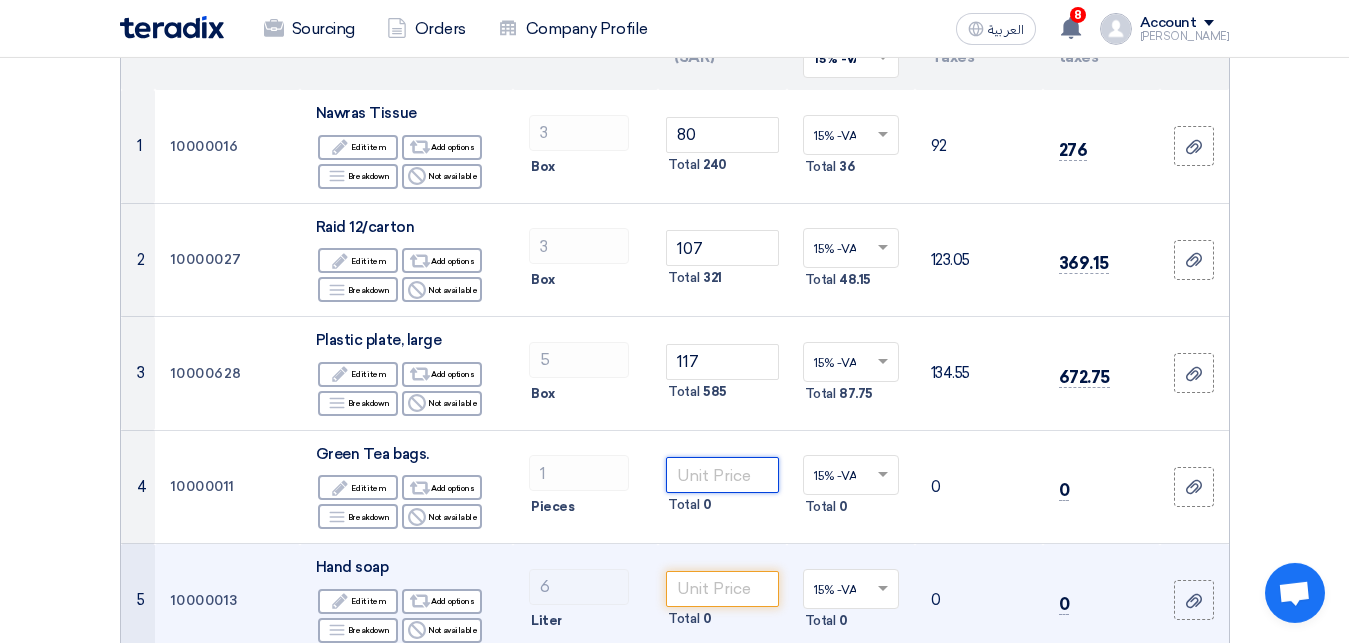 scroll, scrollTop: 408, scrollLeft: 0, axis: vertical 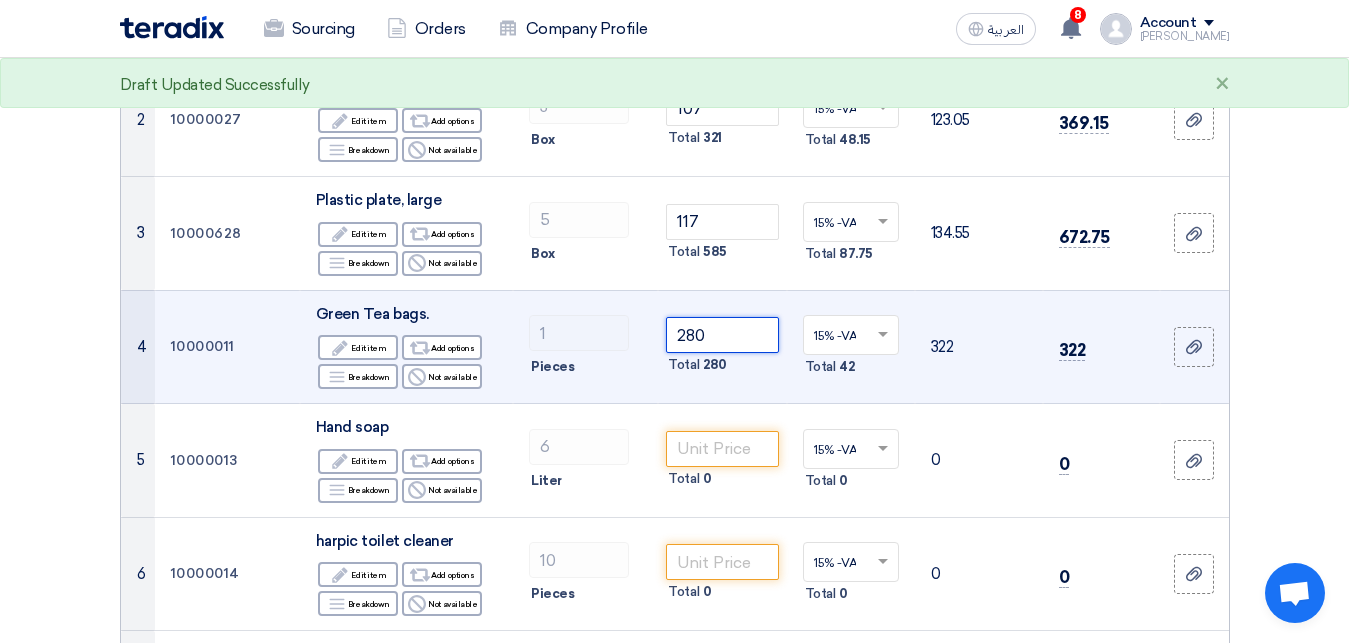 type on "280" 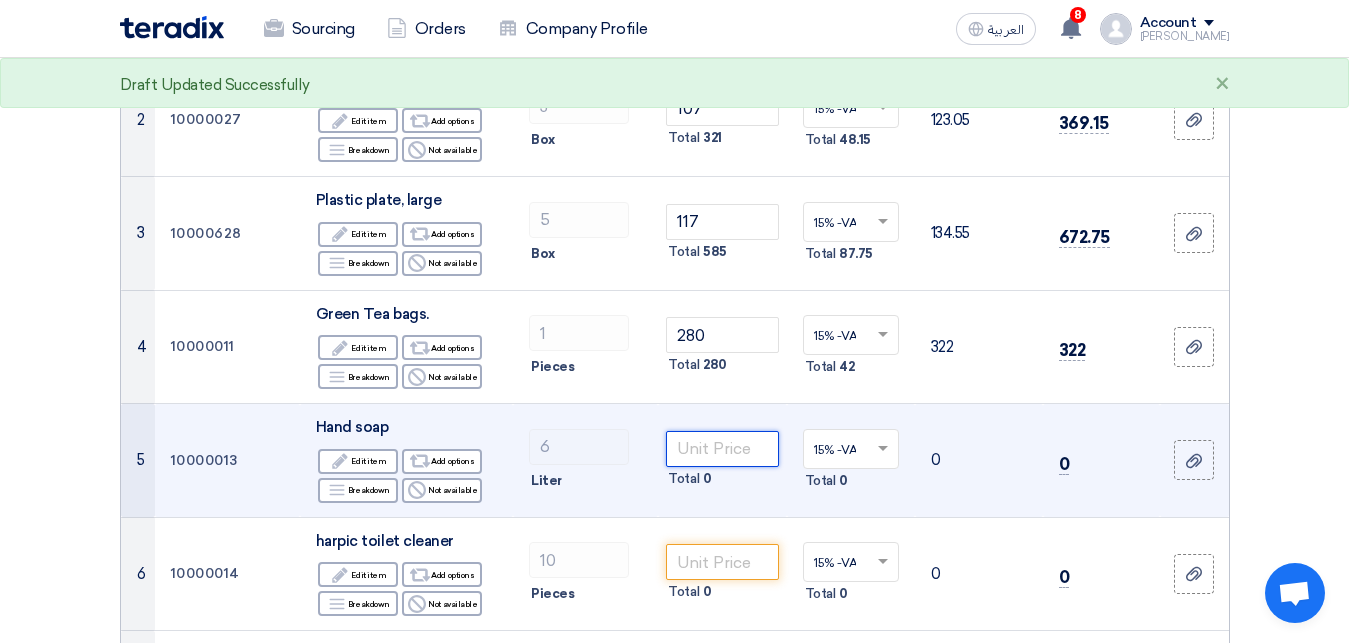 click 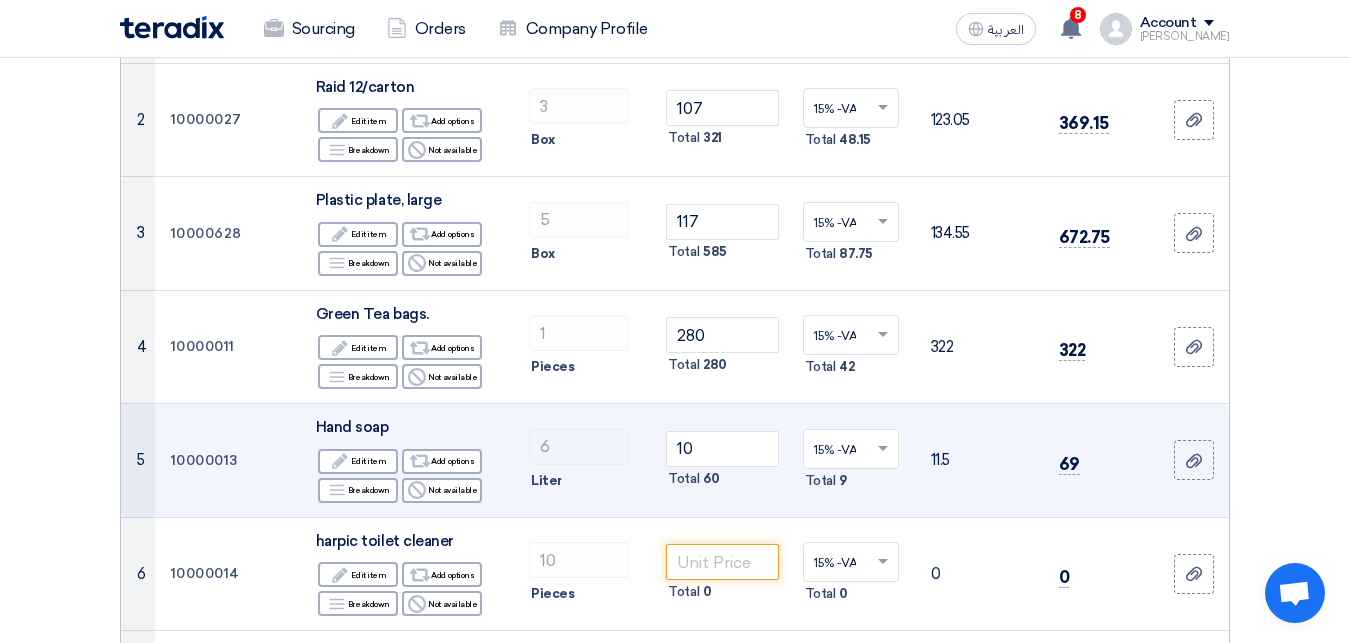 click on "Liter" 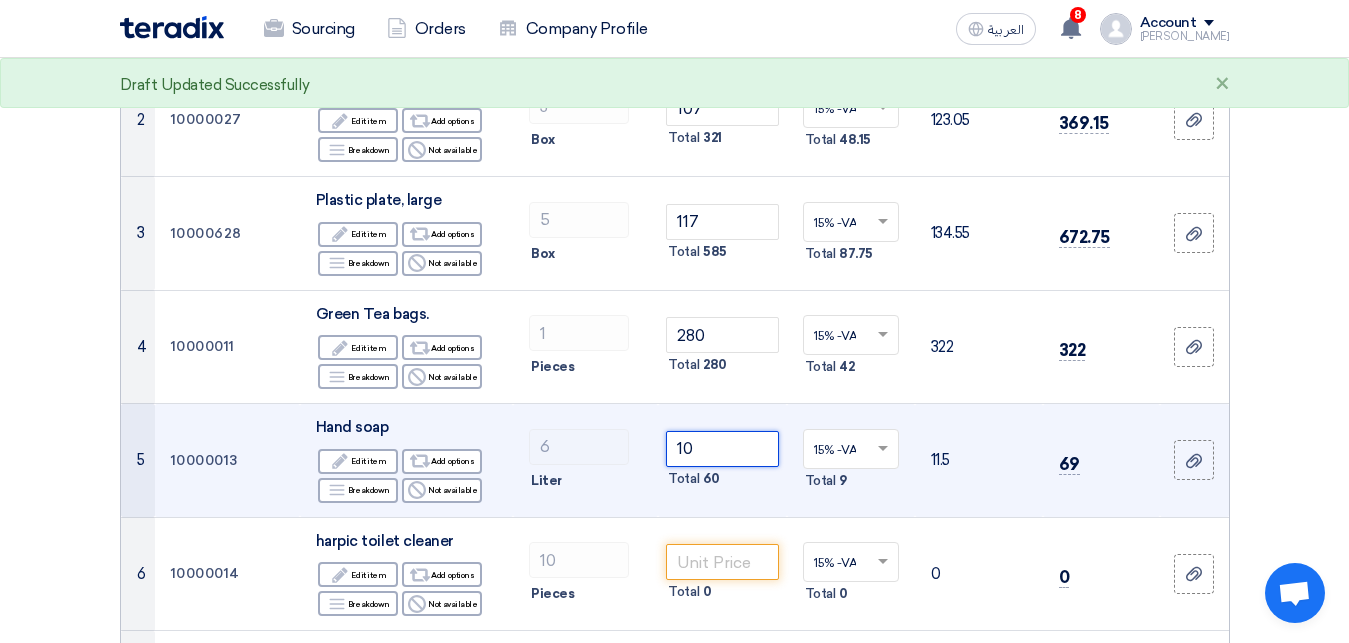 click on "10" 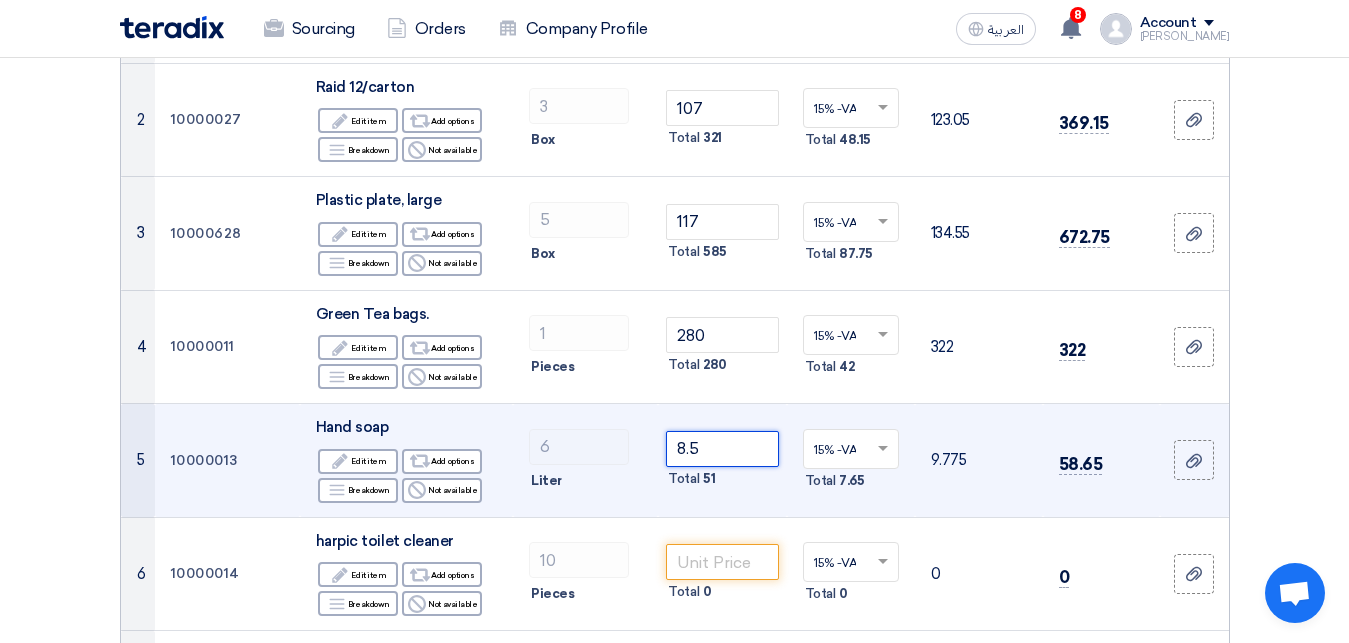type on "8.5" 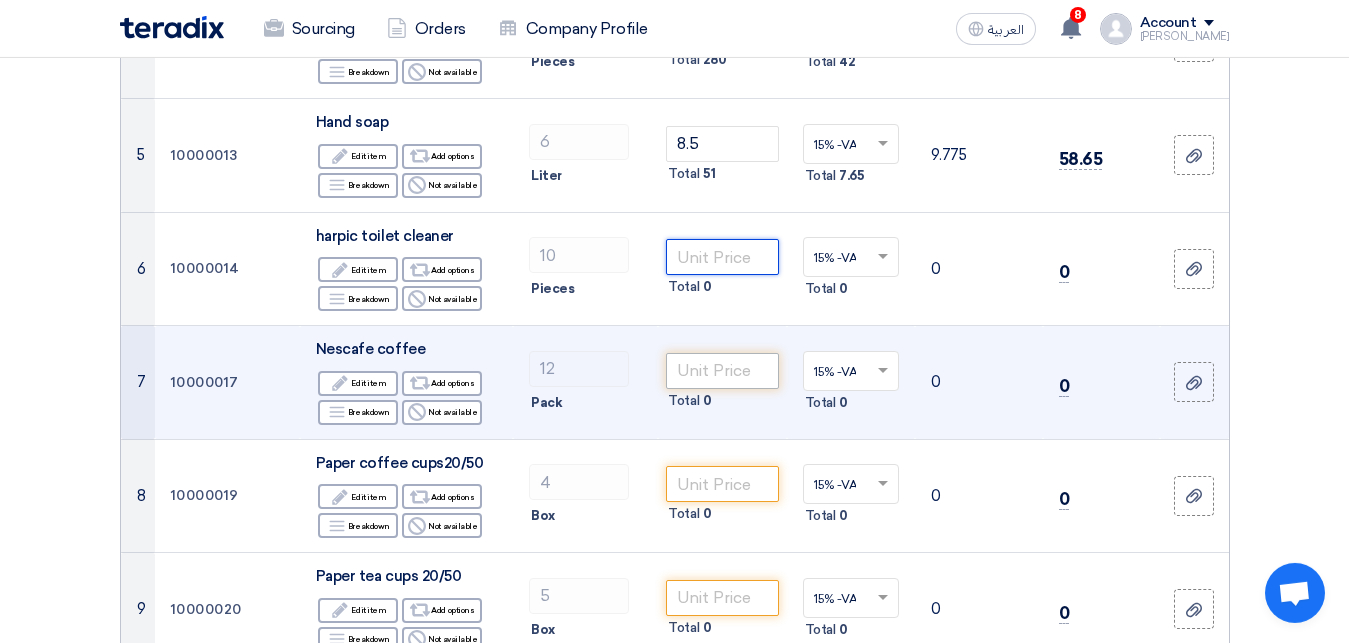 scroll, scrollTop: 714, scrollLeft: 0, axis: vertical 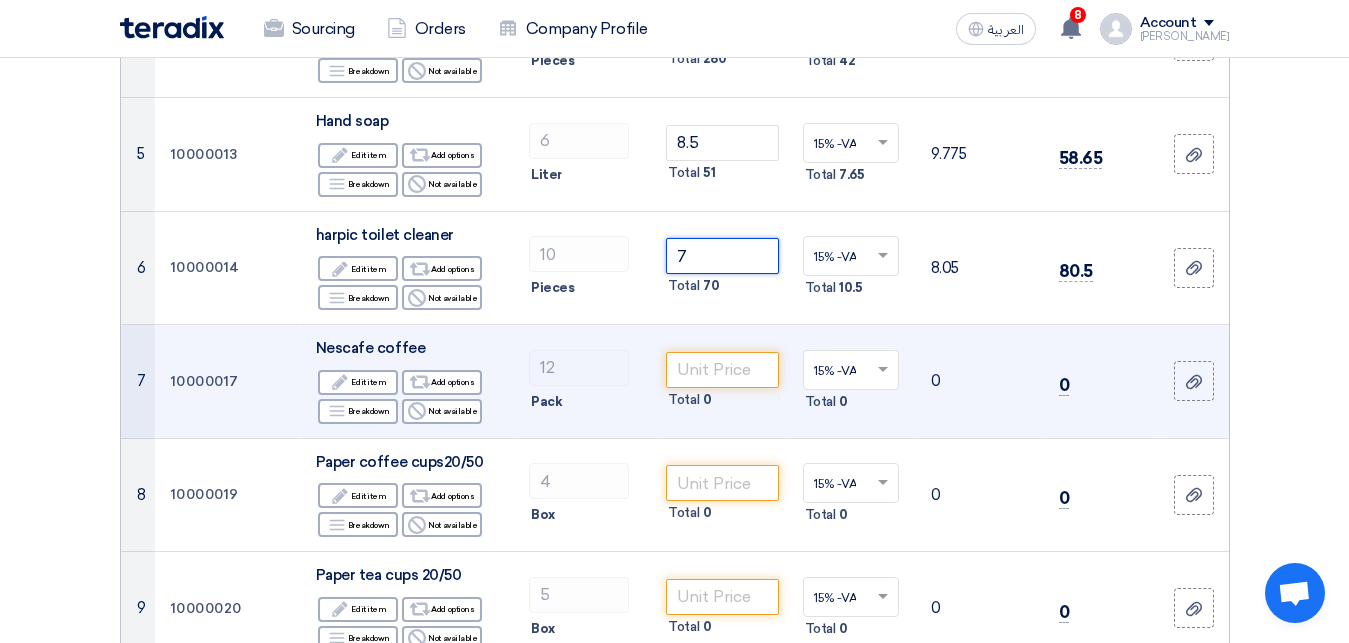 type on "7" 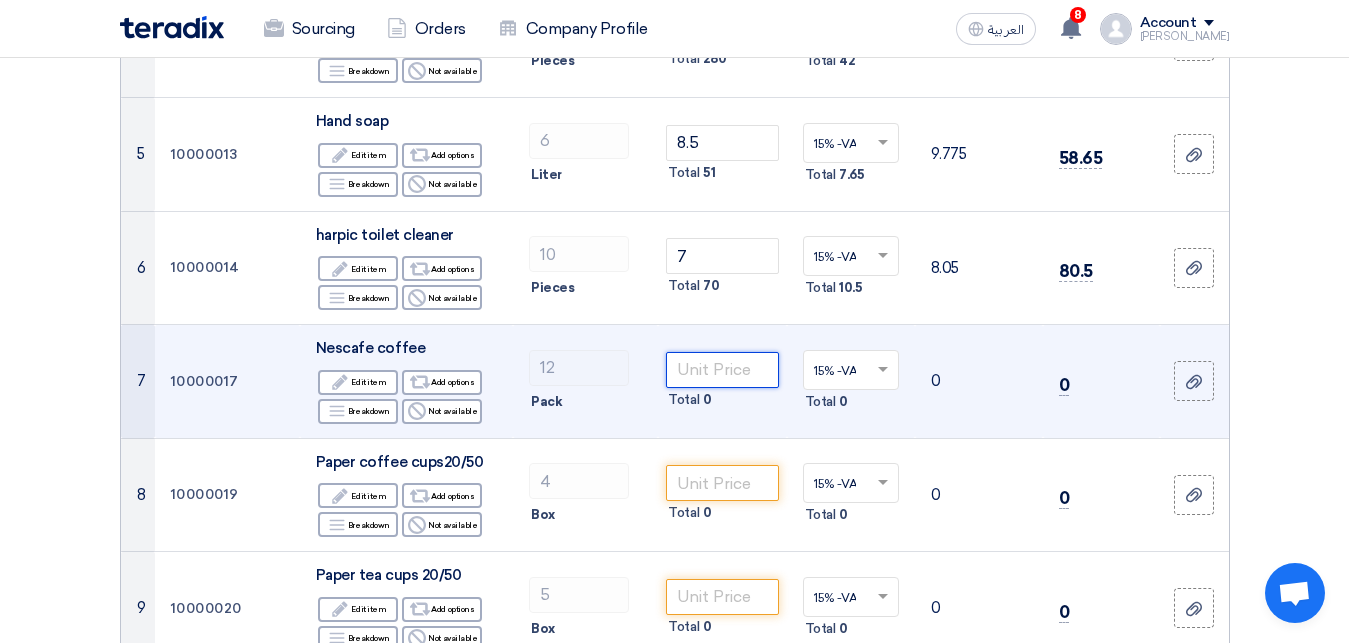 click 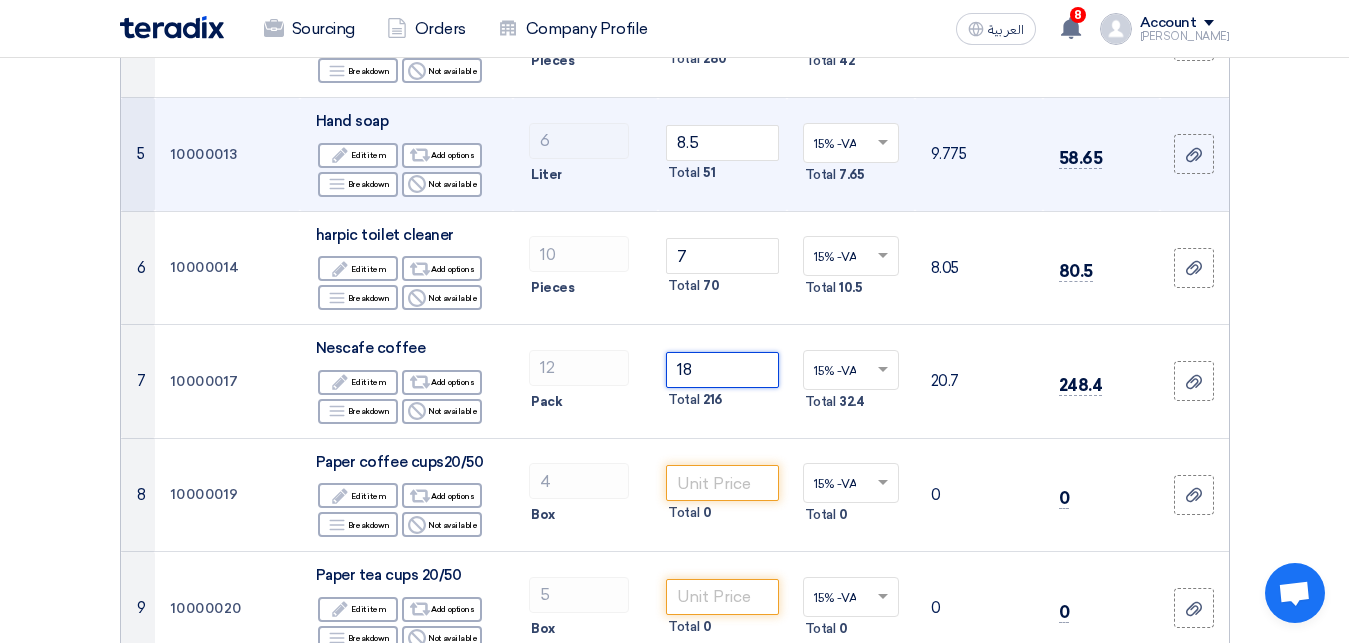 type on "18" 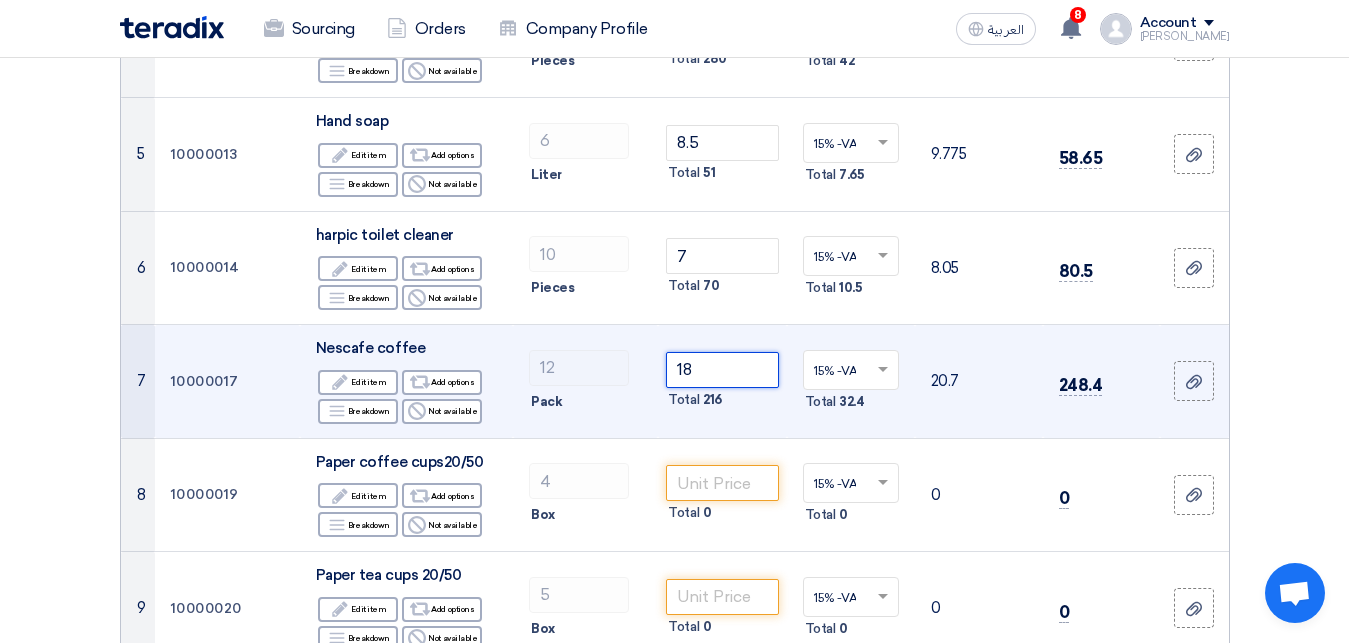 click on "18" 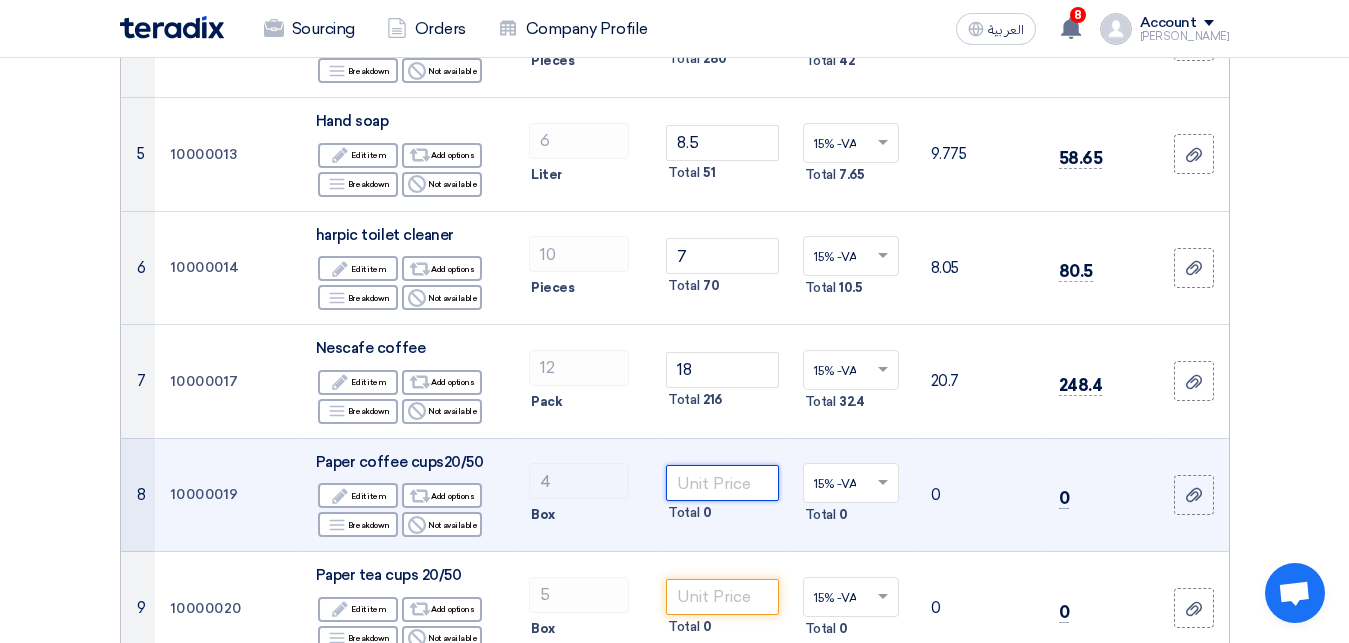 click 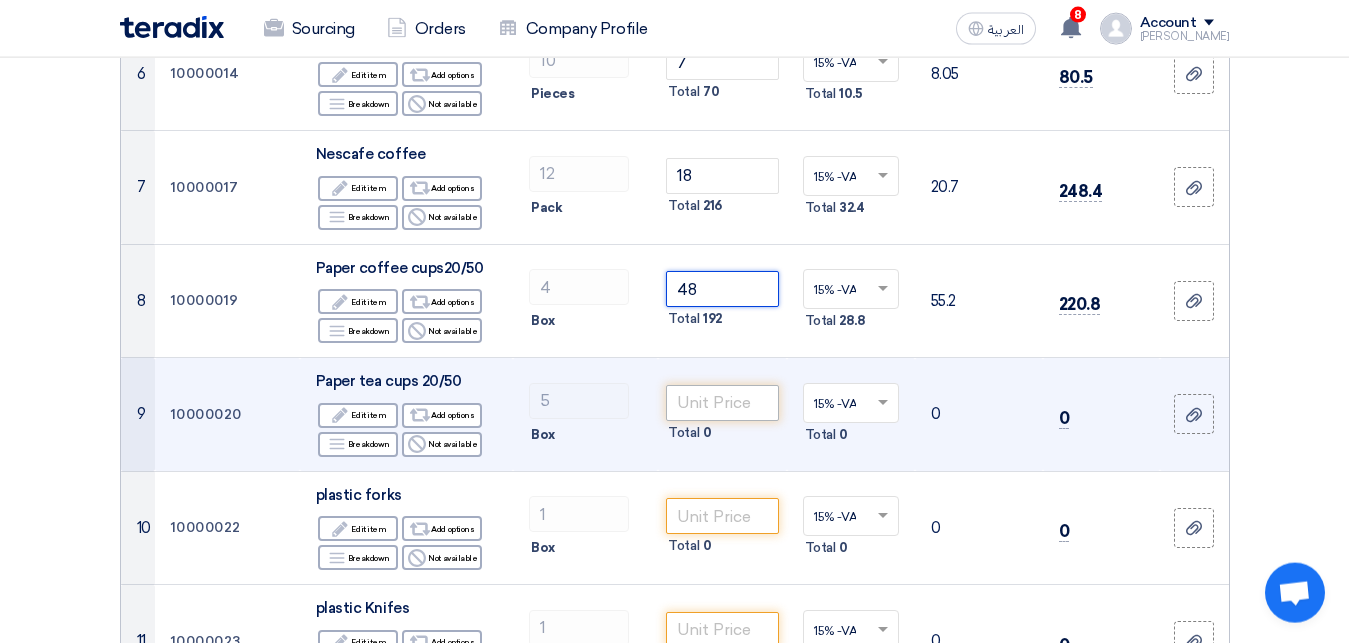 scroll, scrollTop: 918, scrollLeft: 0, axis: vertical 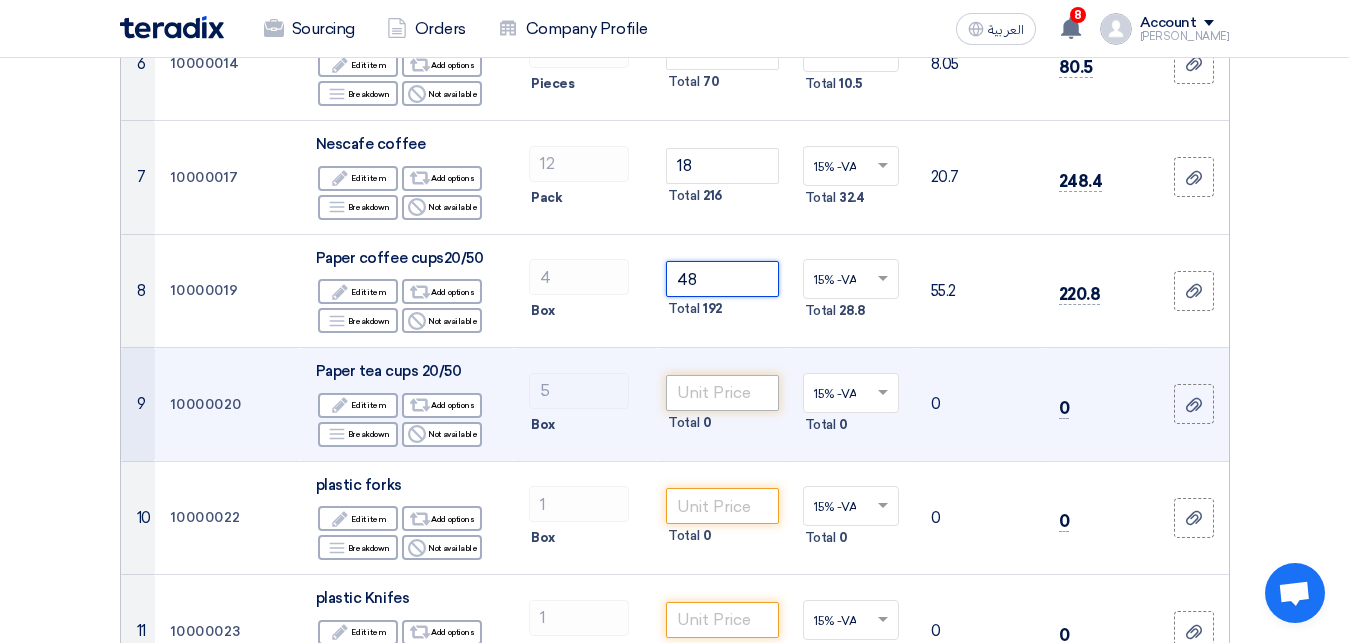 type on "48" 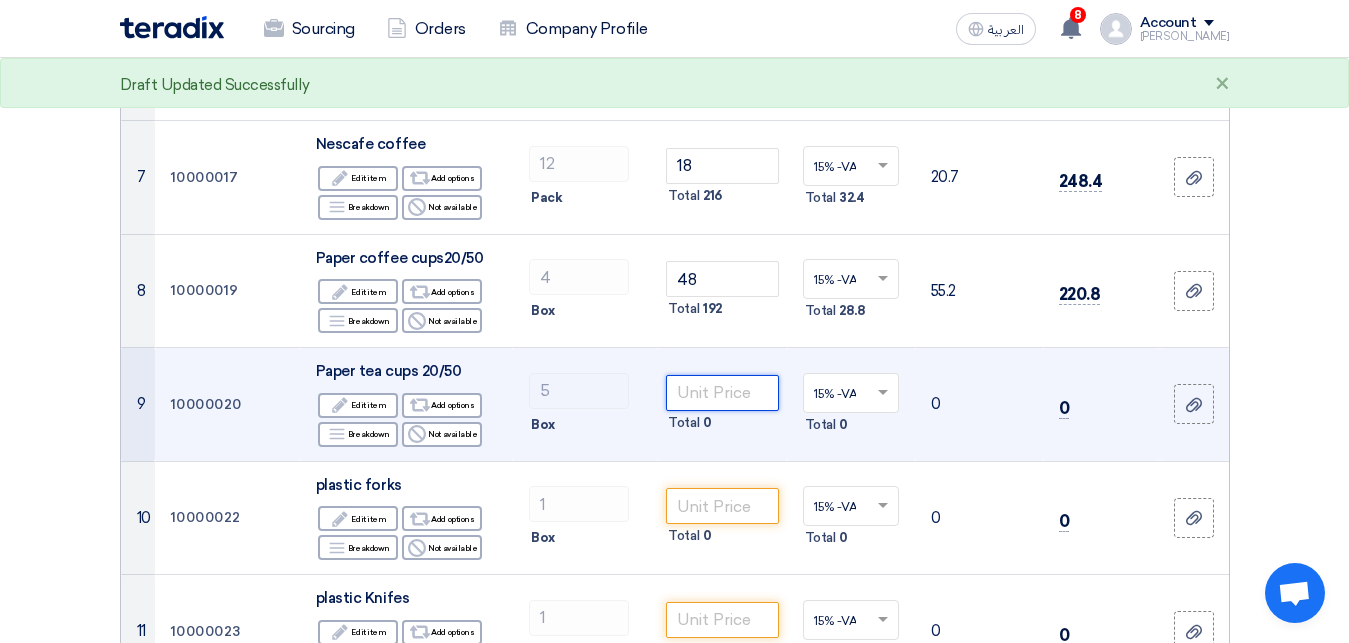 click 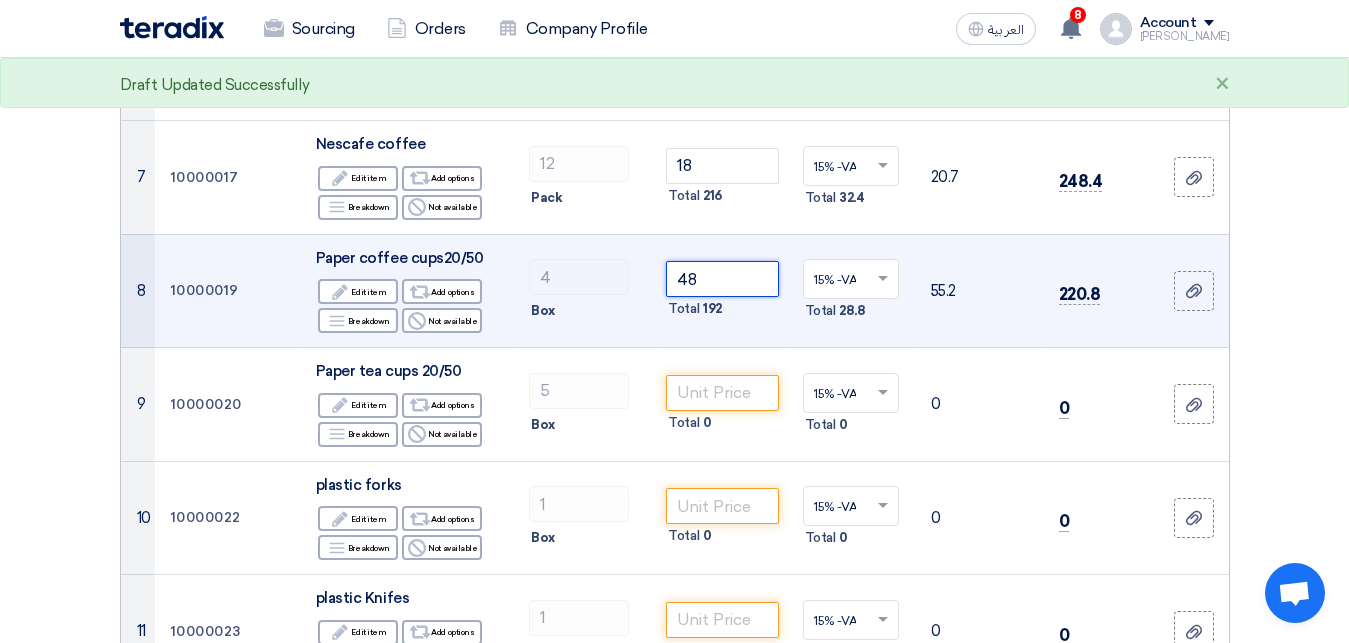 click on "48" 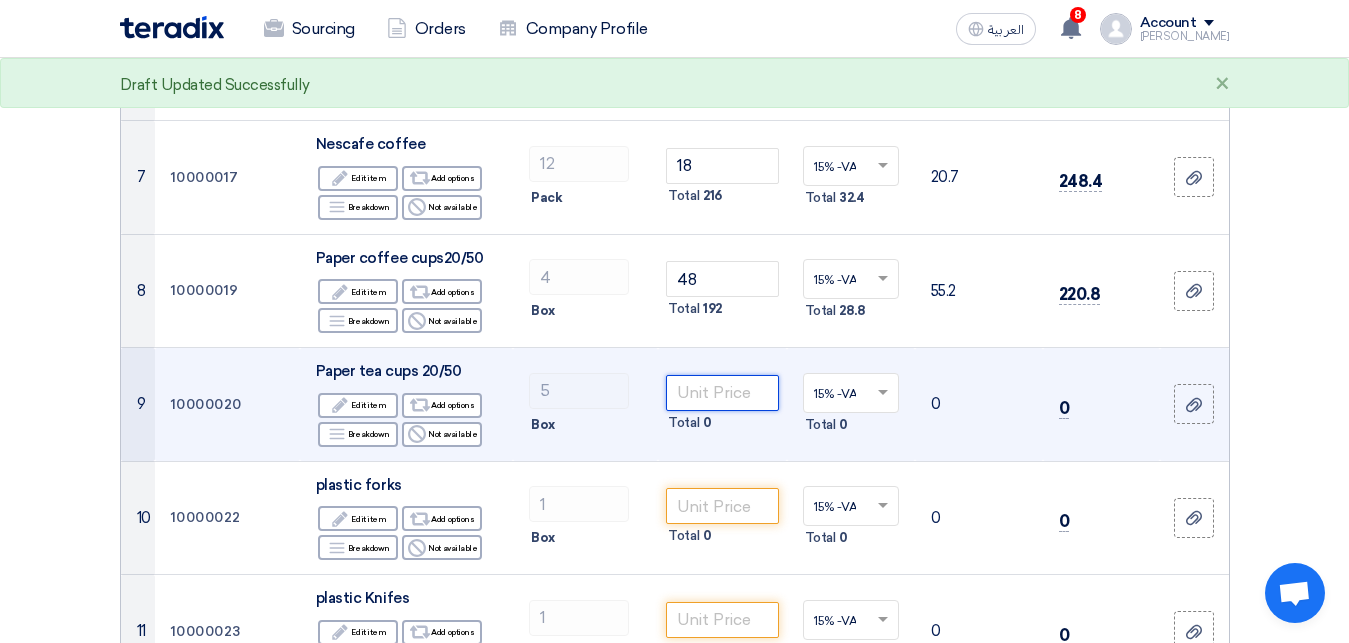 click 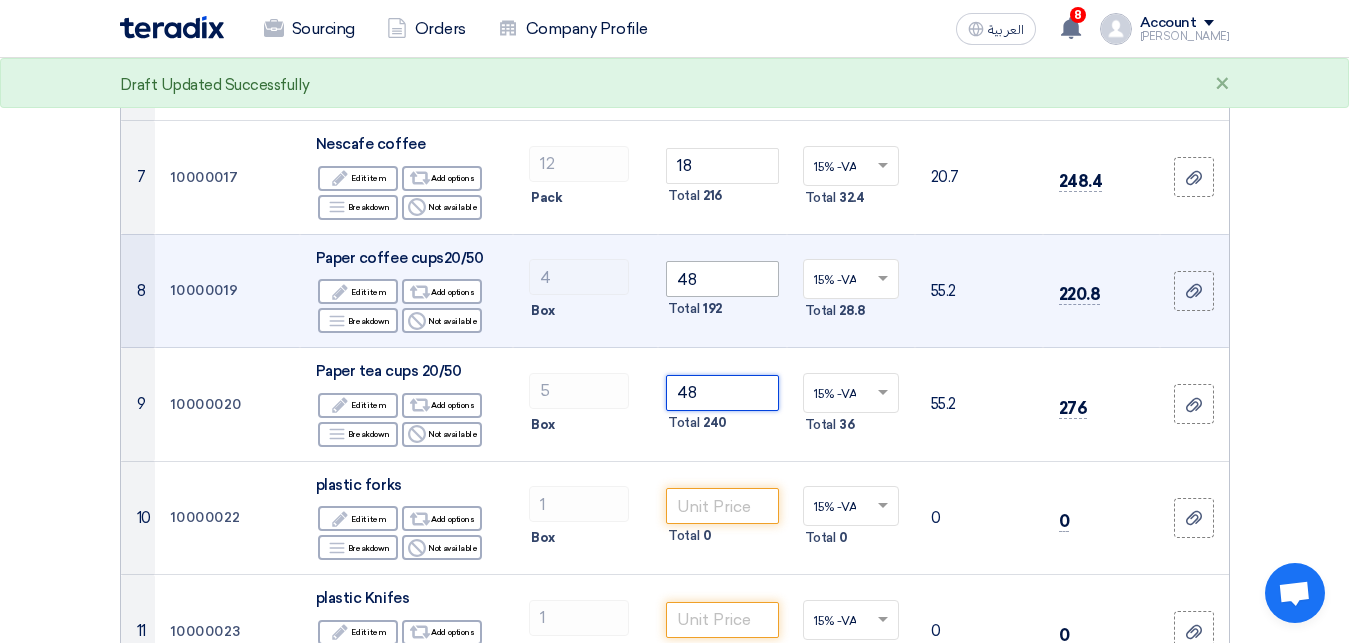 type on "48" 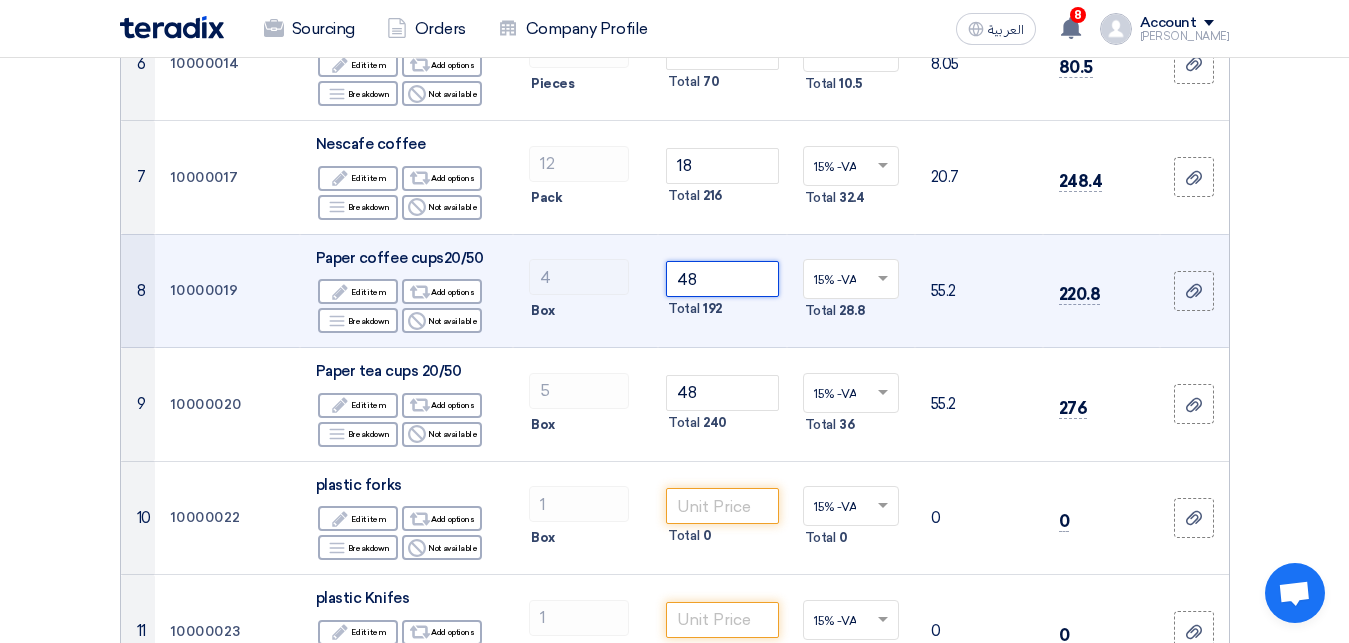 click on "48" 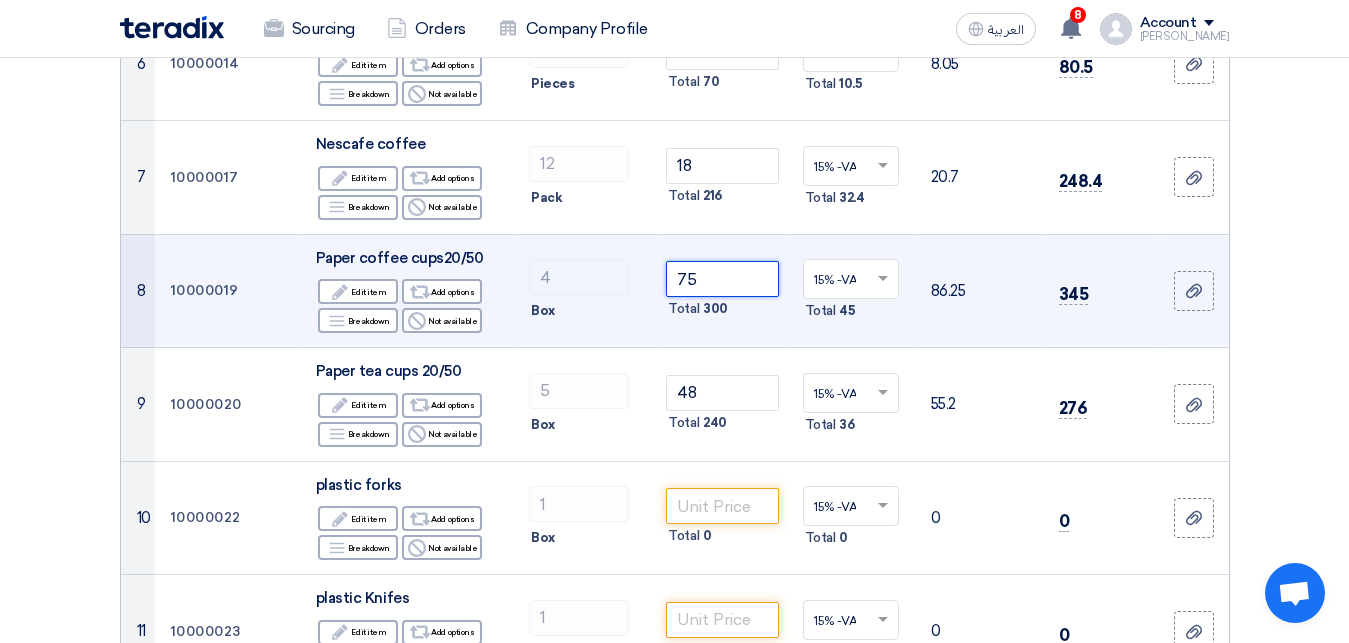 type on "75" 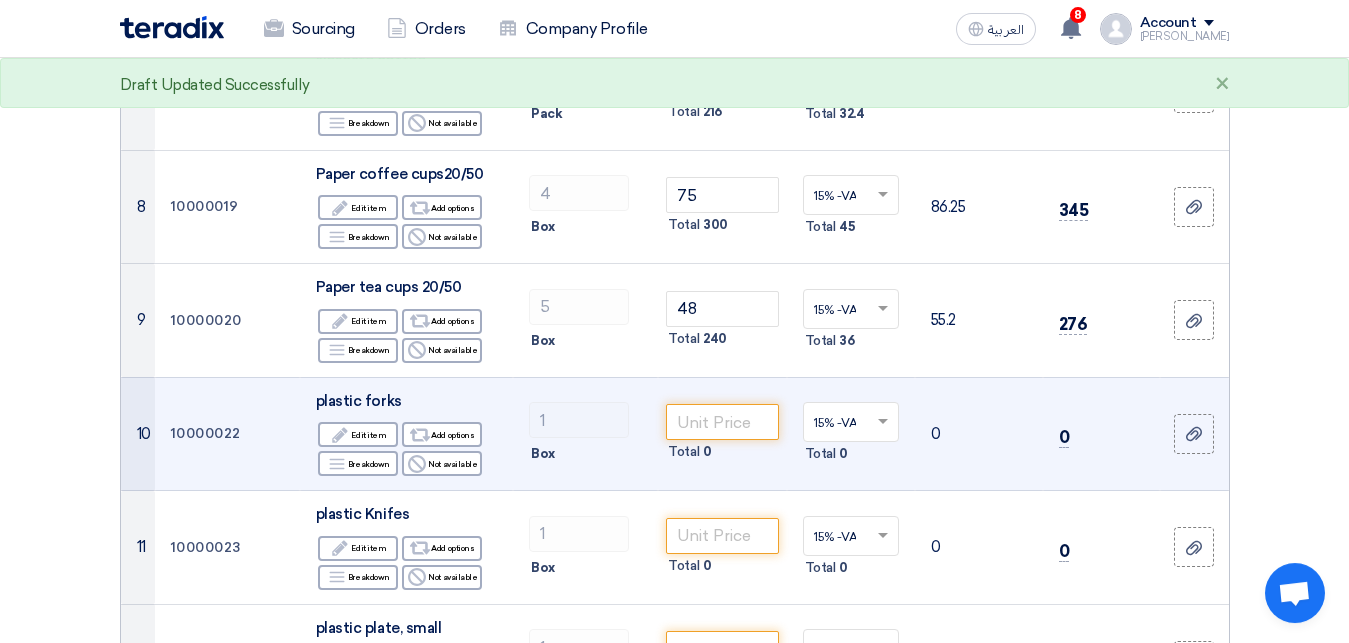 scroll, scrollTop: 1122, scrollLeft: 0, axis: vertical 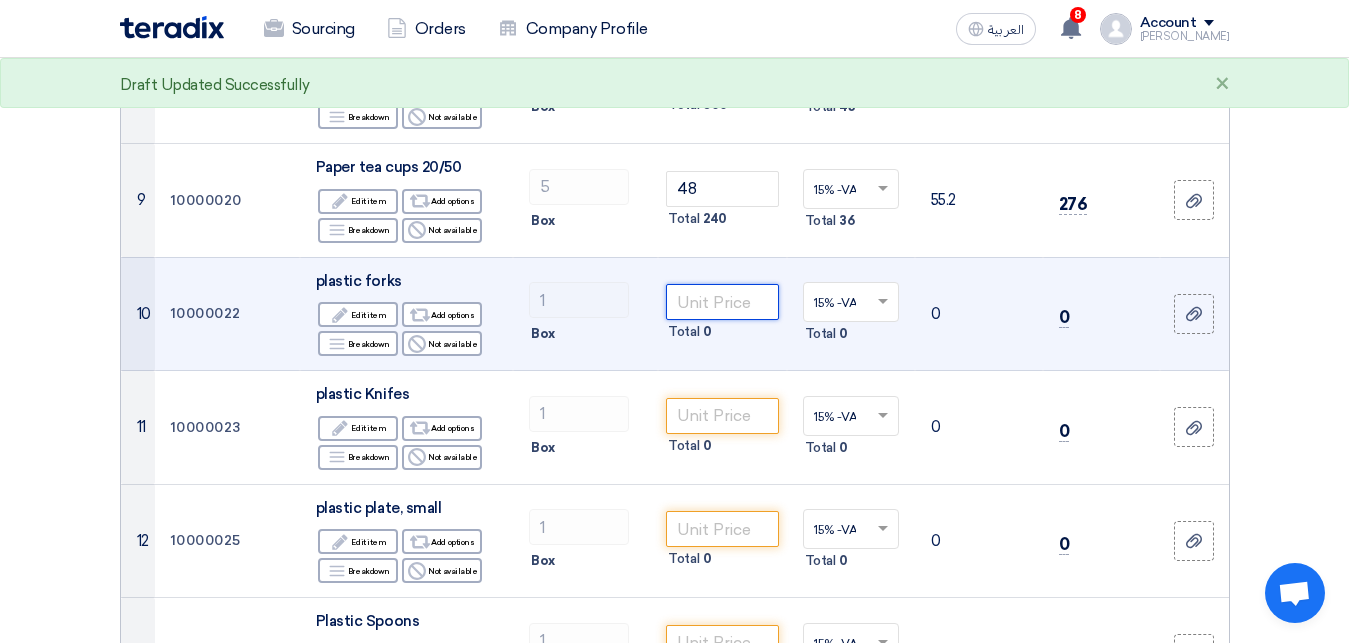 click 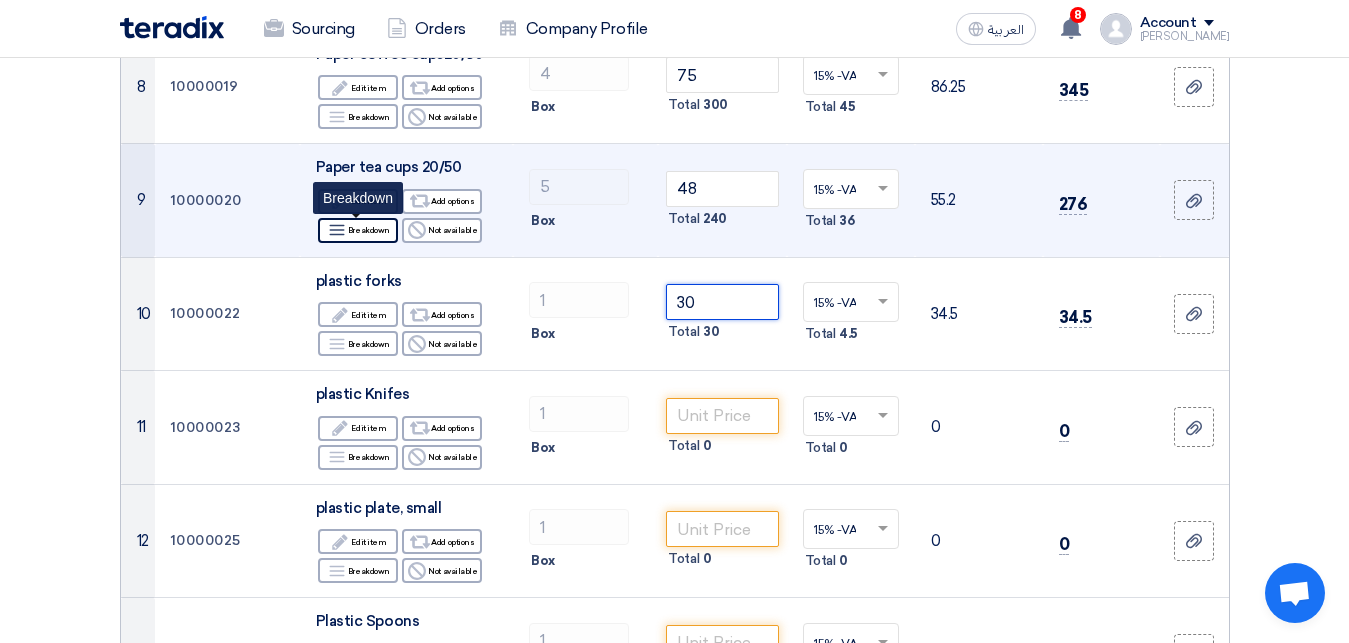 type on "30" 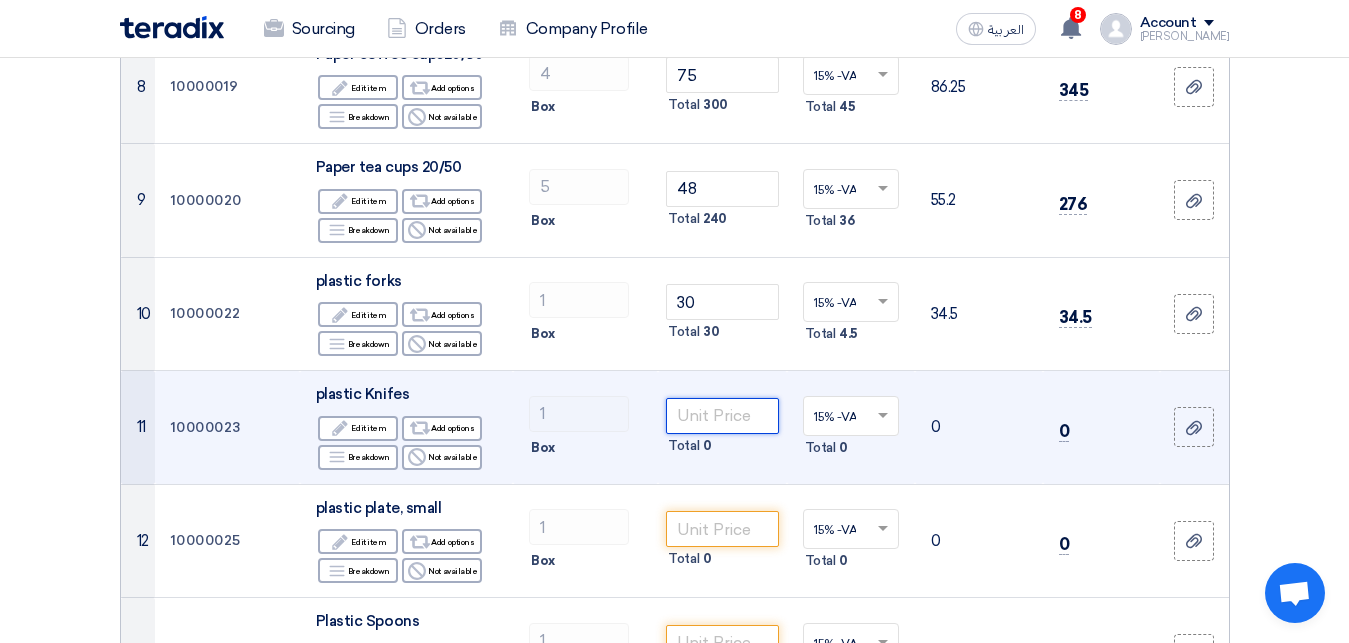 click 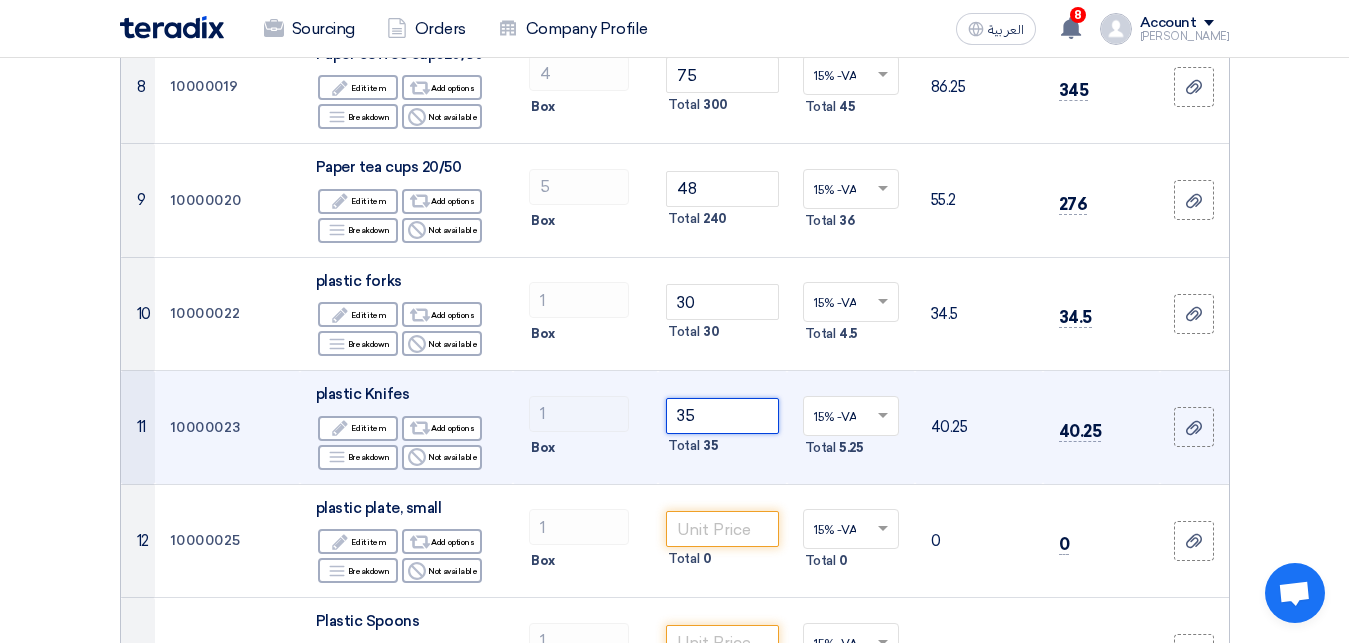type on "35" 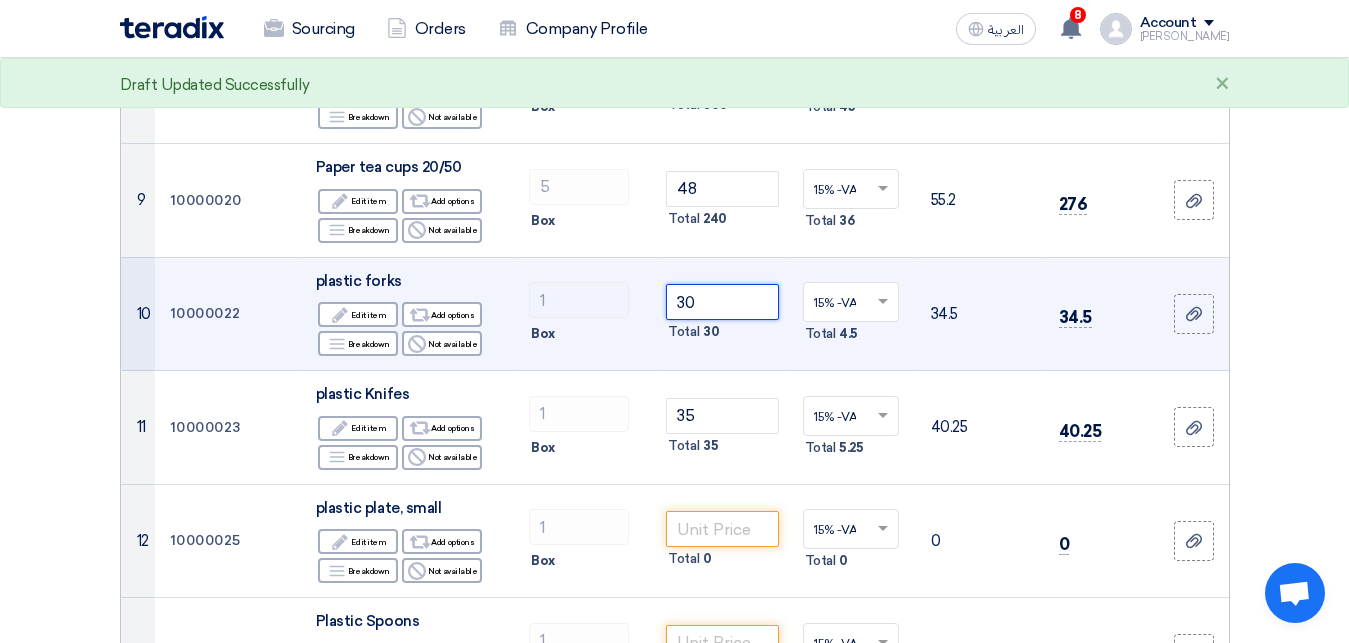 click on "30" 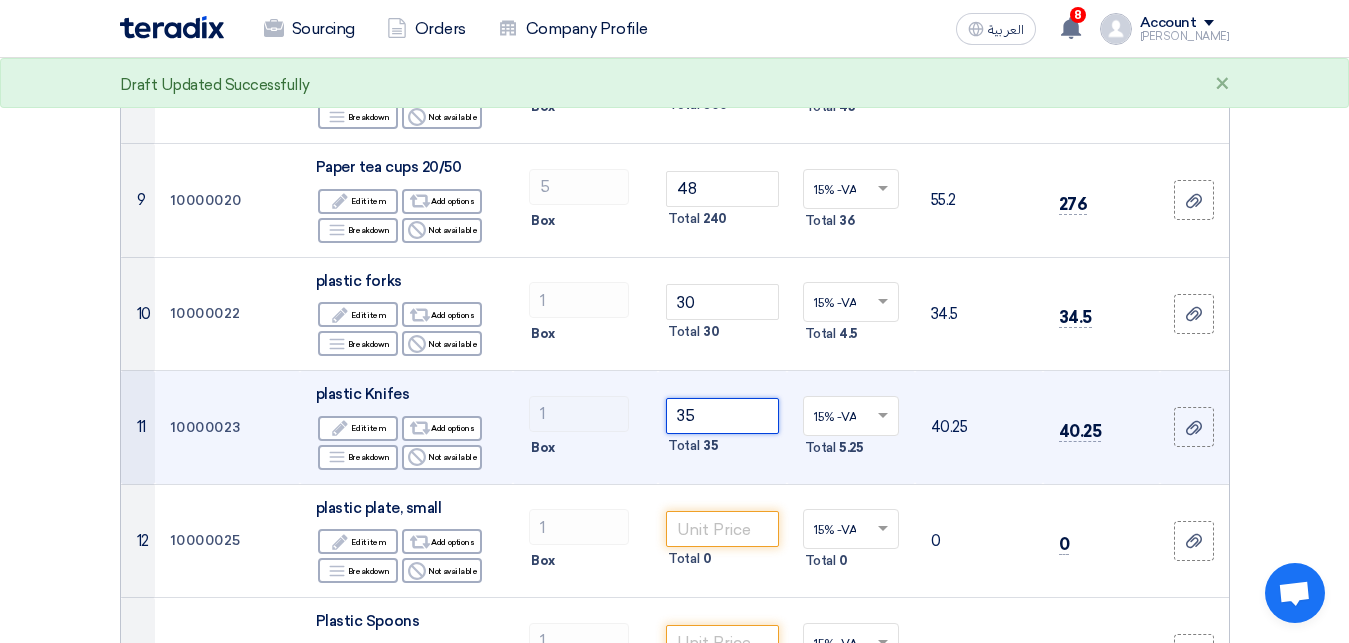 click on "35" 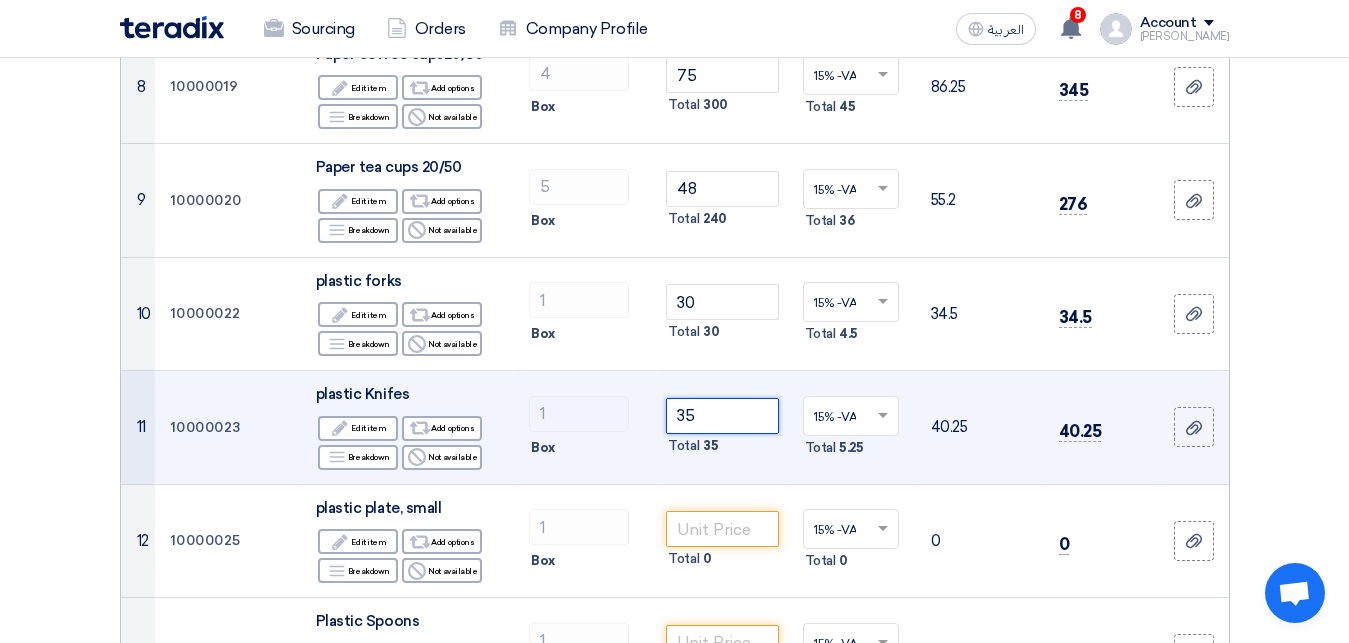 scroll, scrollTop: 1224, scrollLeft: 0, axis: vertical 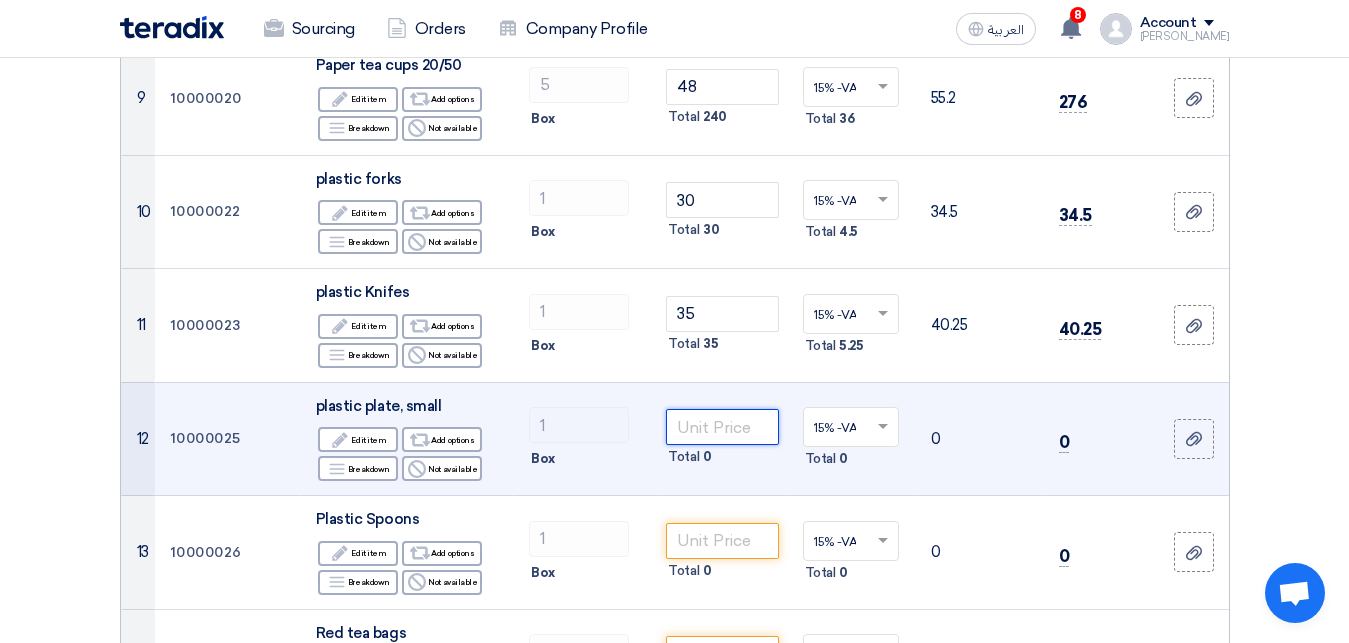 click 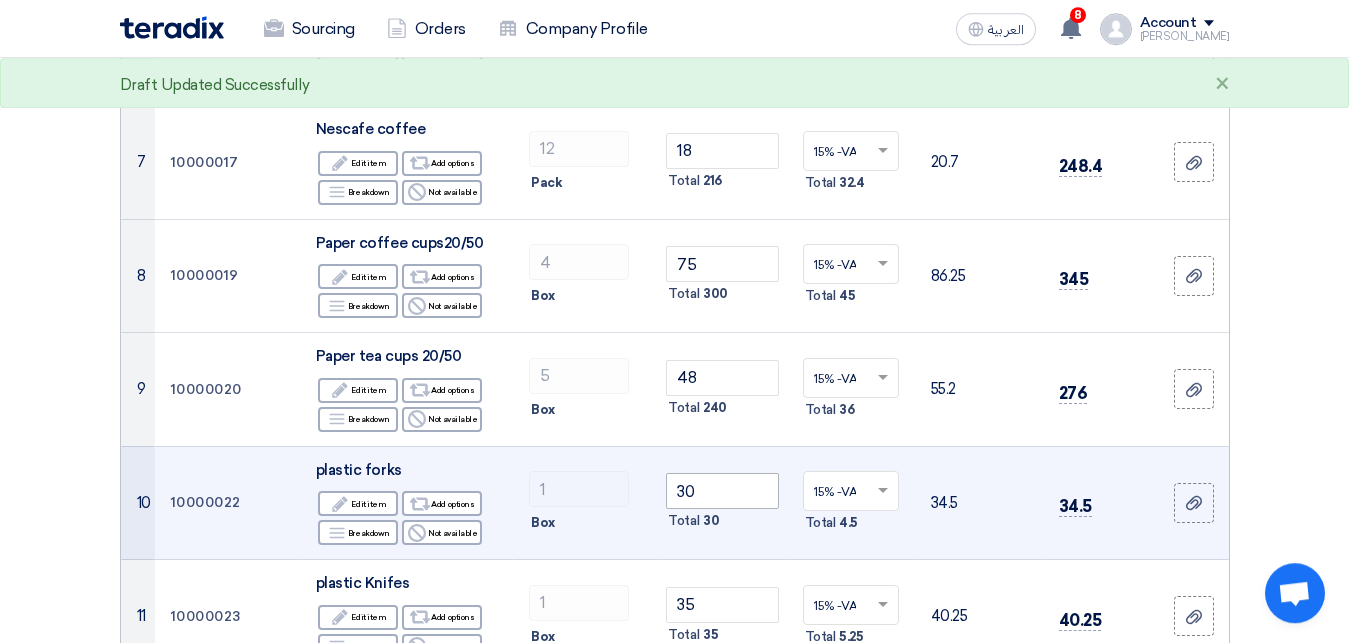 scroll, scrollTop: 1326, scrollLeft: 0, axis: vertical 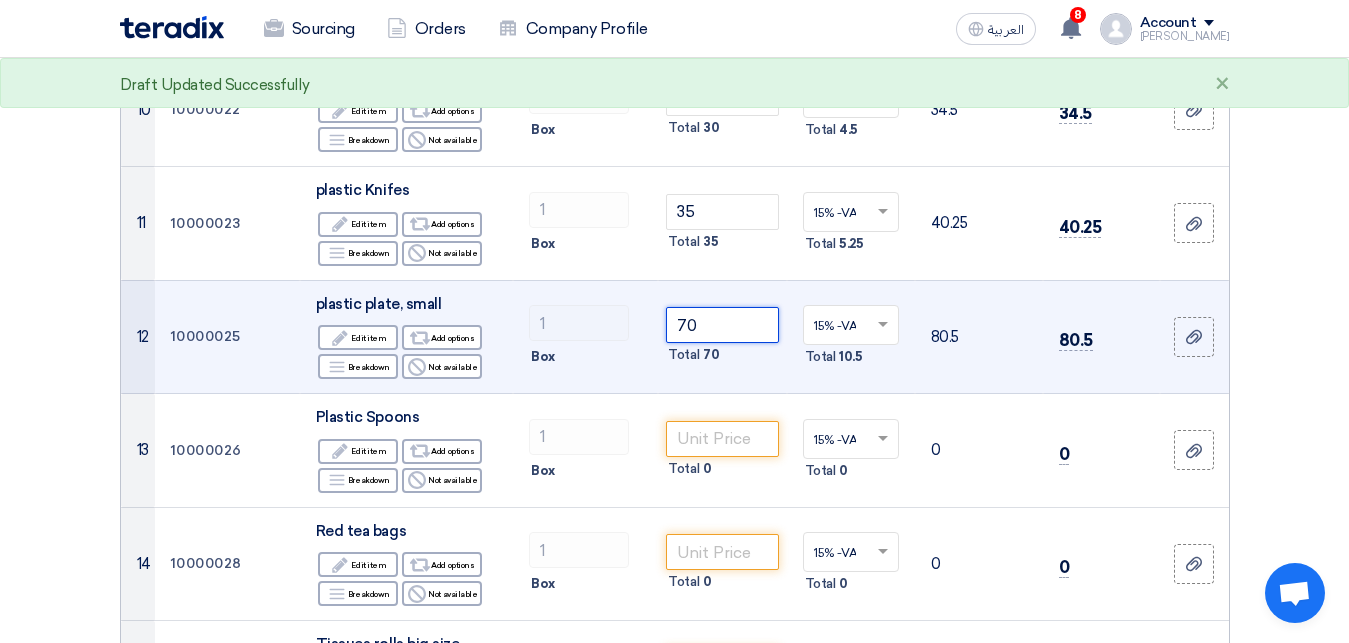 click on "70" 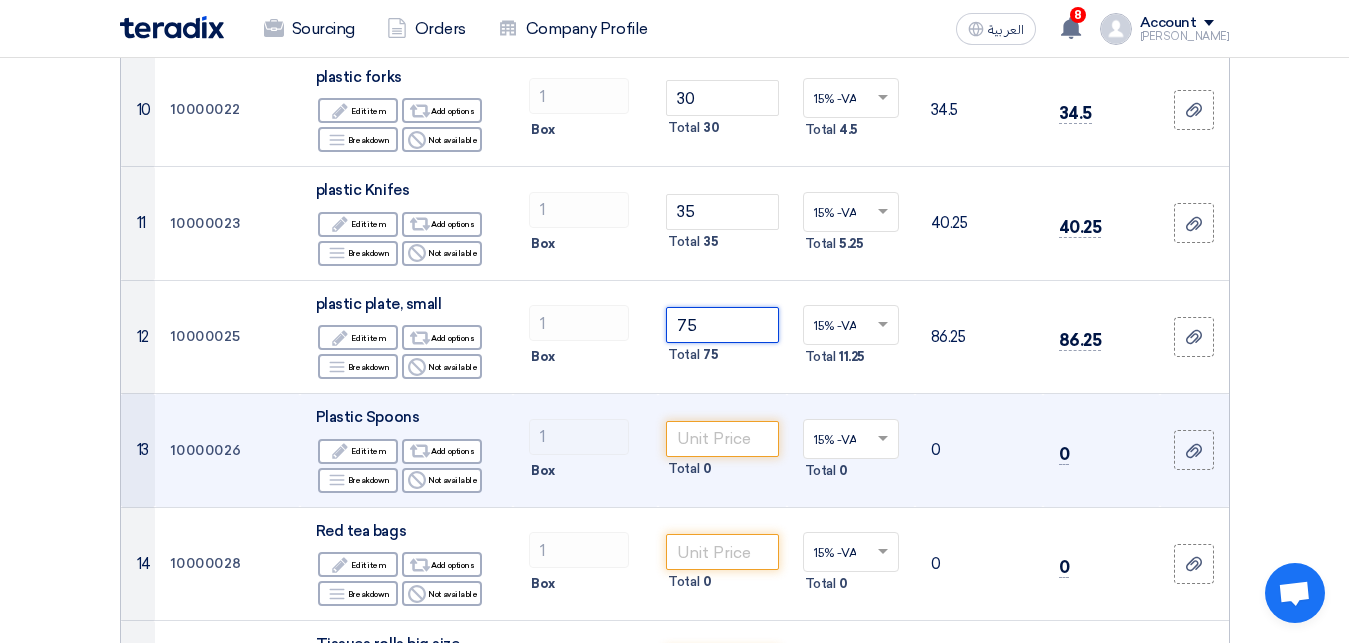 type on "75" 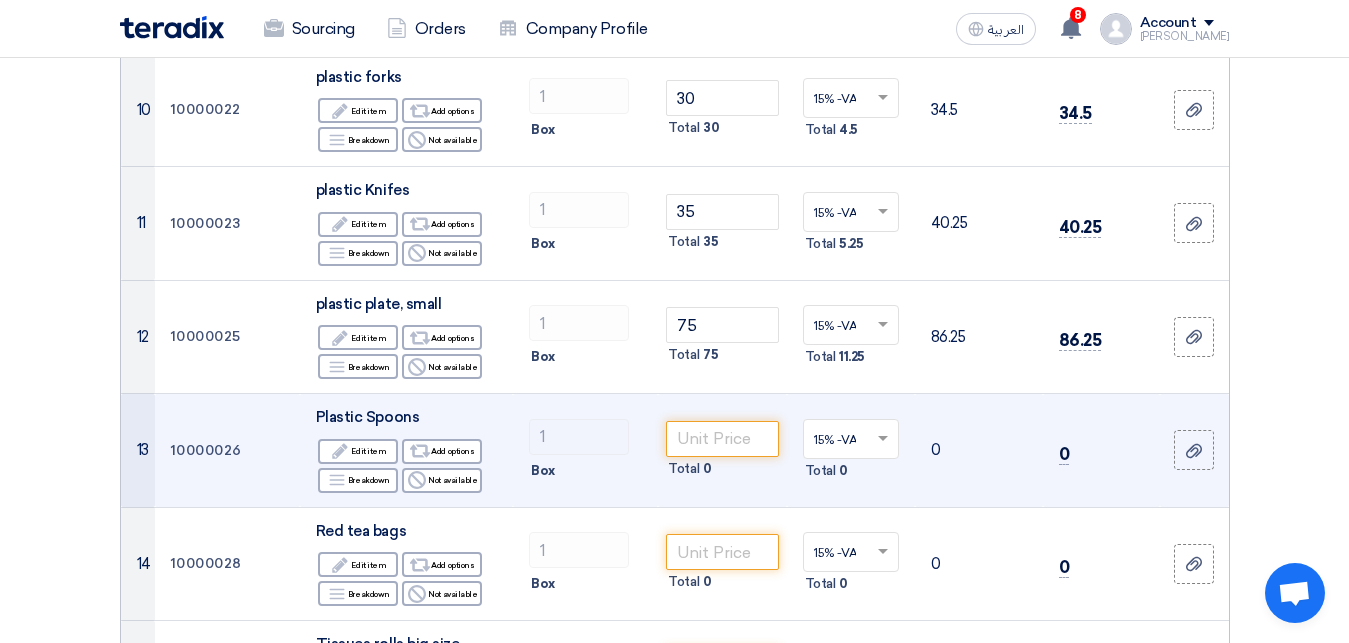 click on "Total
0" 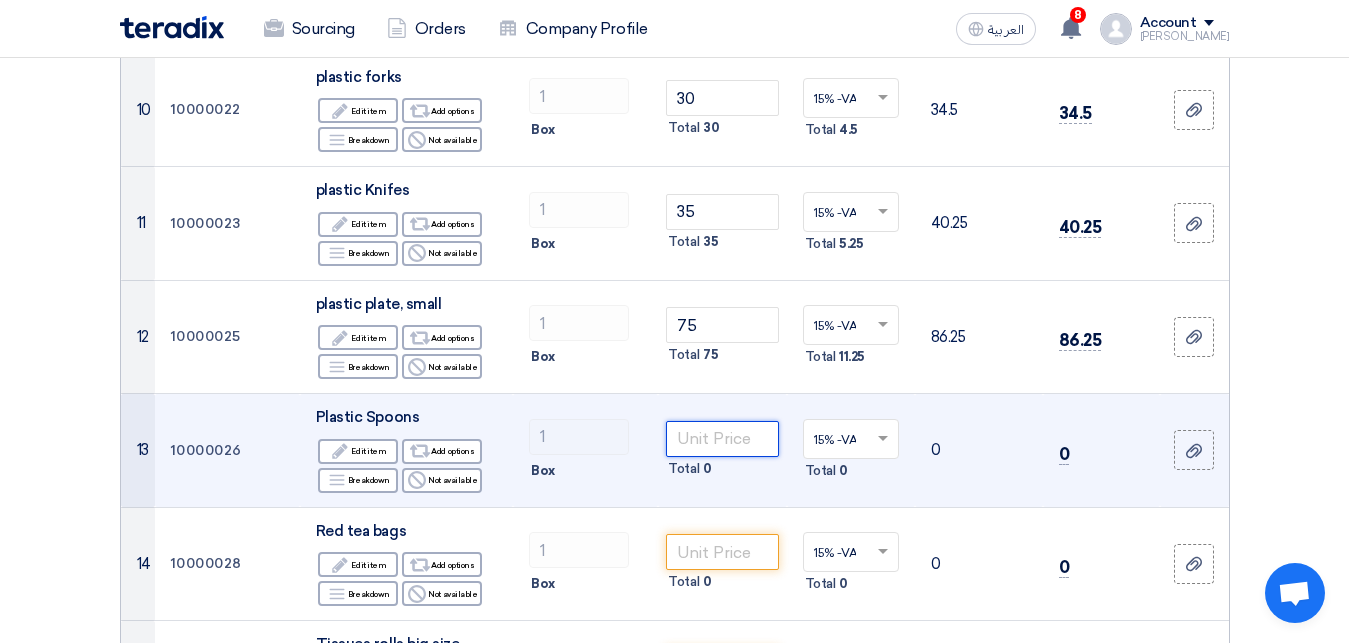 click 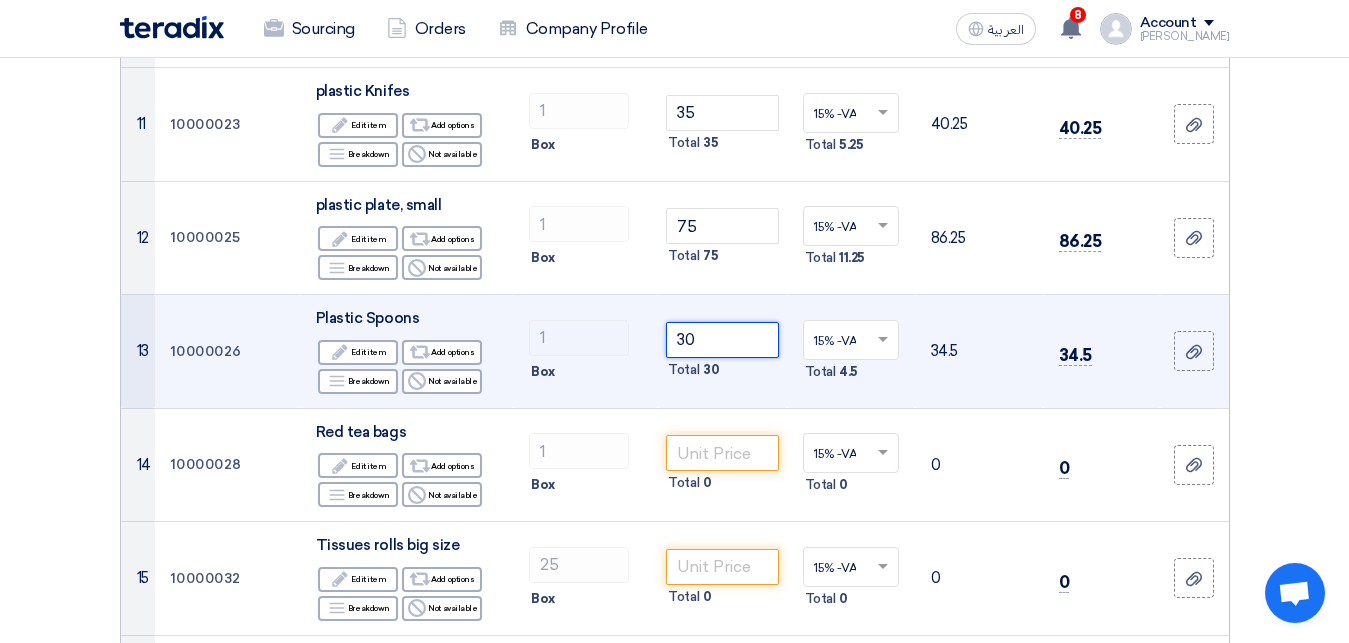 scroll, scrollTop: 1428, scrollLeft: 0, axis: vertical 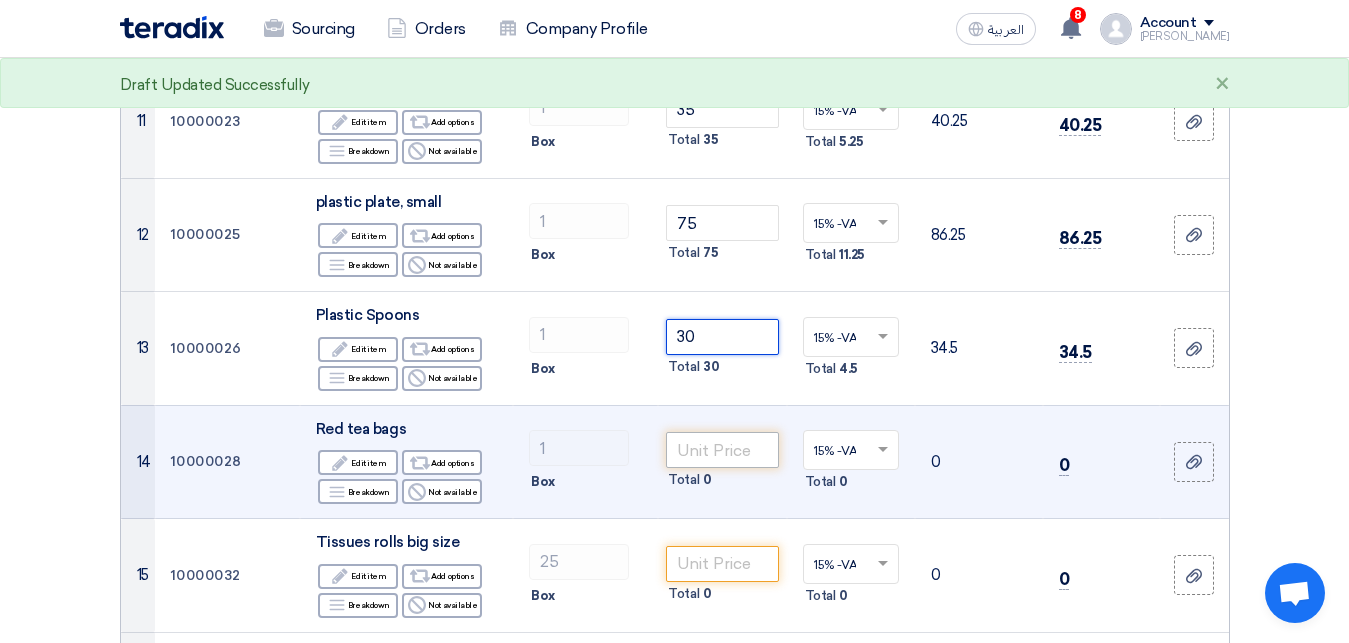 type on "30" 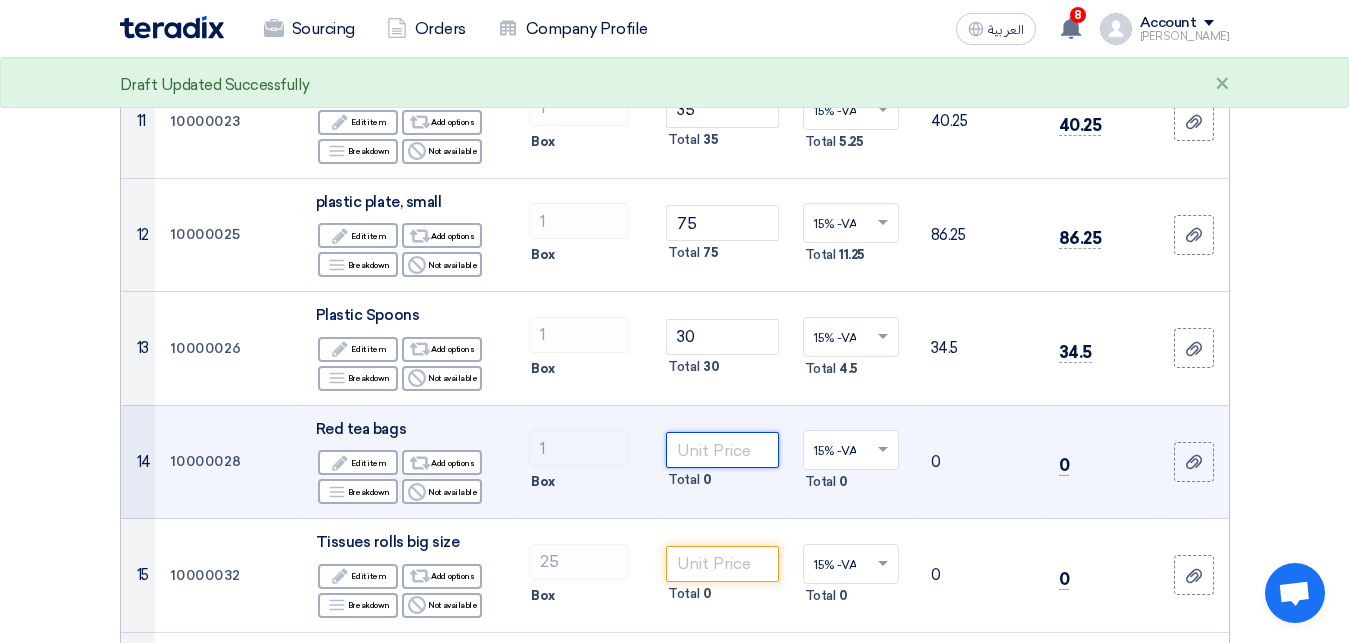 click 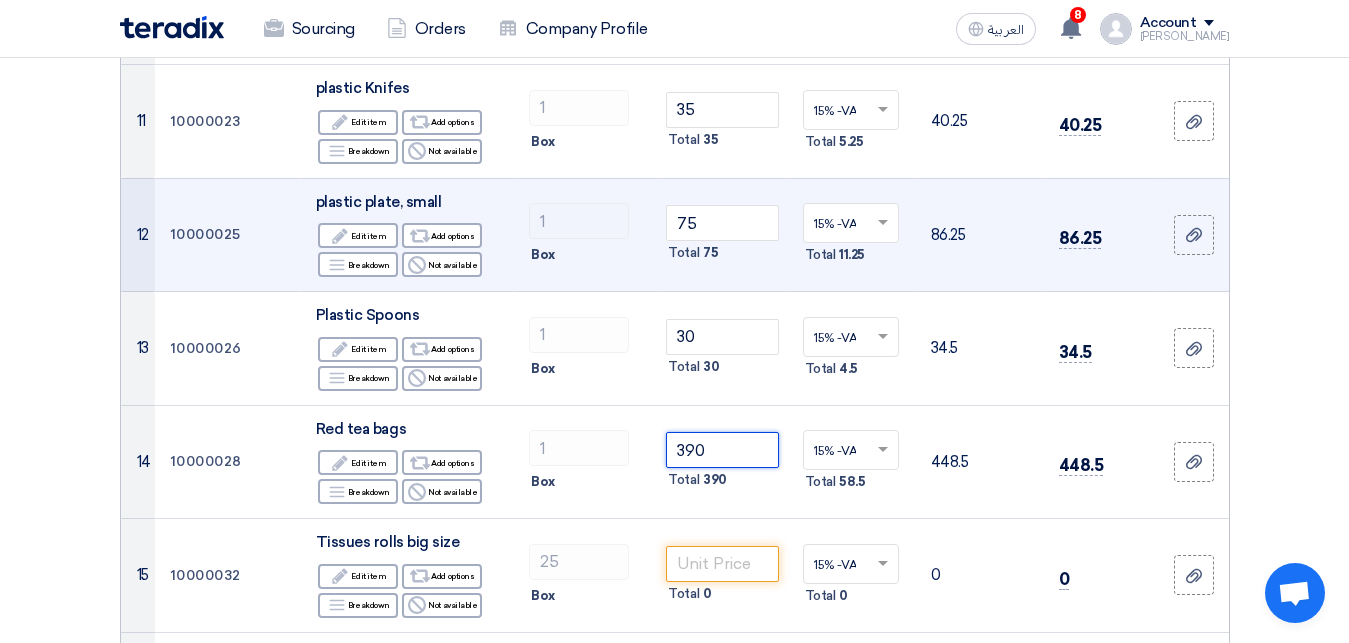 type on "390" 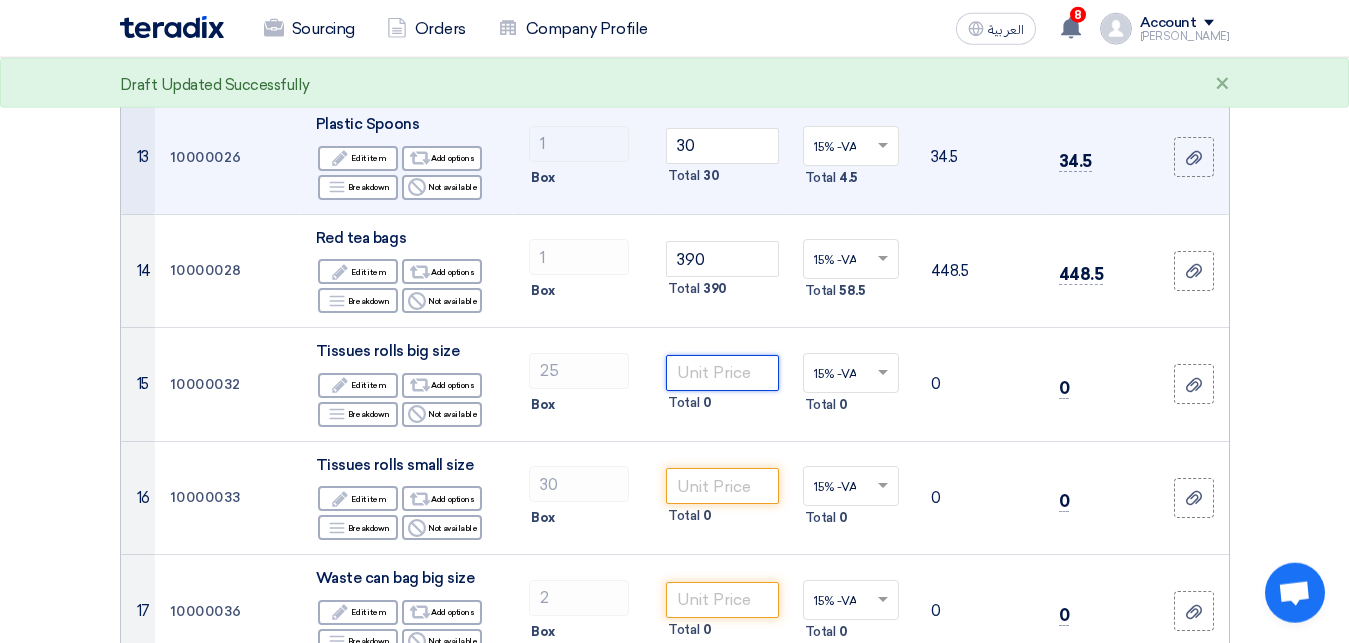scroll, scrollTop: 1632, scrollLeft: 0, axis: vertical 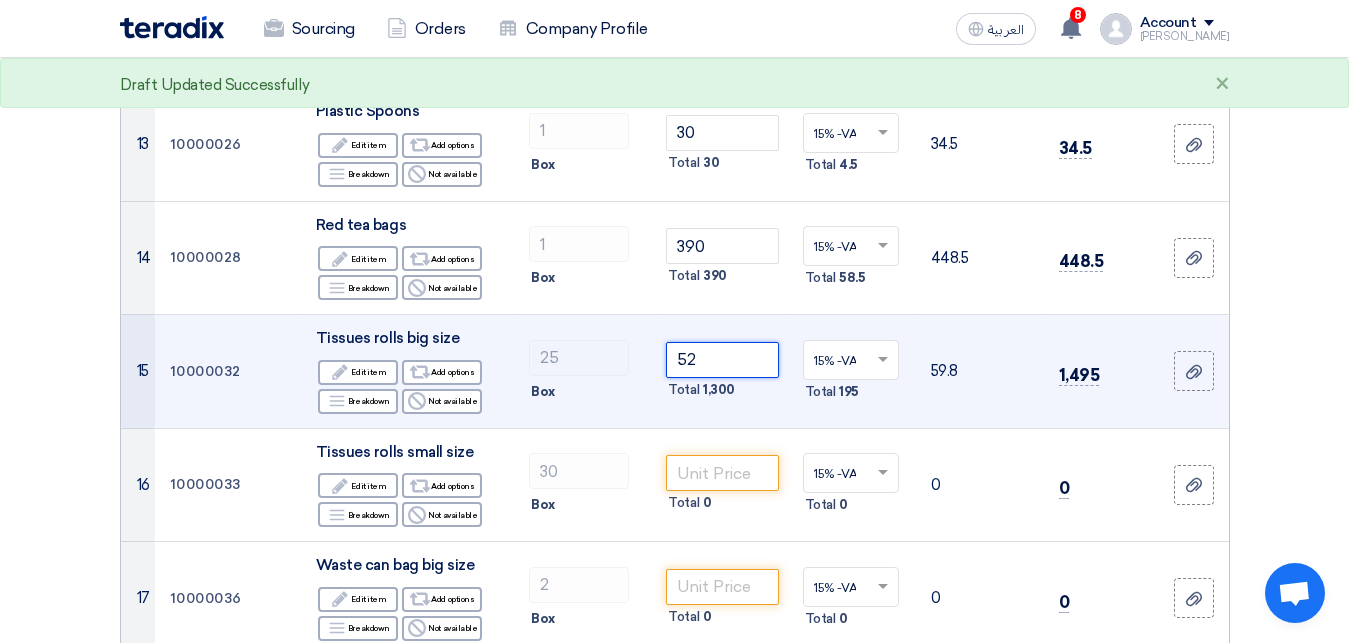click on "52" 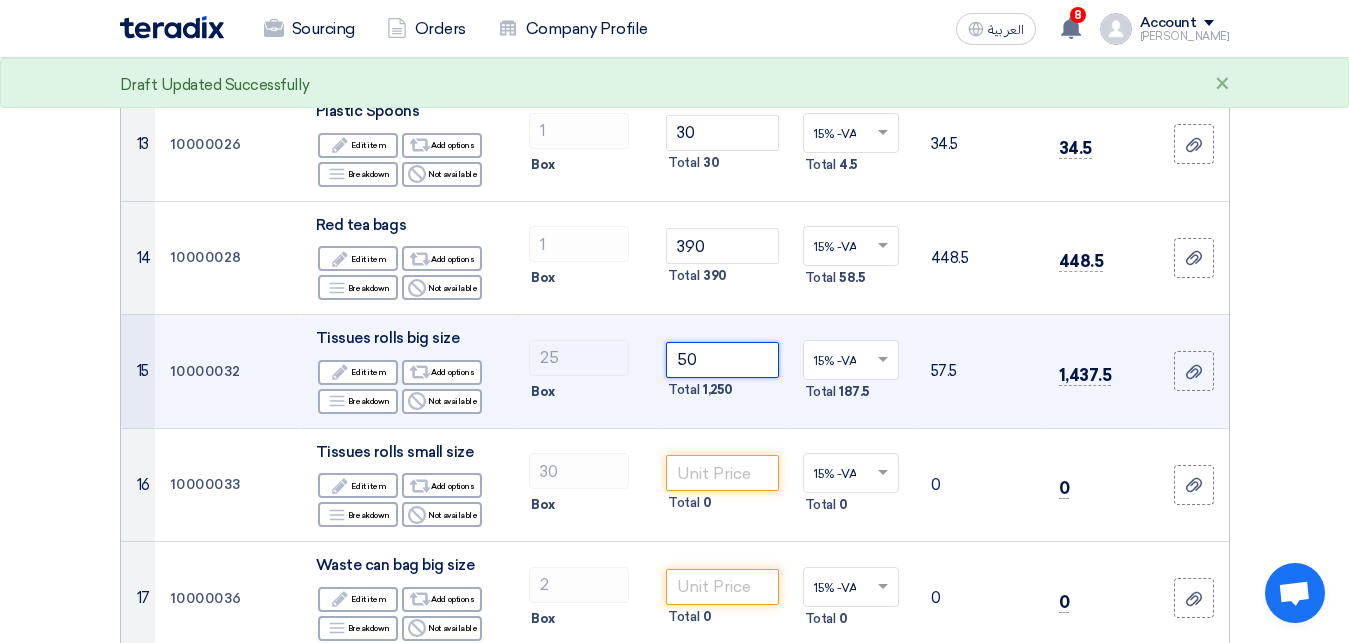 type on "50" 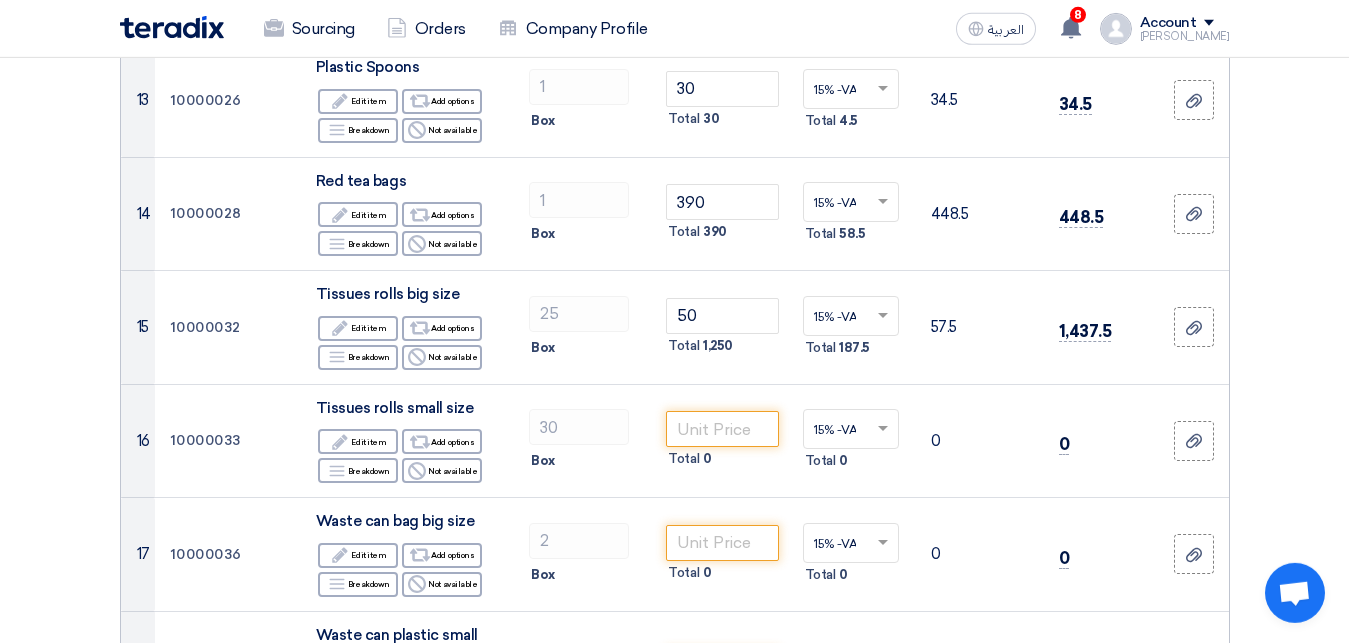 scroll, scrollTop: 1685, scrollLeft: 0, axis: vertical 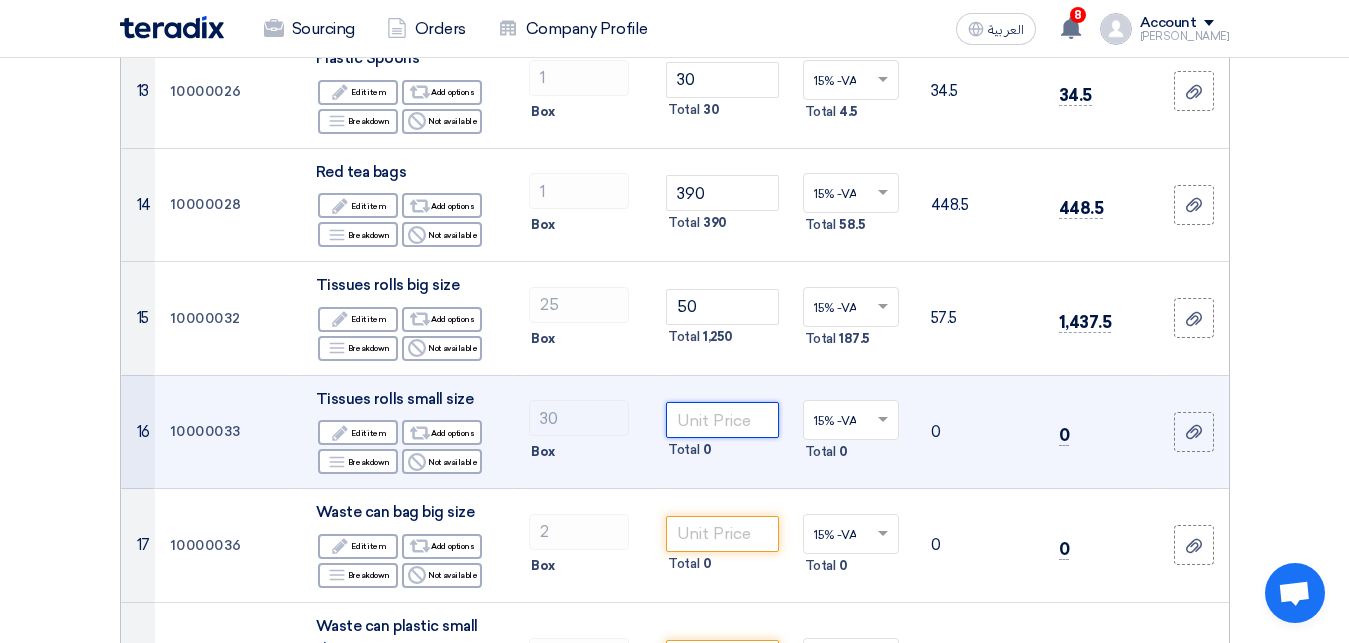 click 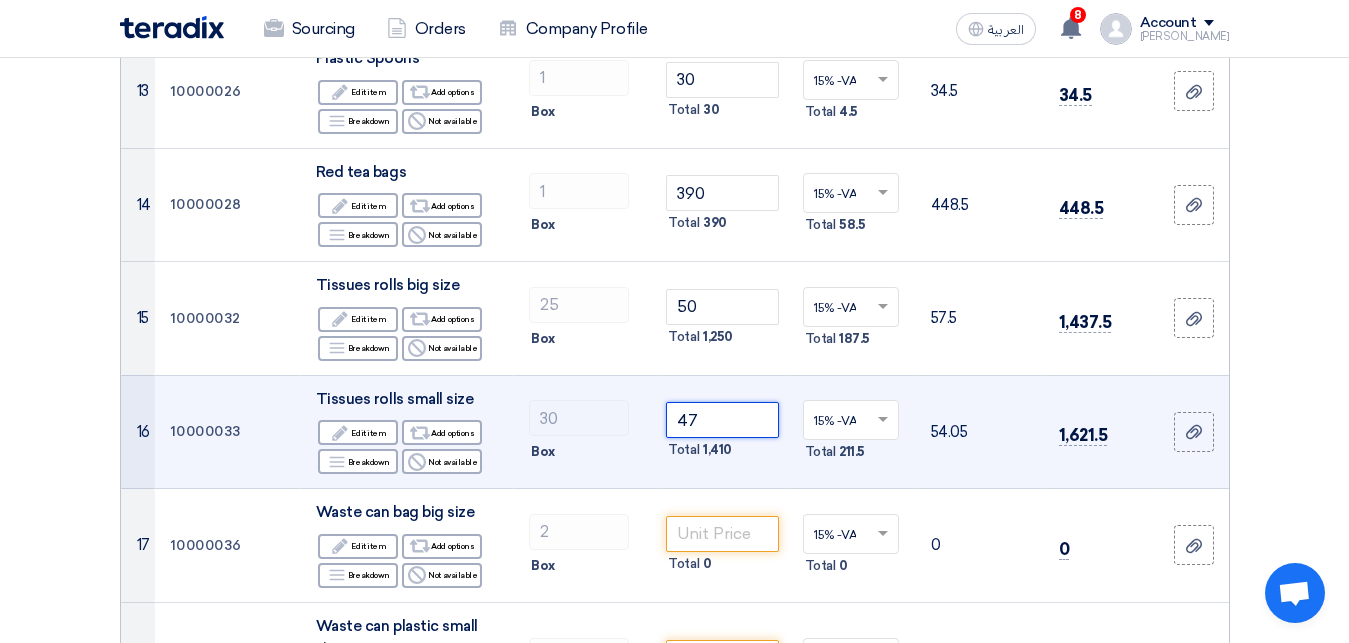 type on "47" 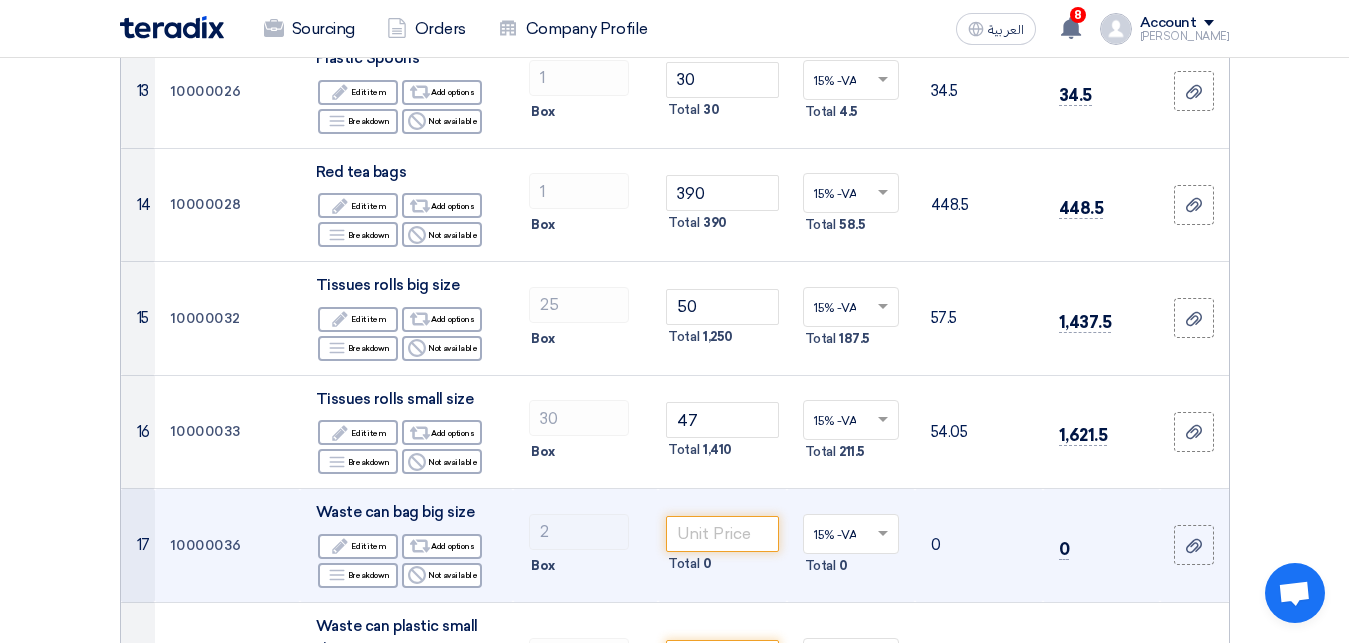 click on "Total
0" 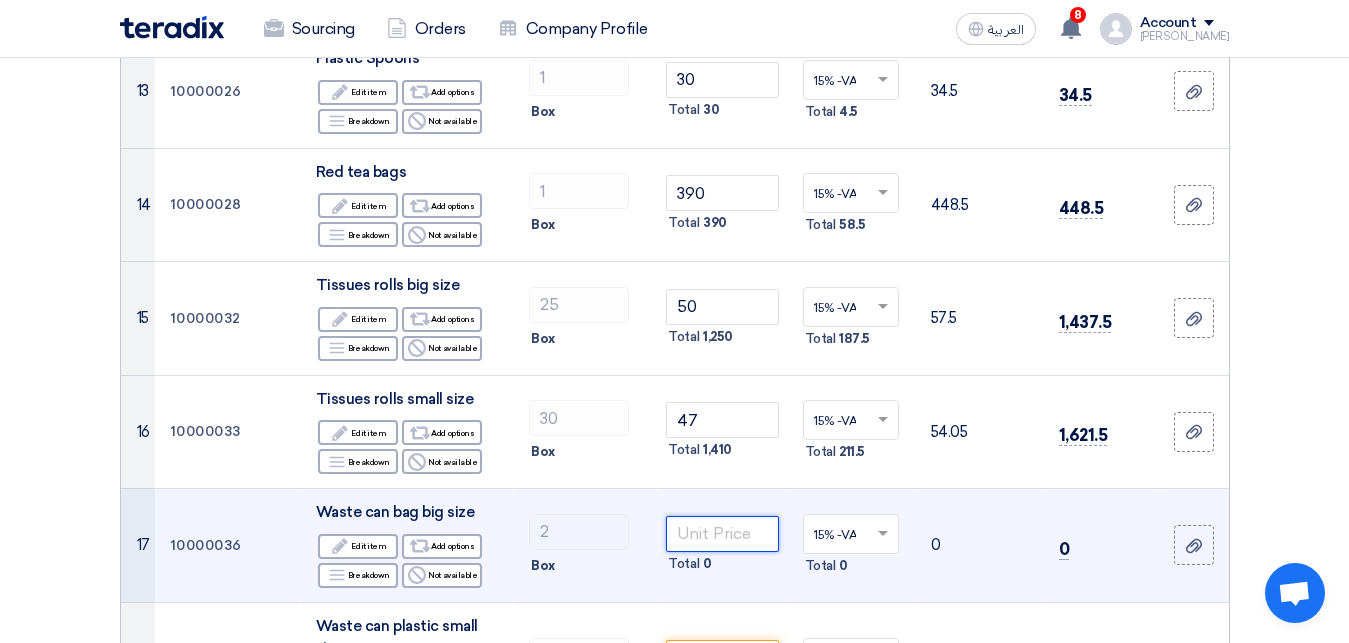 click 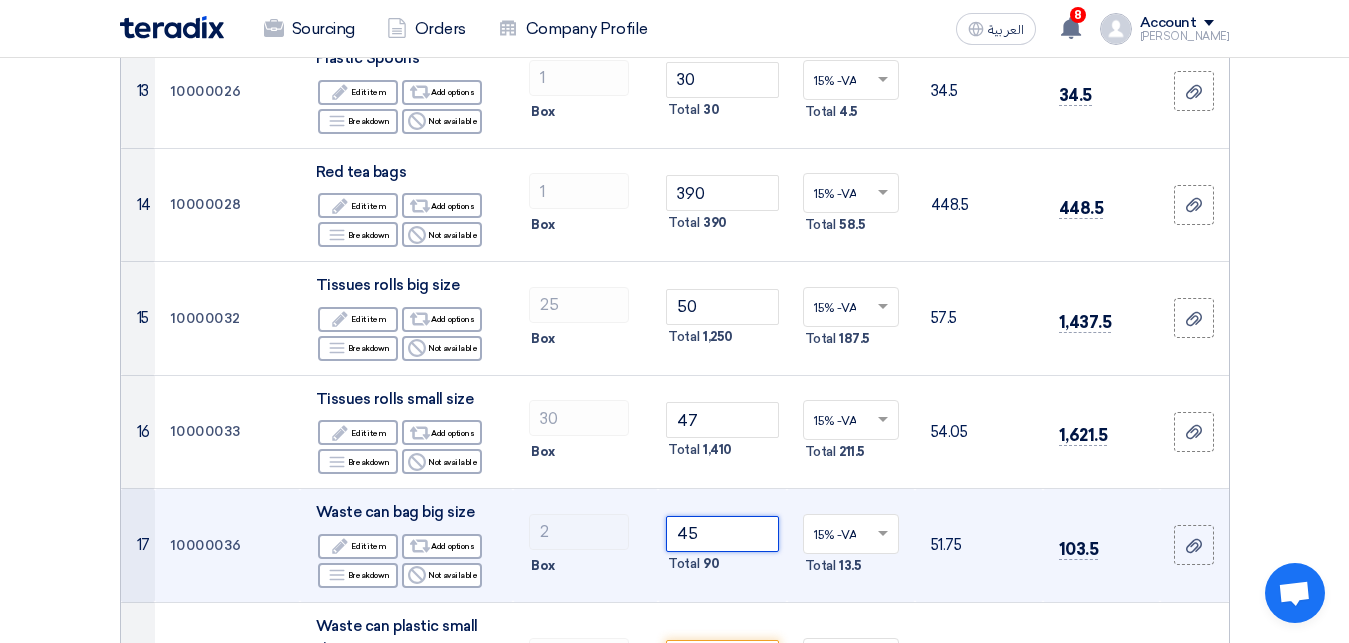 type on "45" 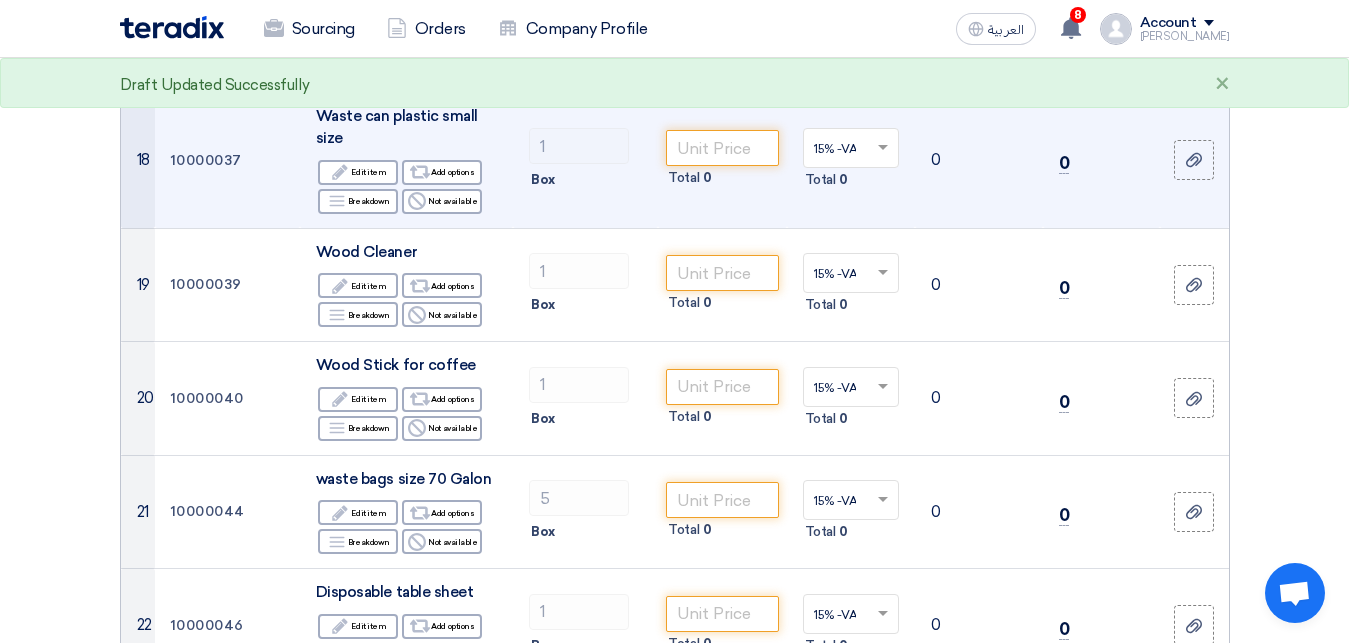 scroll, scrollTop: 2093, scrollLeft: 0, axis: vertical 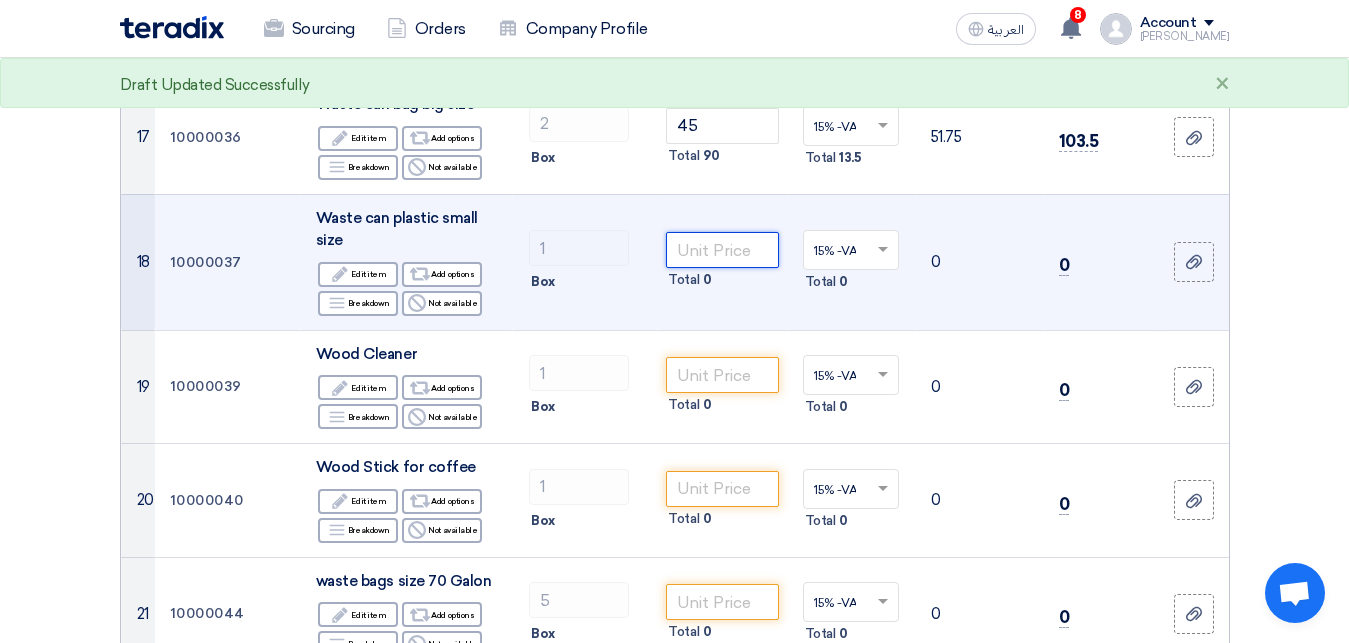 click 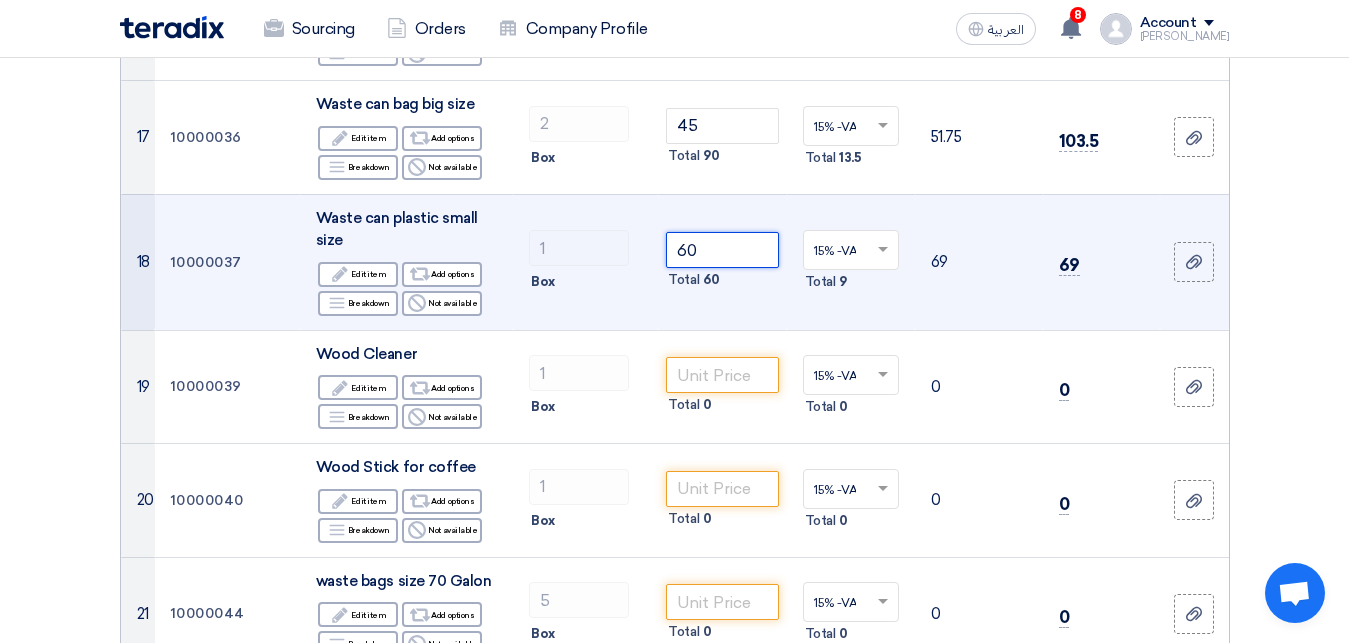 click on "60" 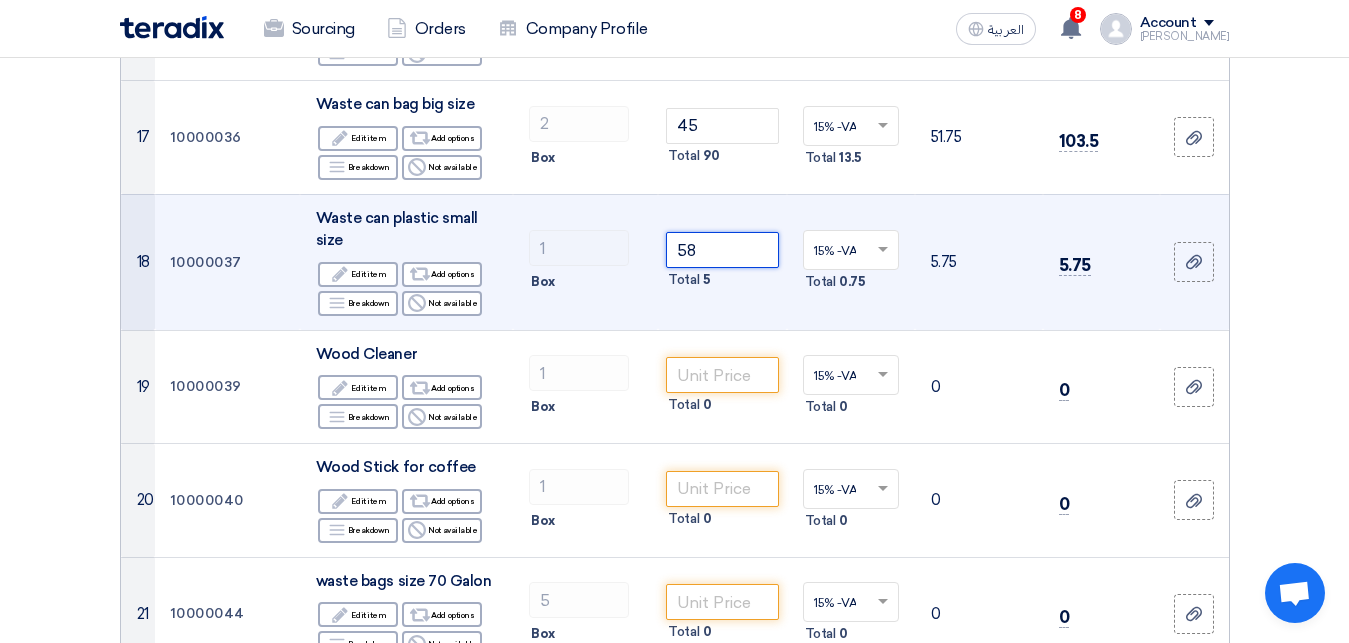 type on "58" 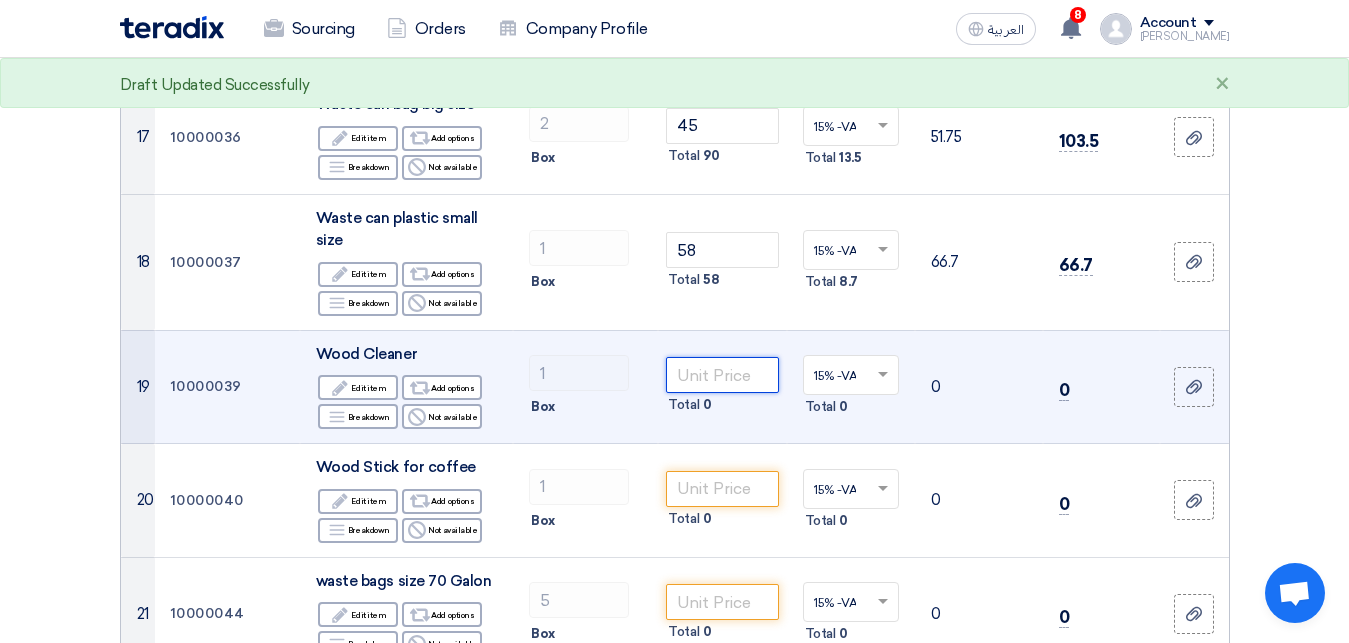 click 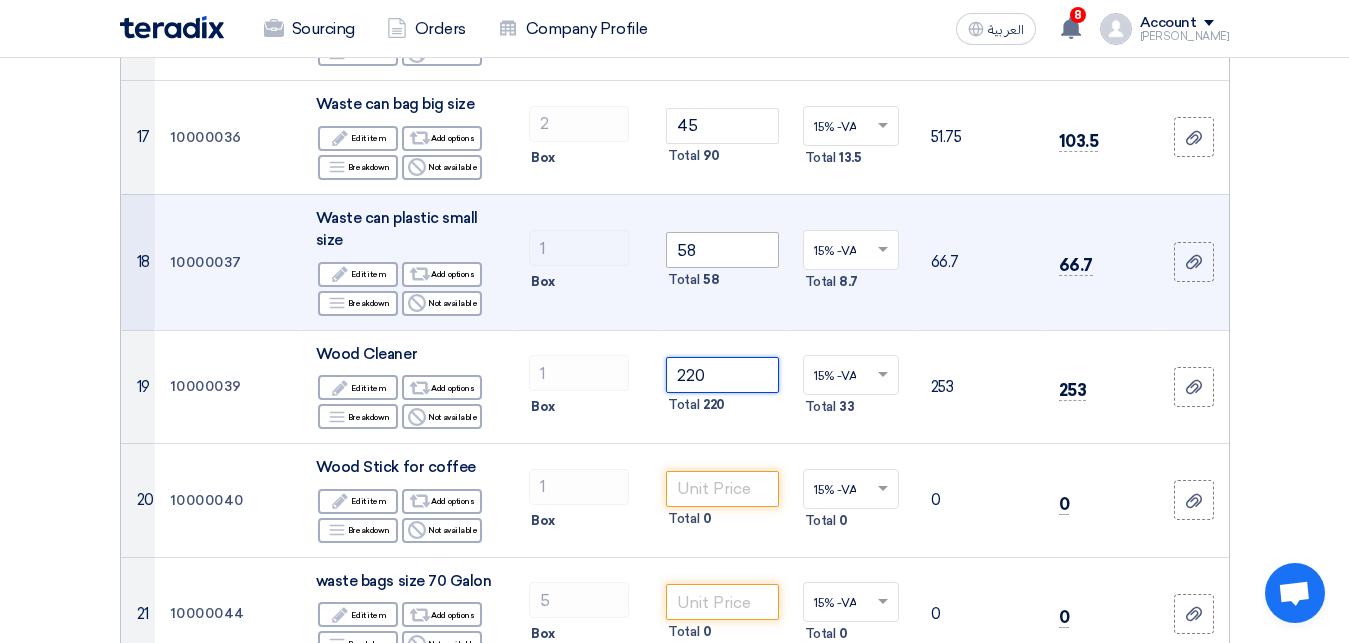 type on "220" 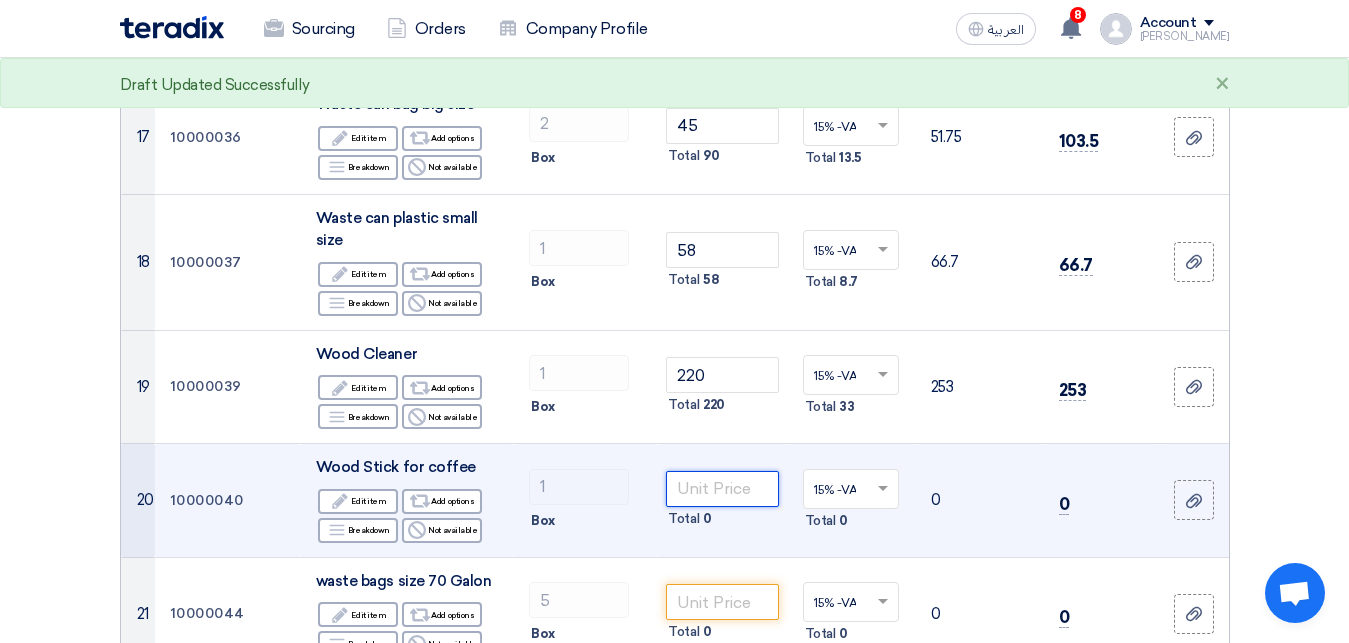 click 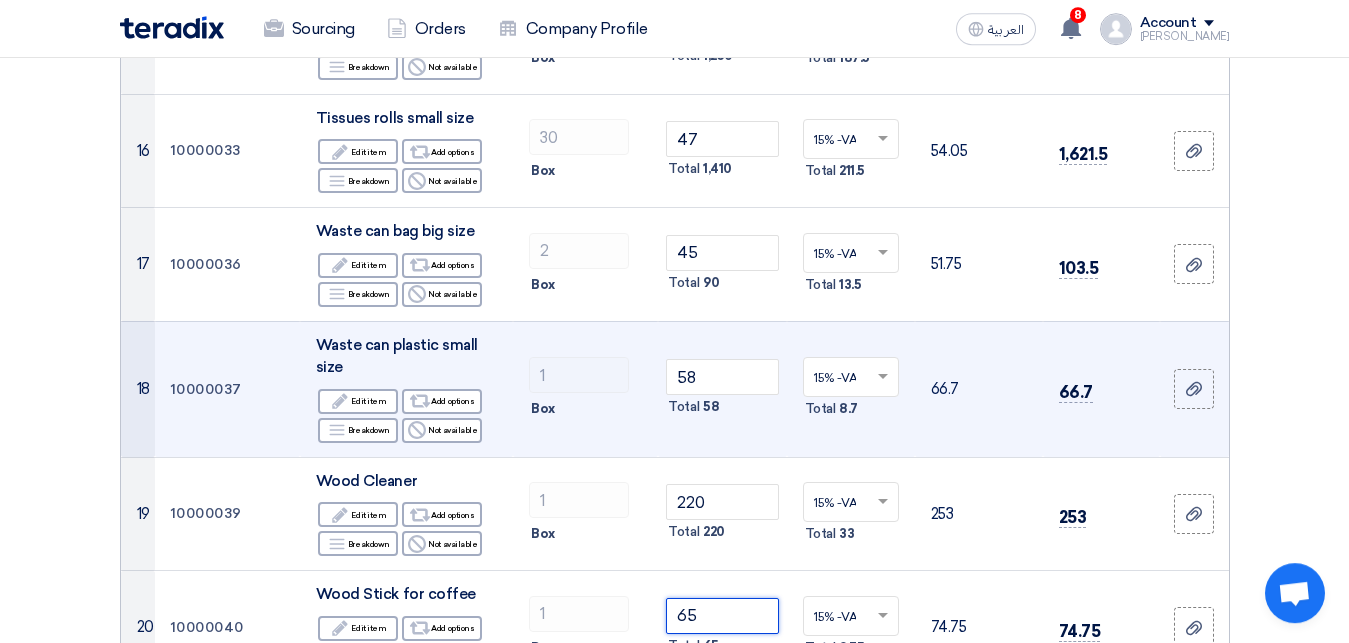 scroll, scrollTop: 1889, scrollLeft: 0, axis: vertical 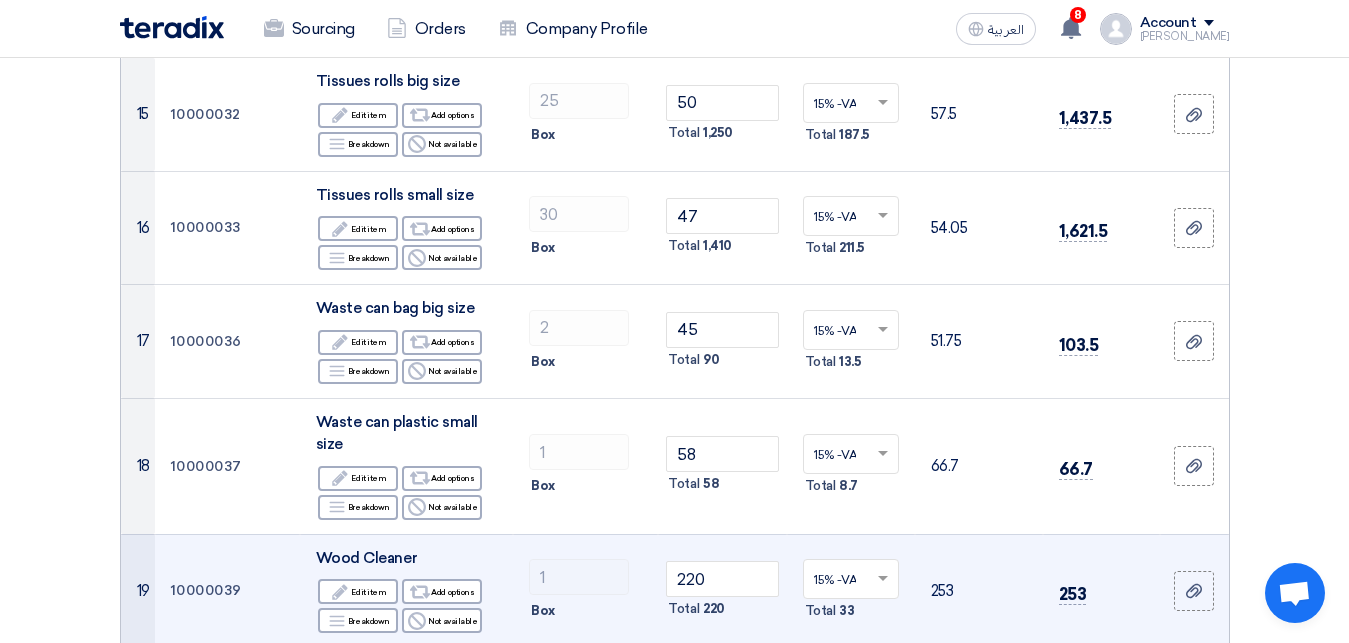 type on "65" 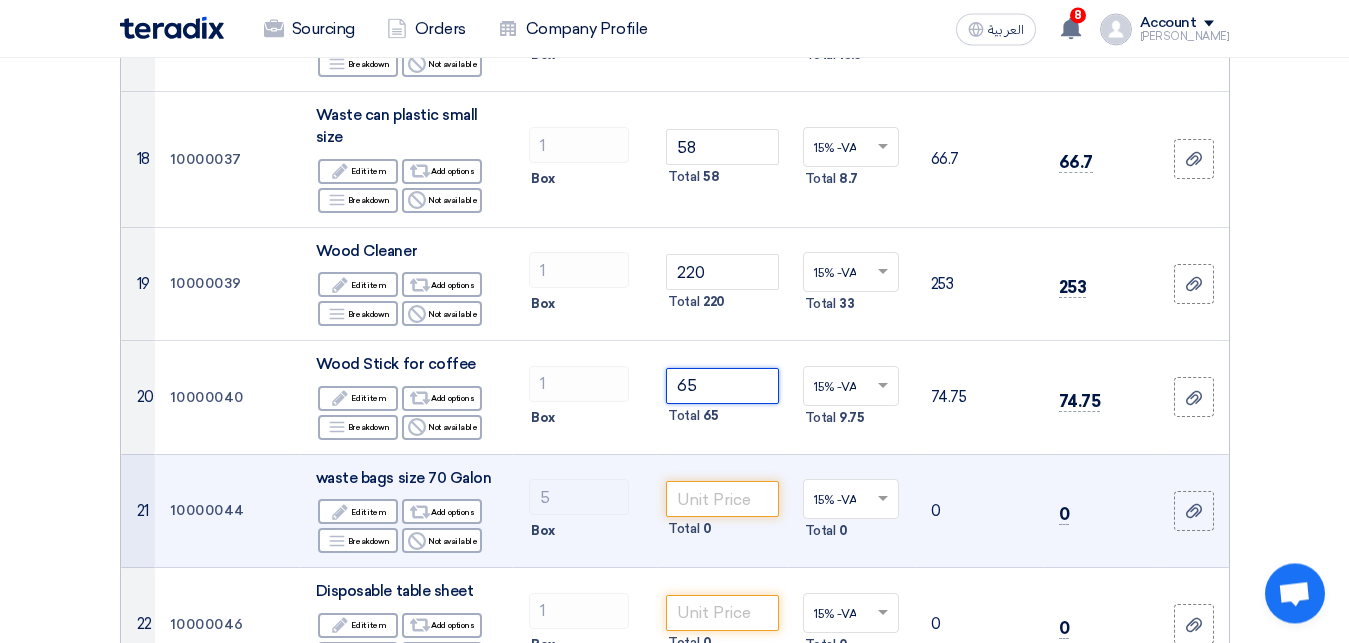 scroll, scrollTop: 2399, scrollLeft: 0, axis: vertical 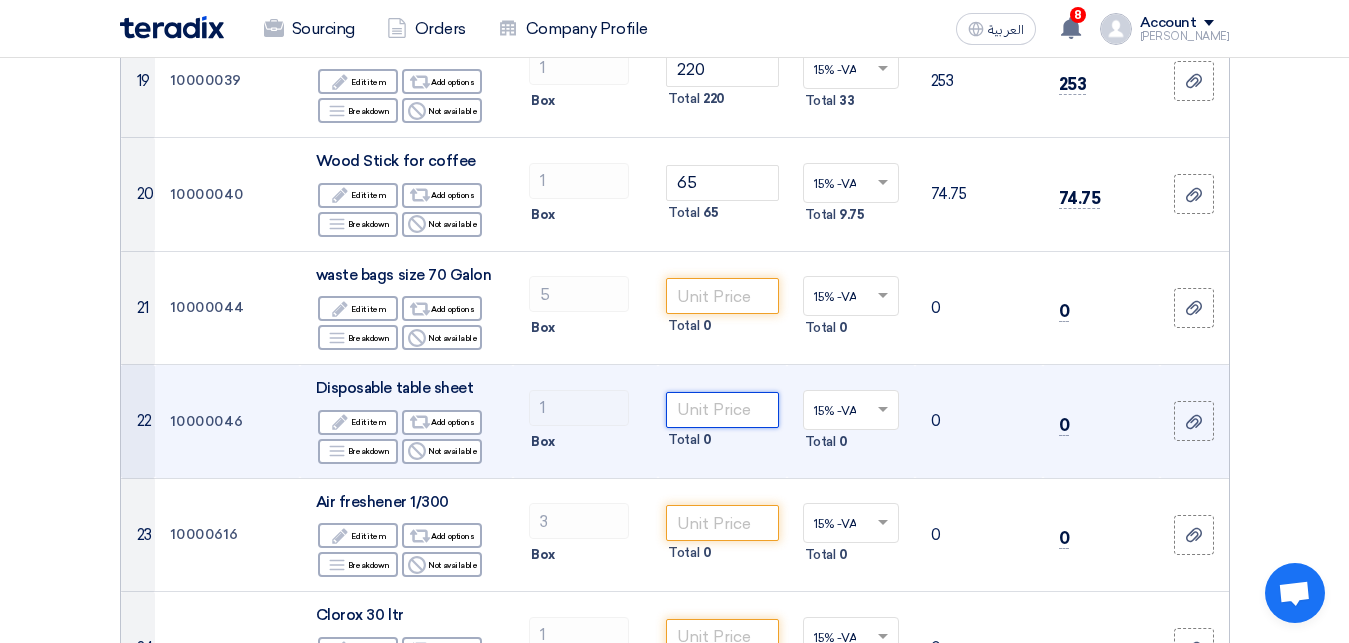 click 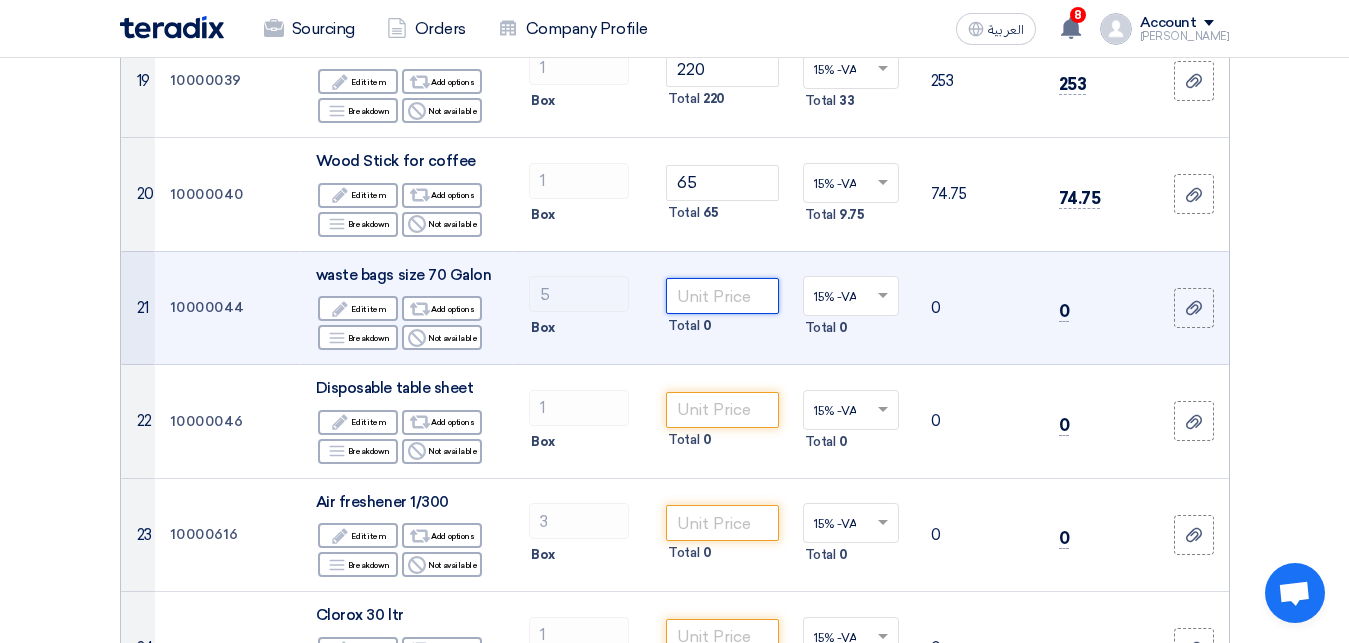 click 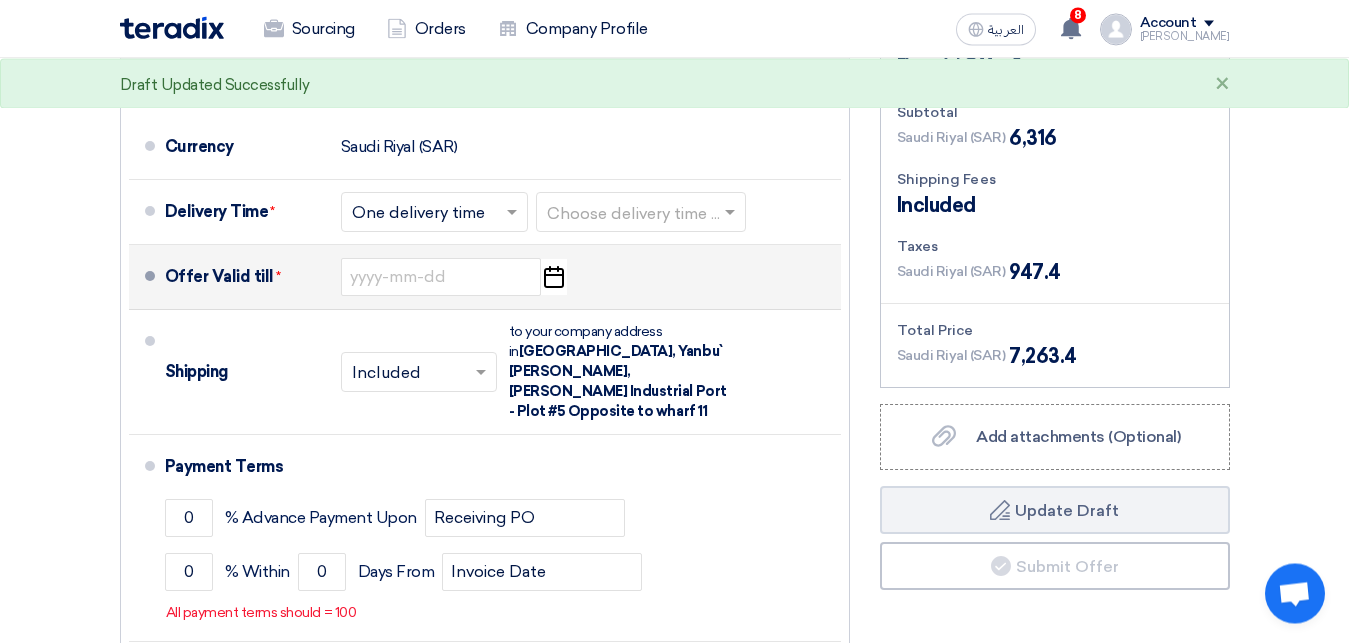 scroll, scrollTop: 3827, scrollLeft: 0, axis: vertical 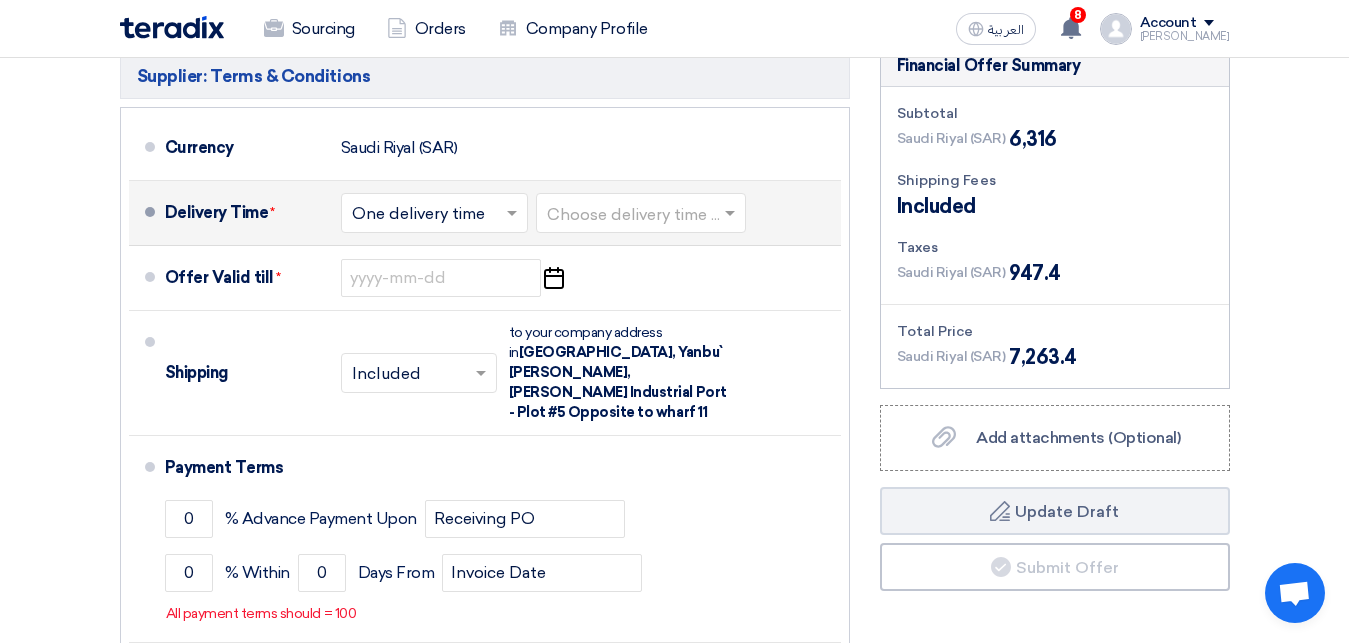 type on "72" 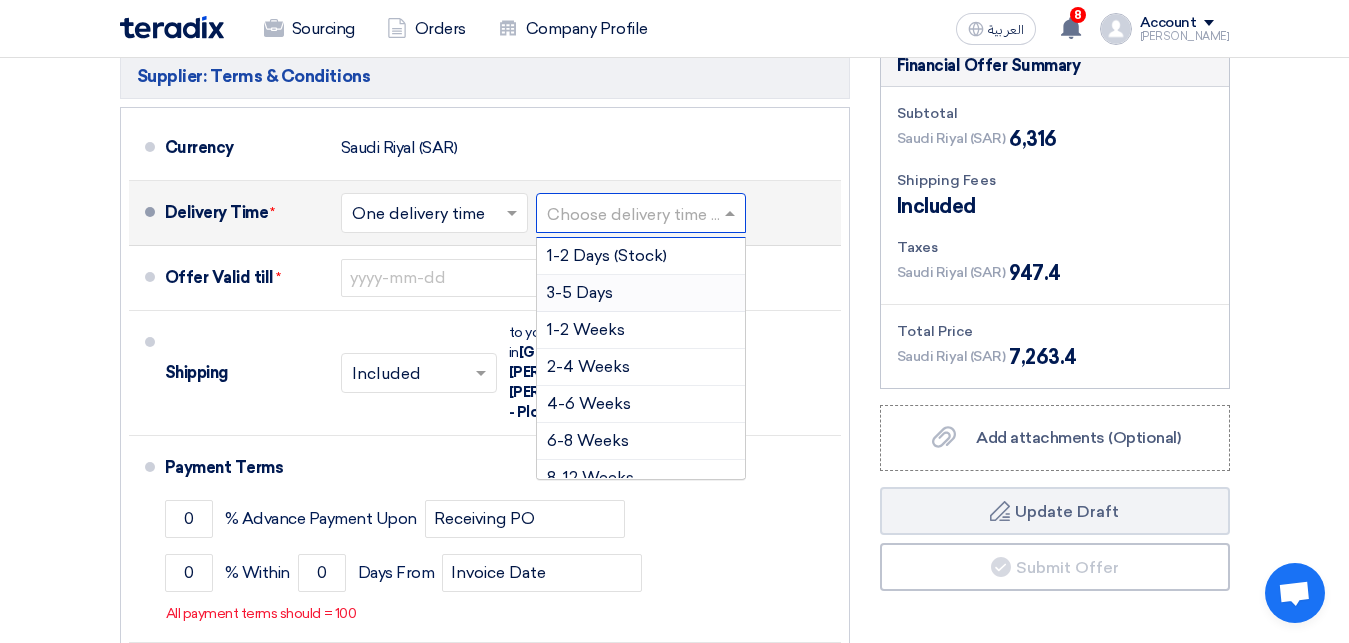 click on "3-5 Days" at bounding box center [580, 292] 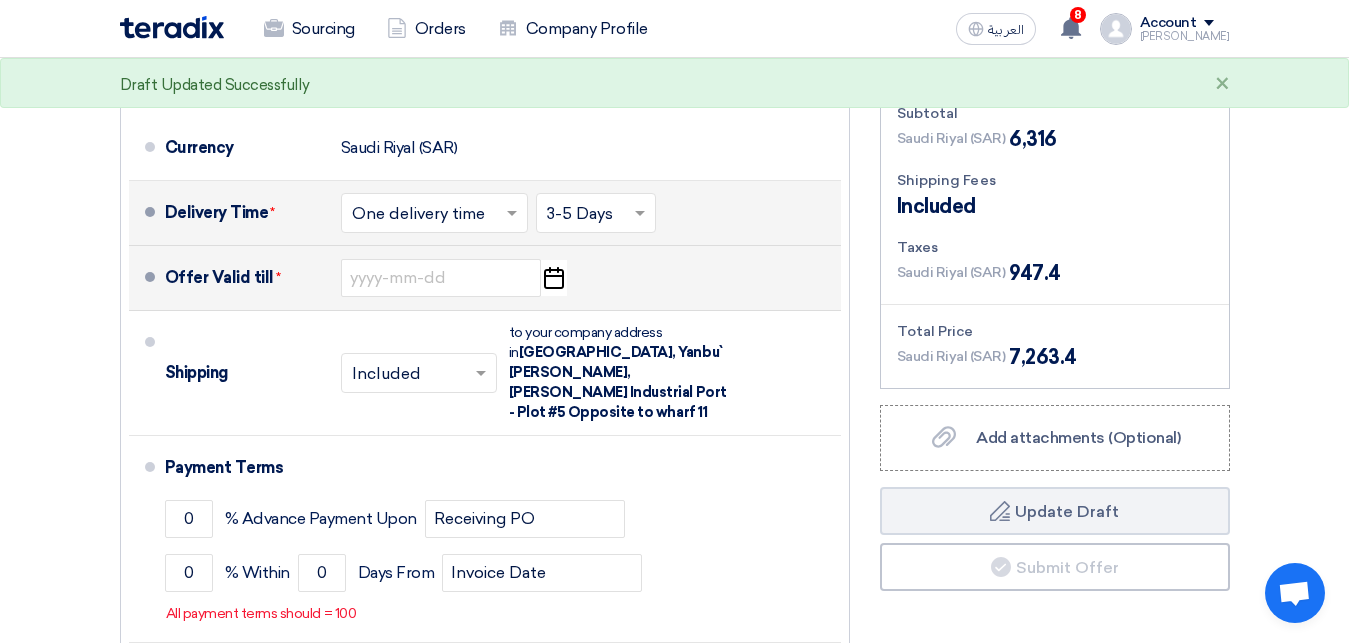 click on "Pick a date" 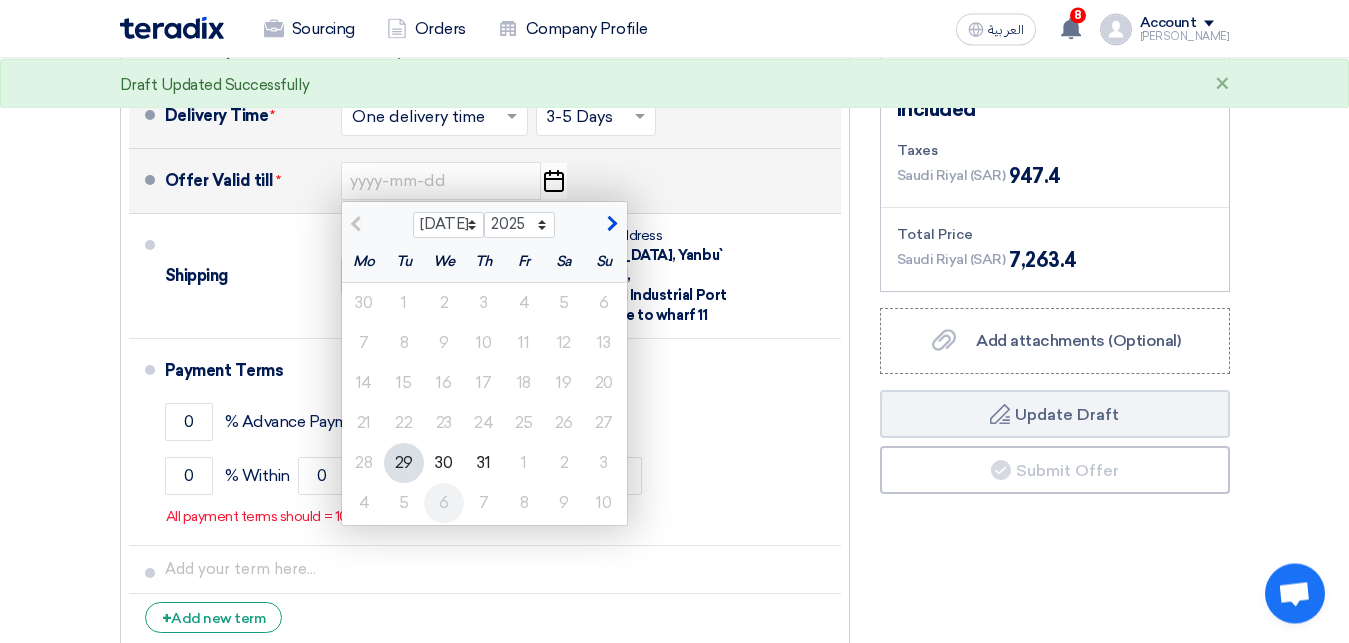 scroll, scrollTop: 3929, scrollLeft: 0, axis: vertical 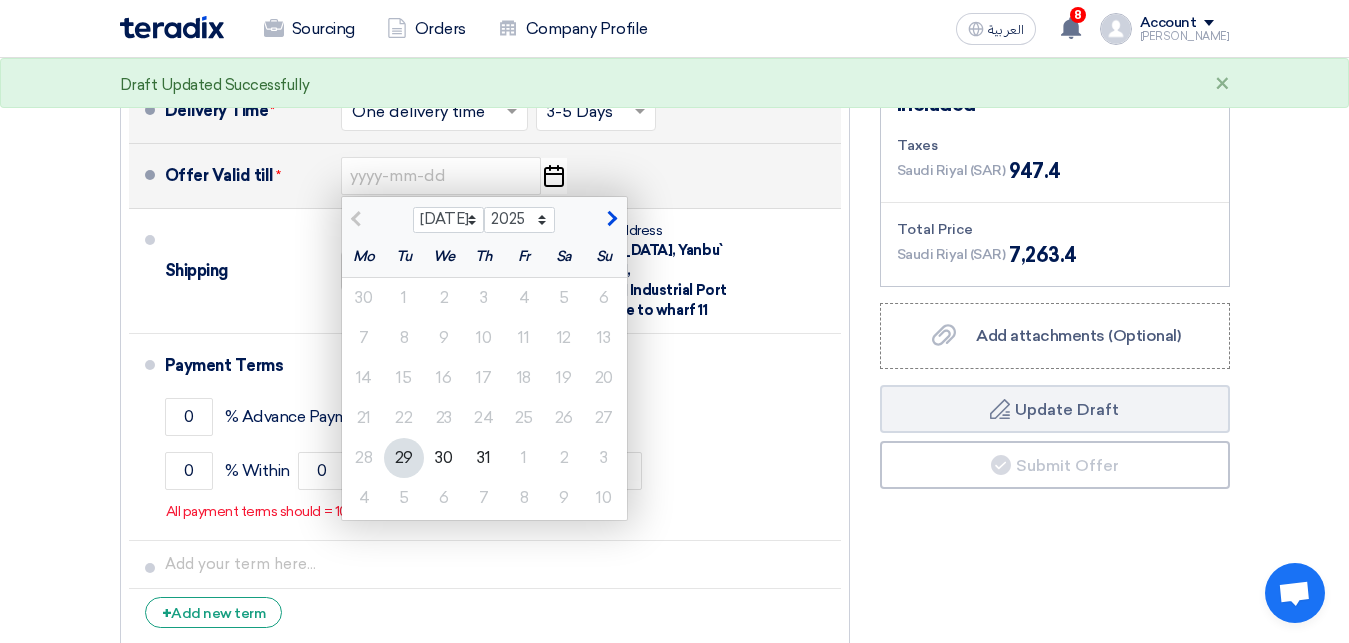 click 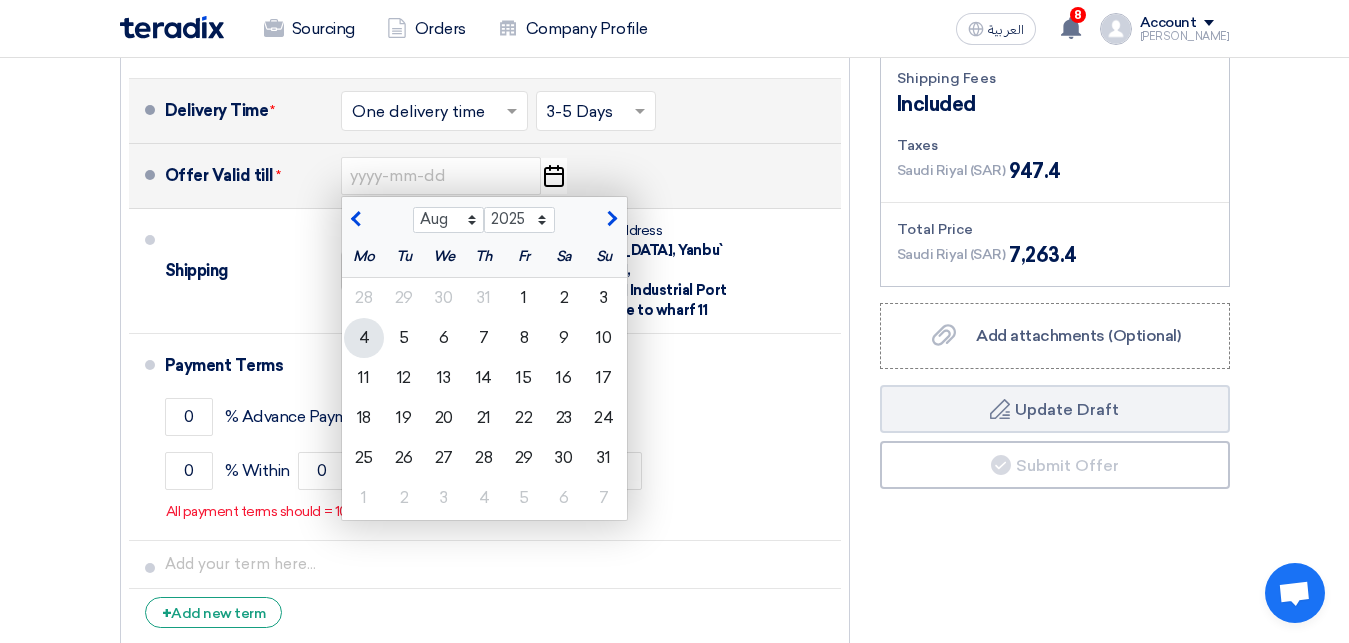 click on "4" 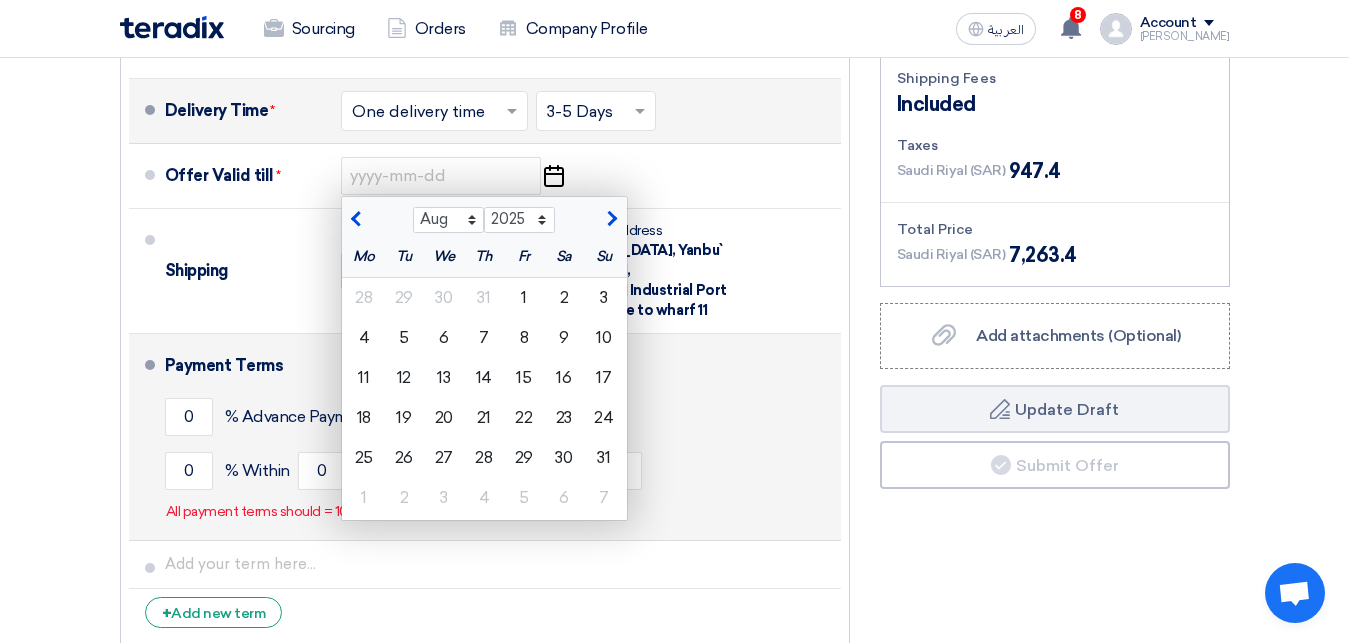 type on "[DATE]" 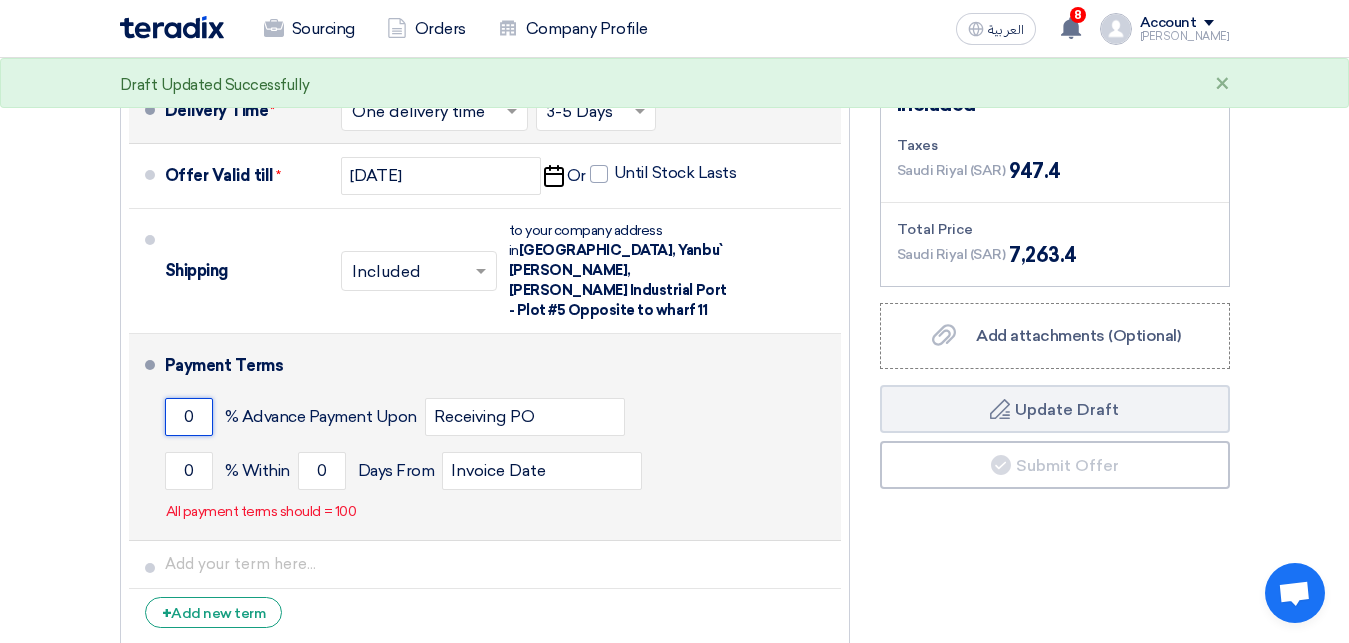 click on "0" 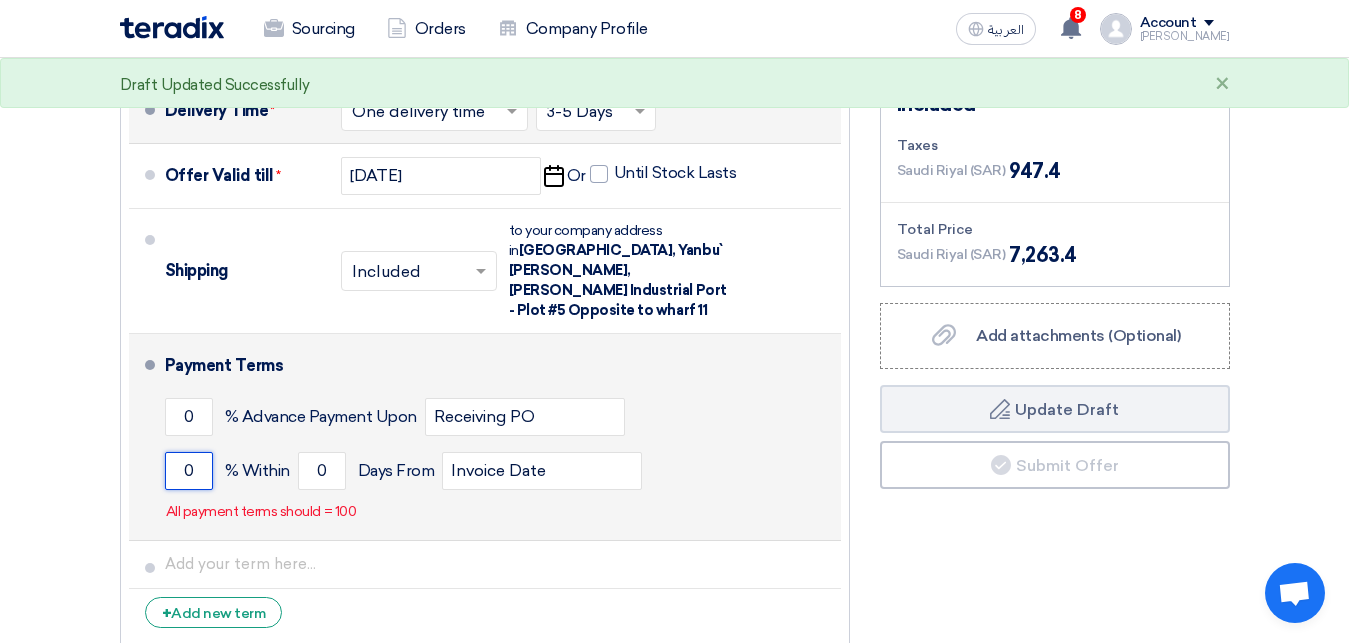 click on "0" 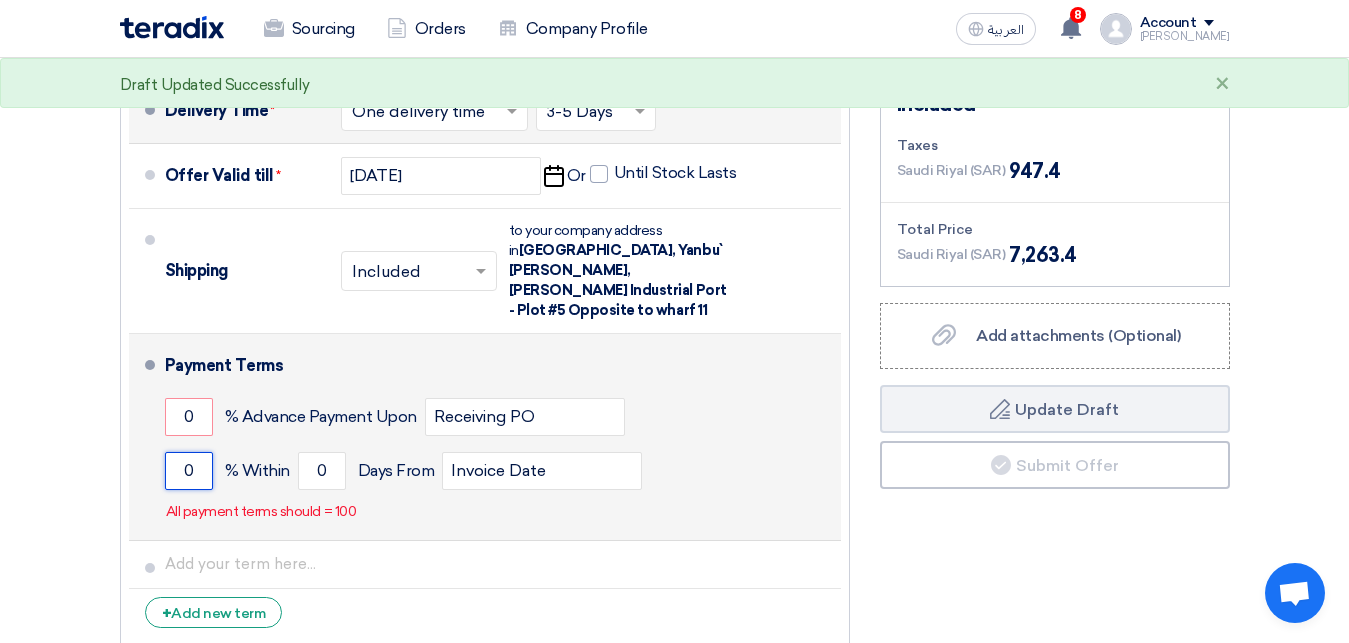 click on "0" 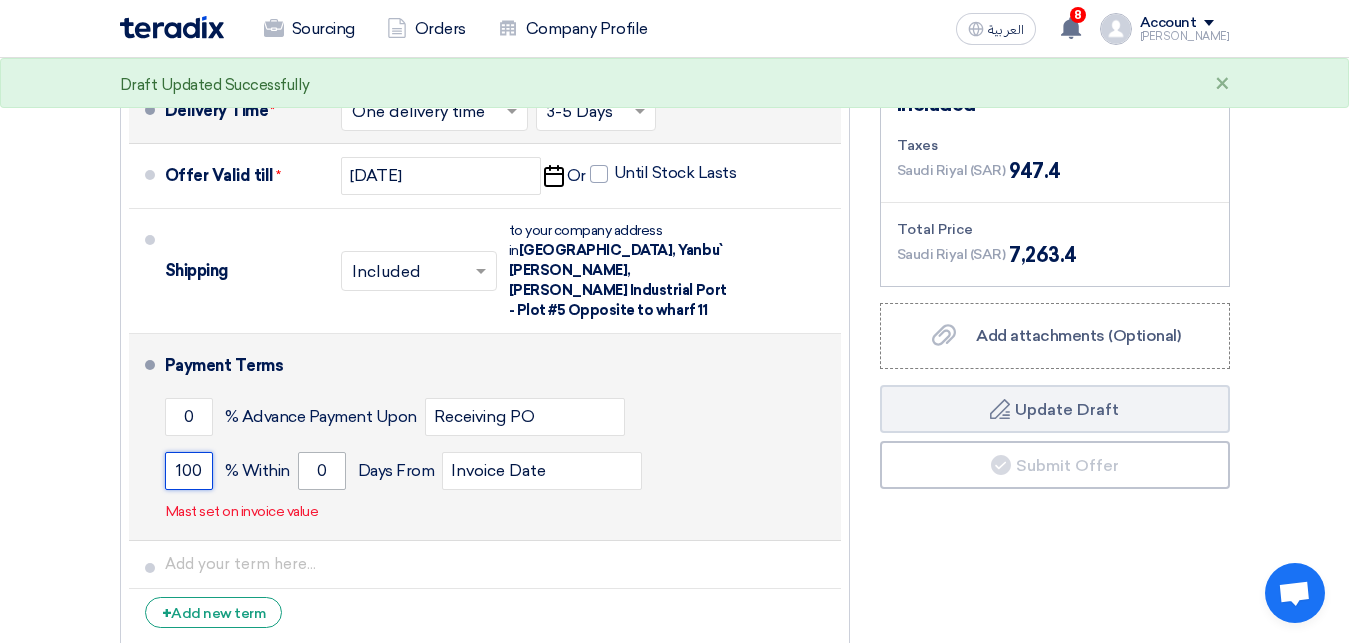 type on "100" 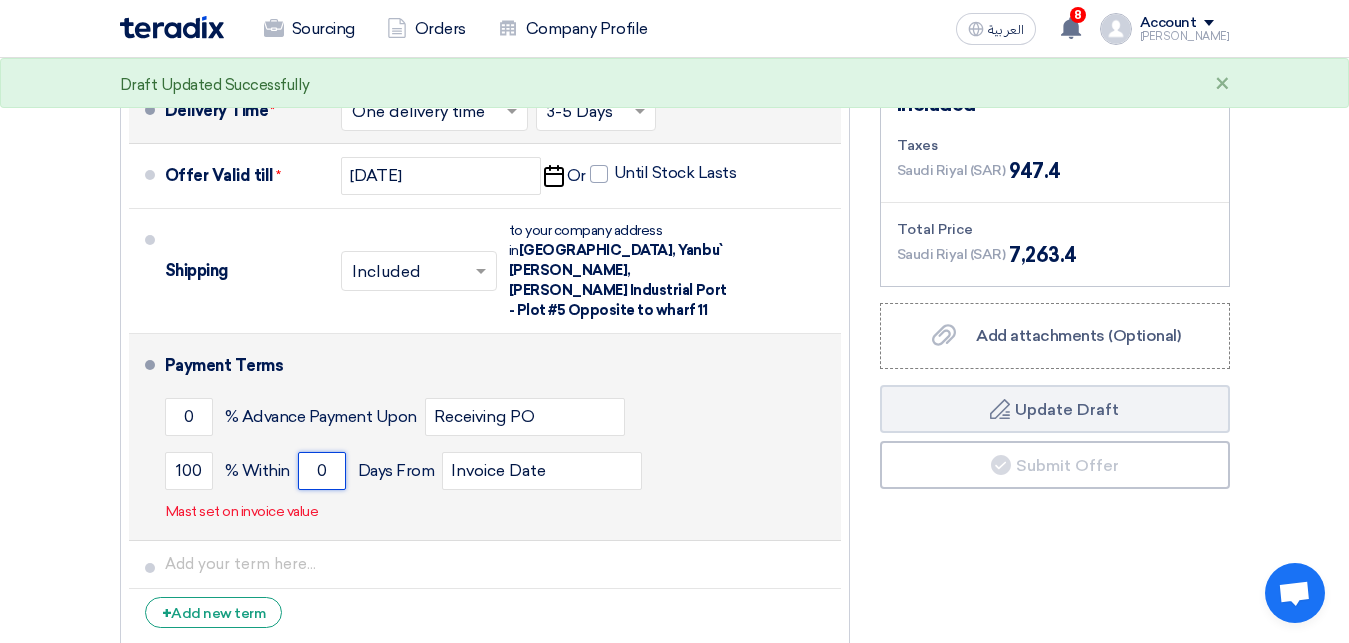 click on "0" 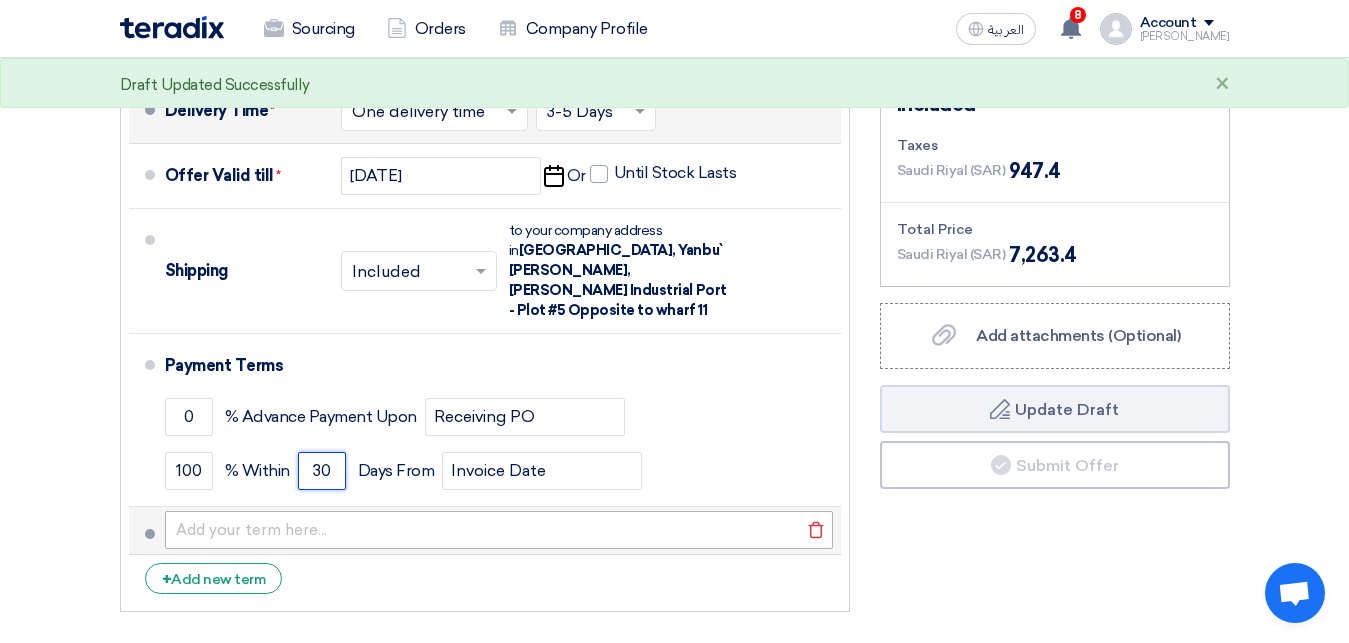 type on "30" 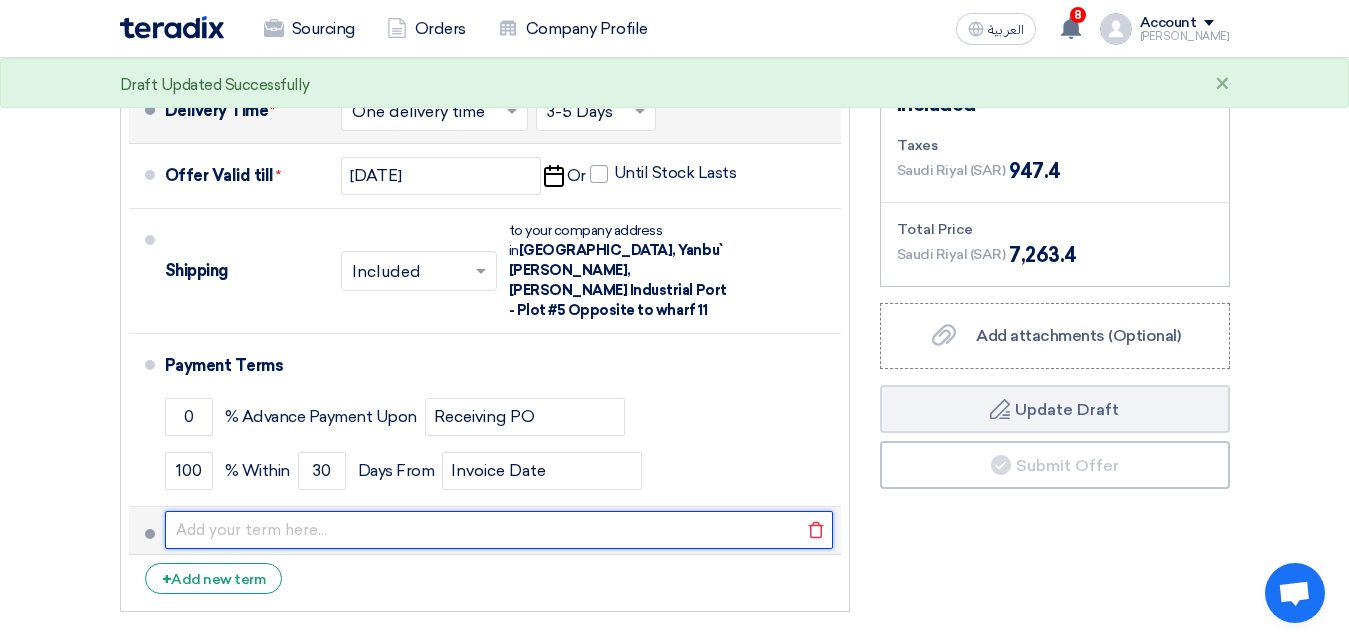 click 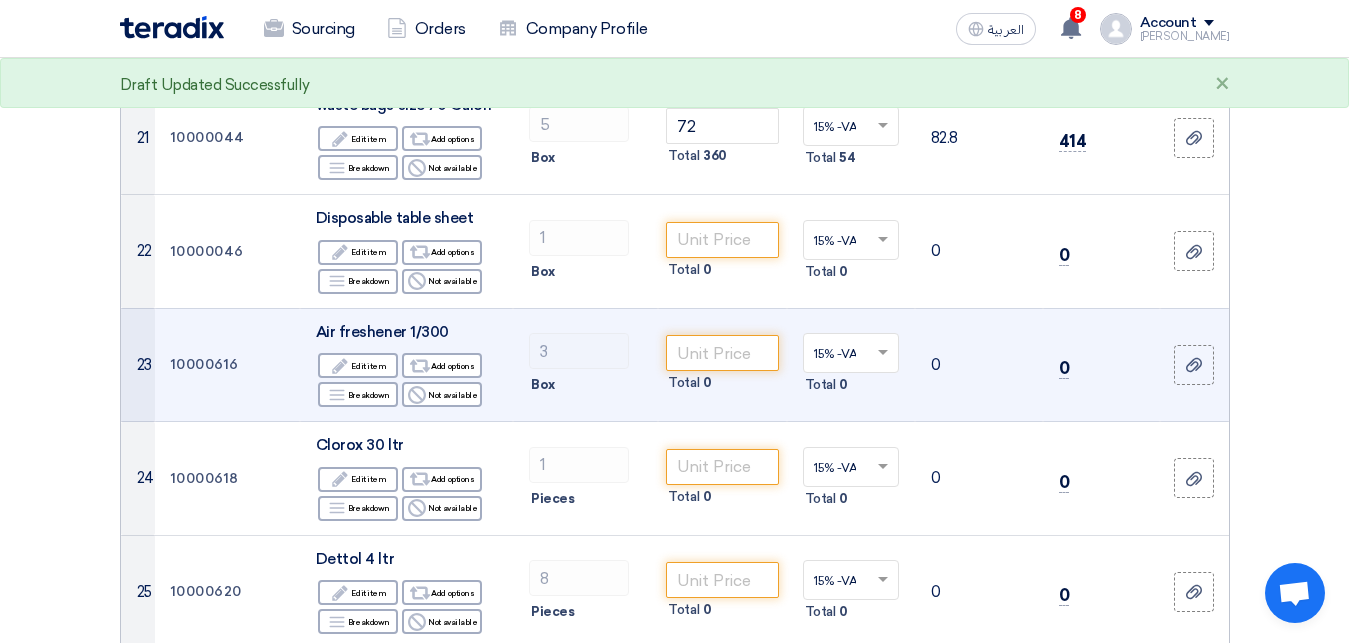 scroll, scrollTop: 2365, scrollLeft: 0, axis: vertical 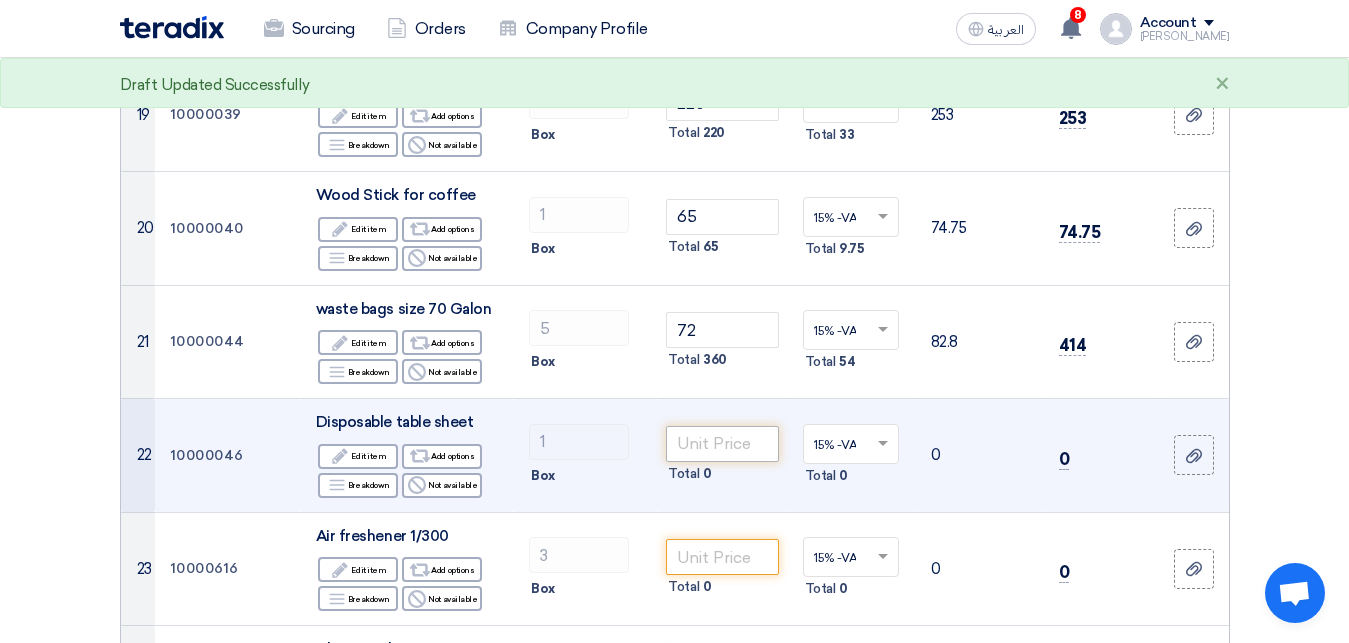 type on "TRASH BAG 70 GAL 13KG BALA75" 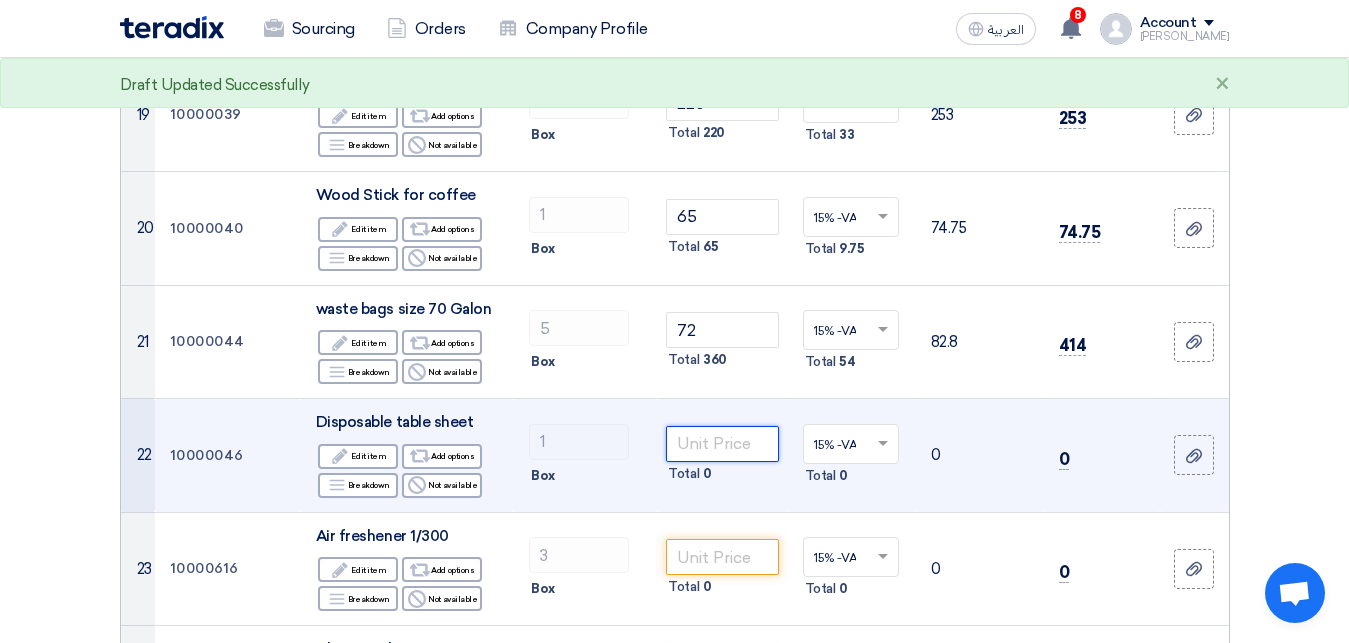 click 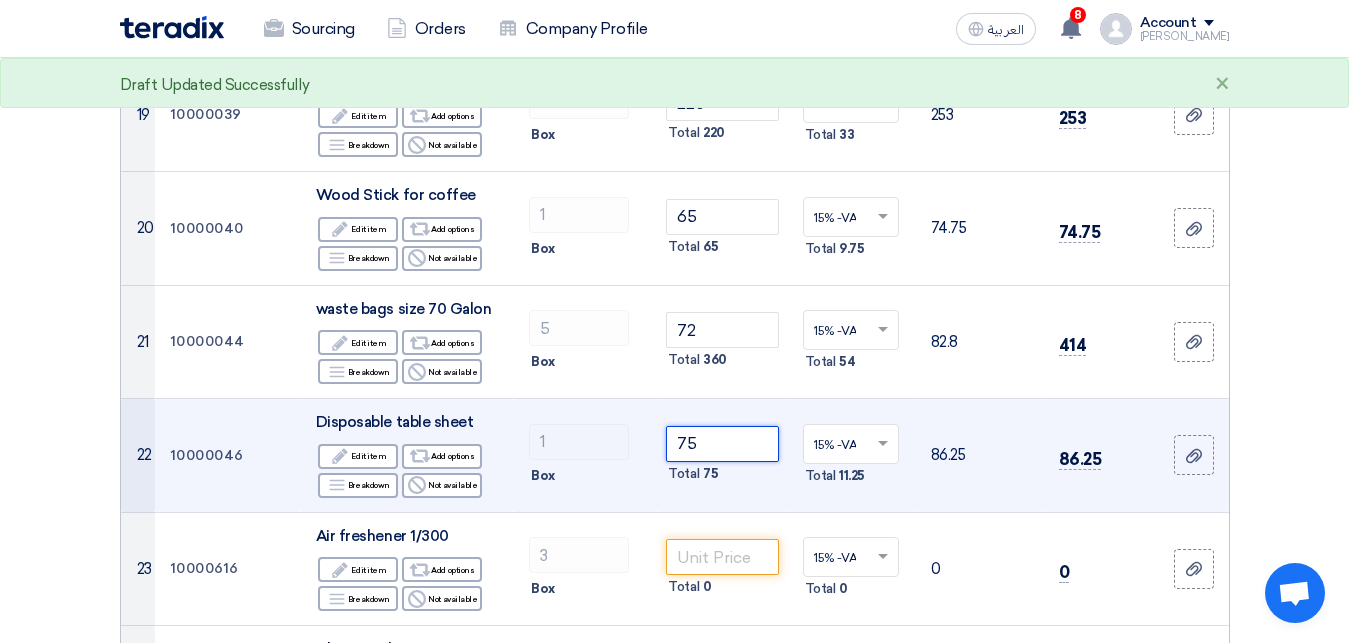 type on "75" 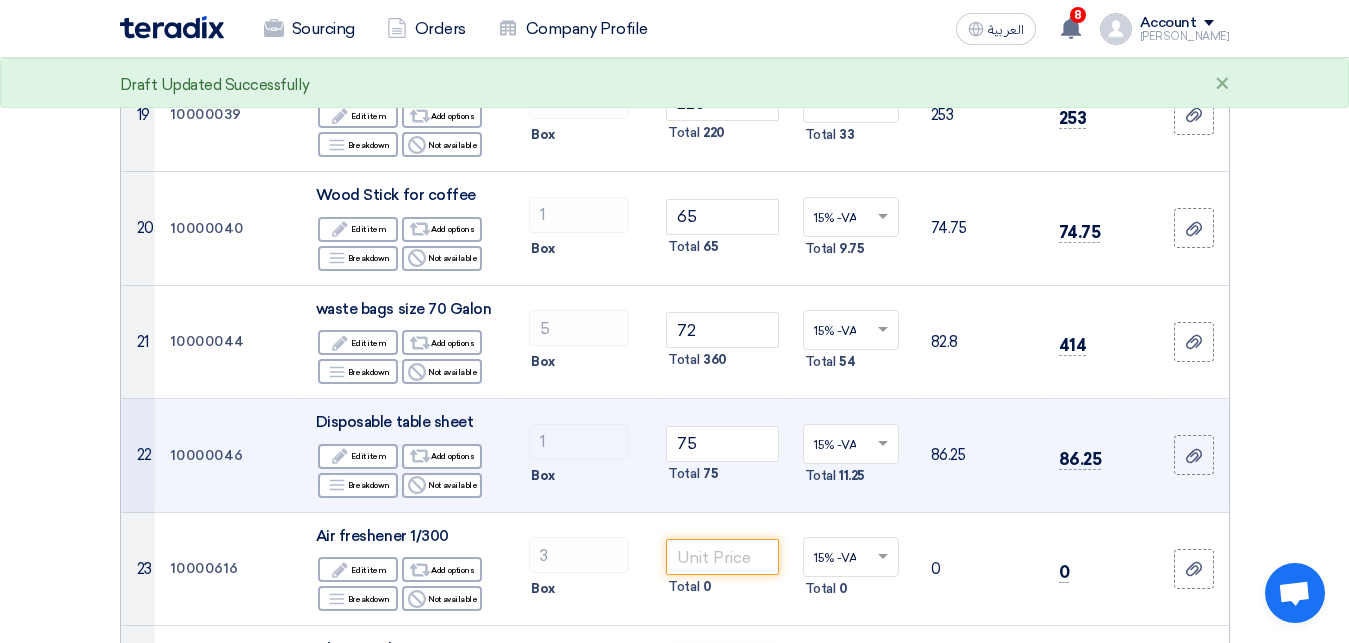 click on "1
Box" 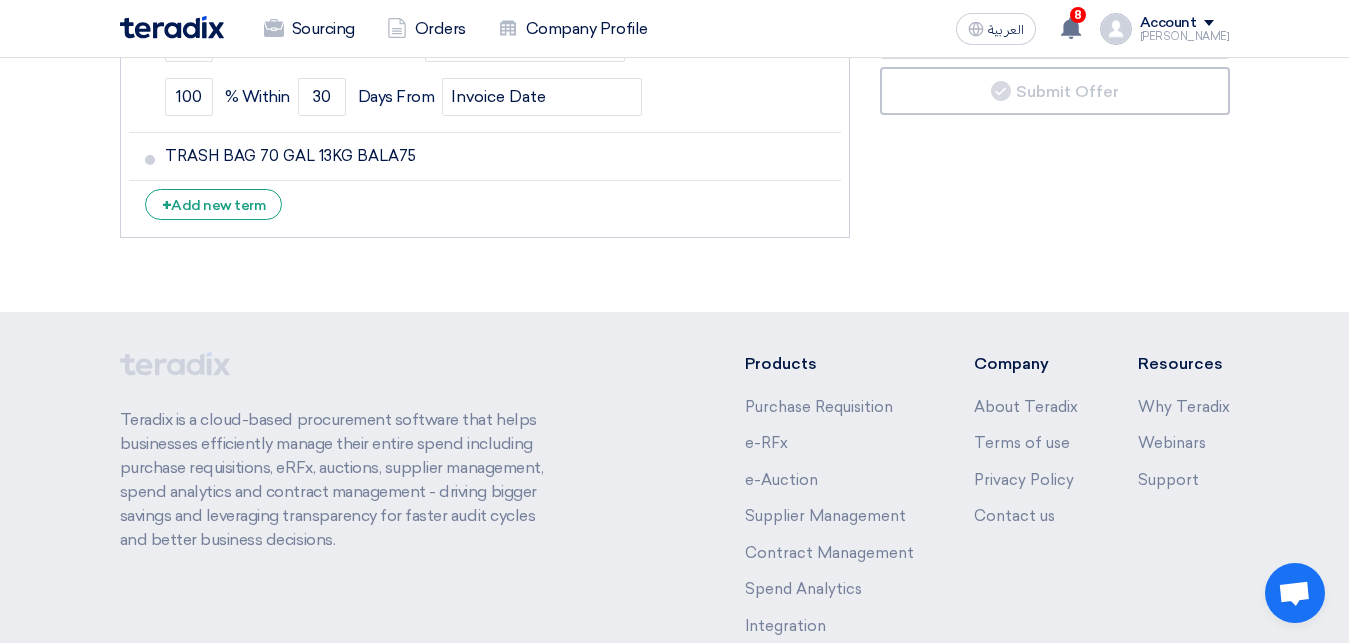 scroll, scrollTop: 3997, scrollLeft: 0, axis: vertical 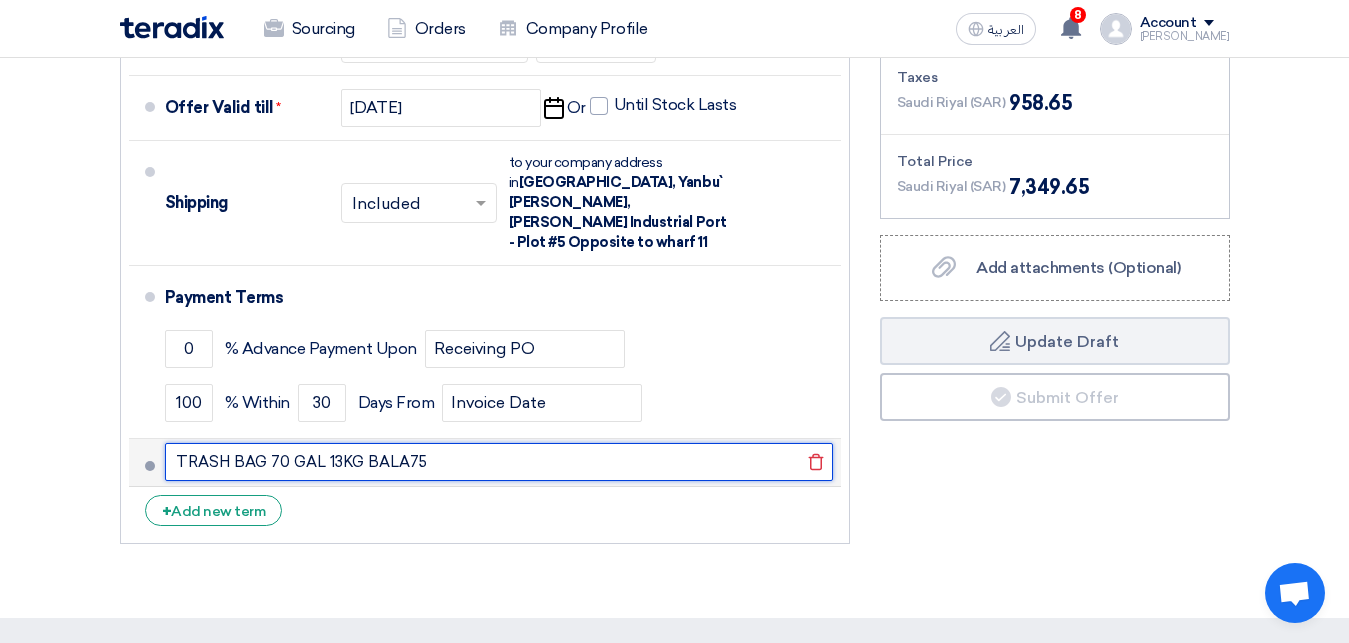click on "TRASH BAG 70 GAL 13KG BALA75" 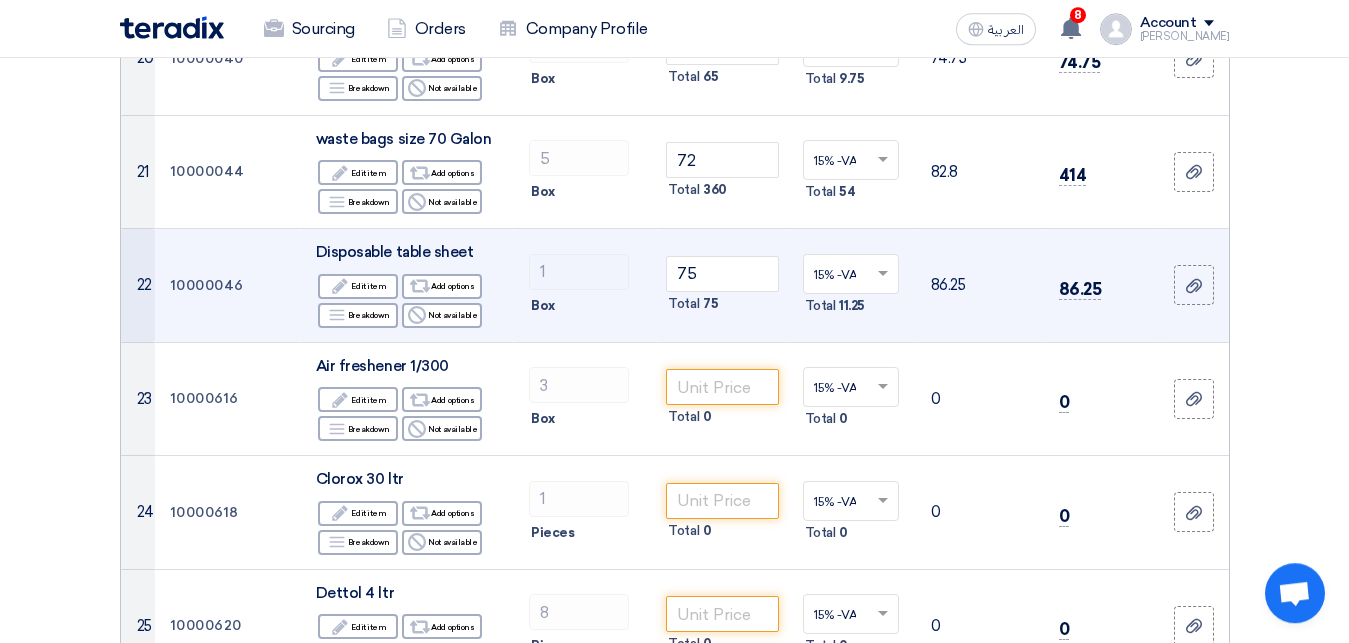 scroll, scrollTop: 2467, scrollLeft: 0, axis: vertical 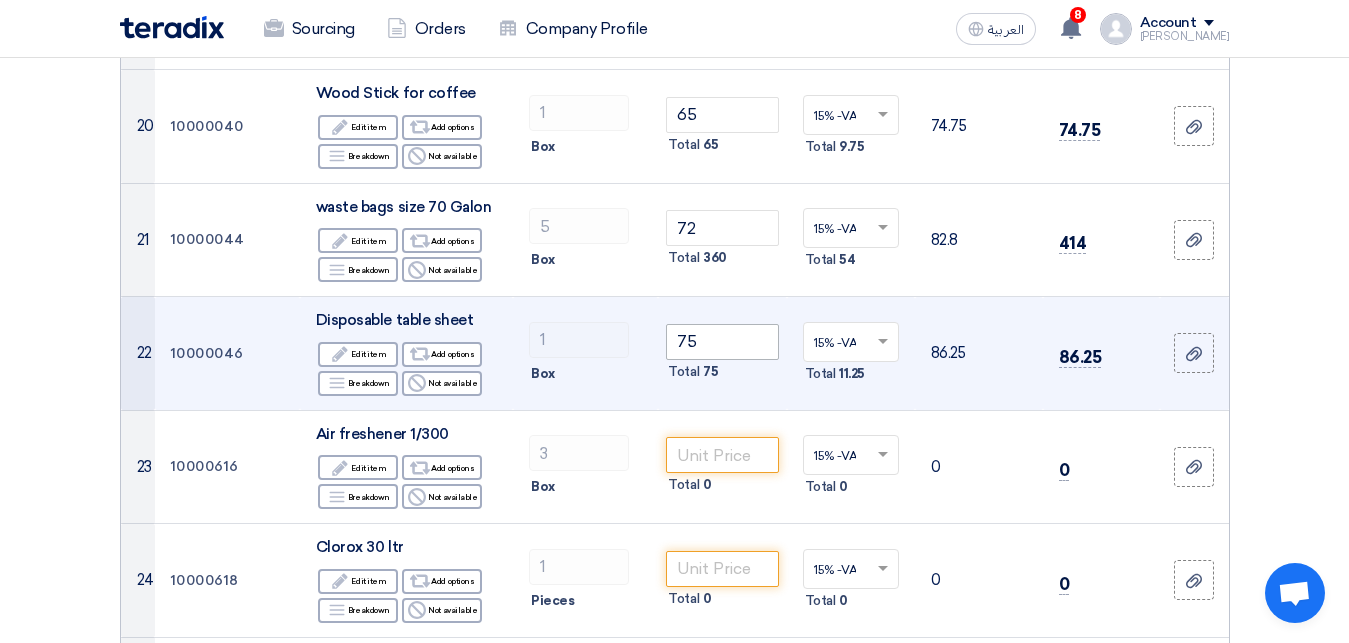 type on "TRASH BAG 70 GAL 13KG BALA" 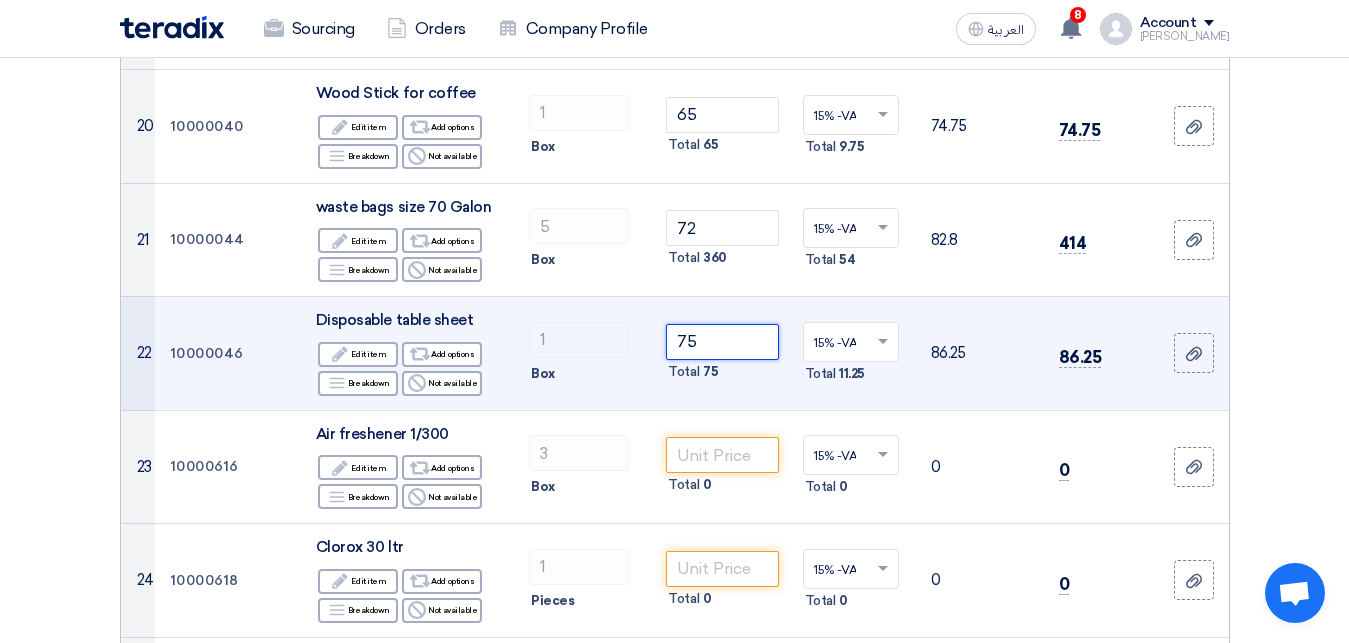 click on "75" 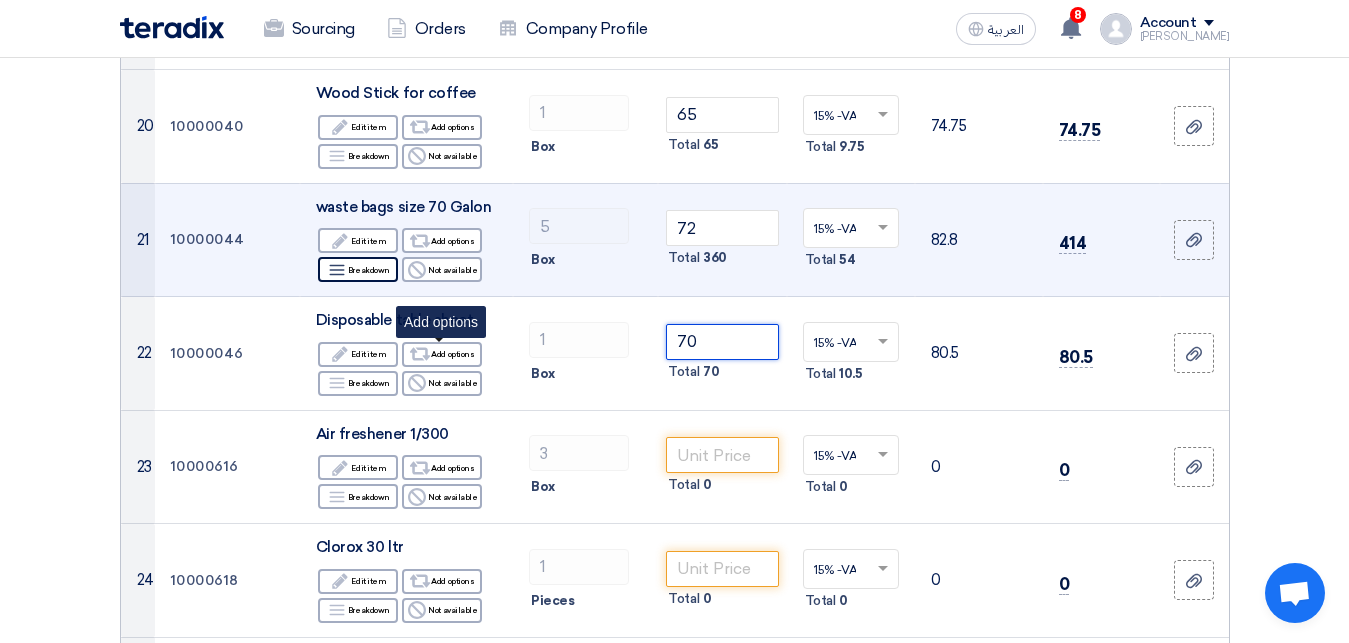 type on "70" 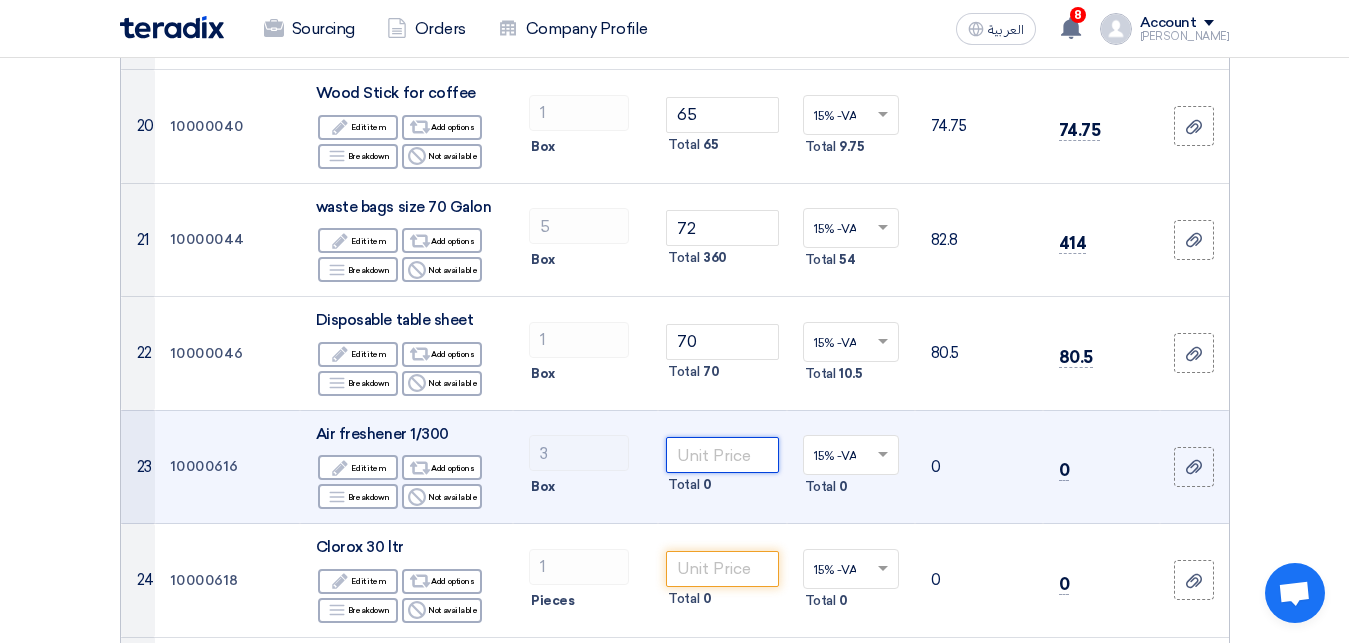 click 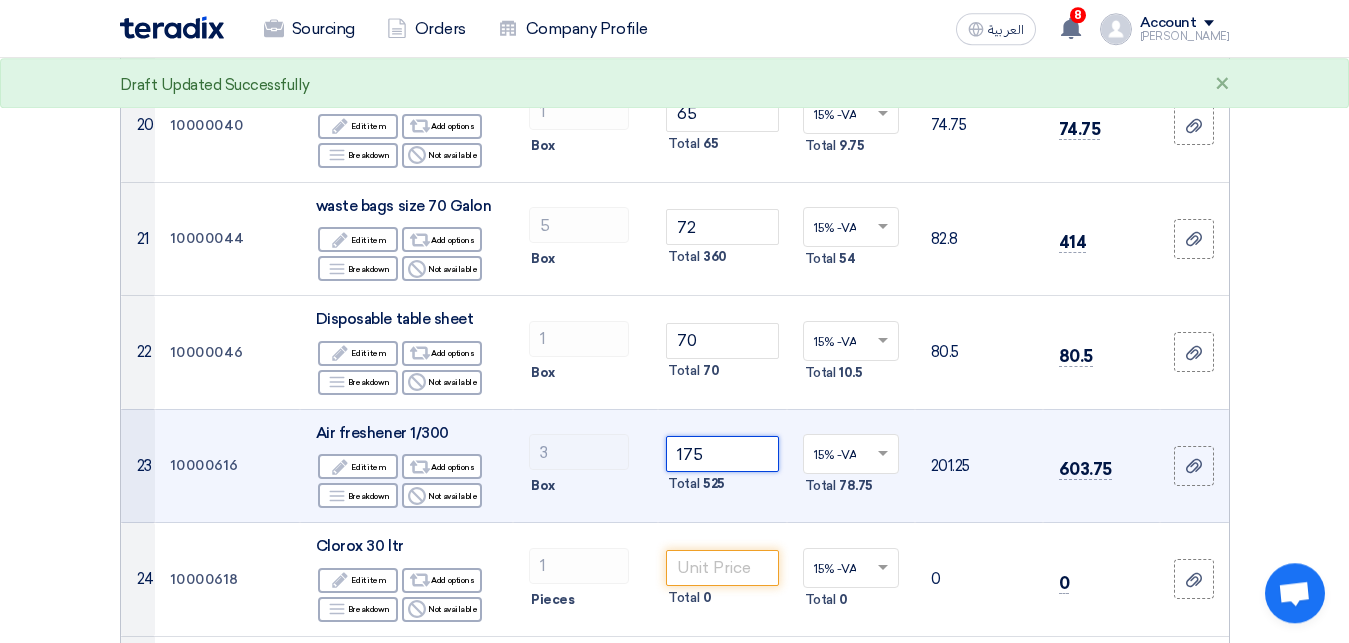 scroll, scrollTop: 2467, scrollLeft: 0, axis: vertical 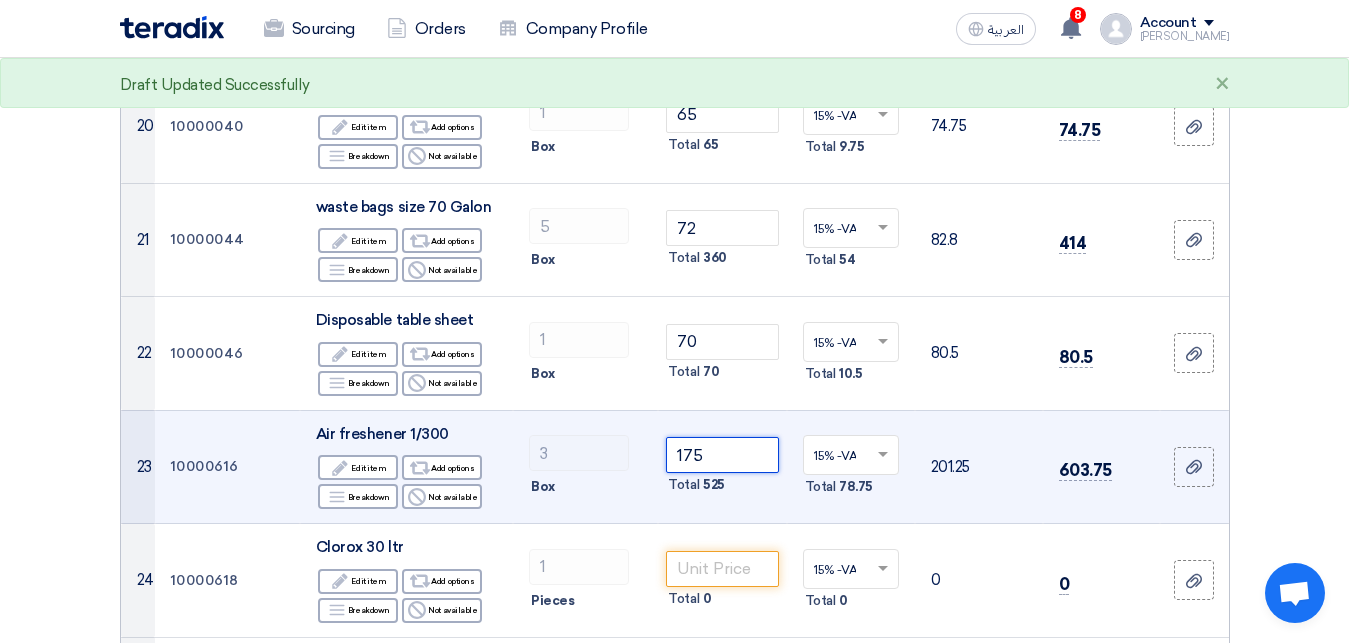 click on "175" 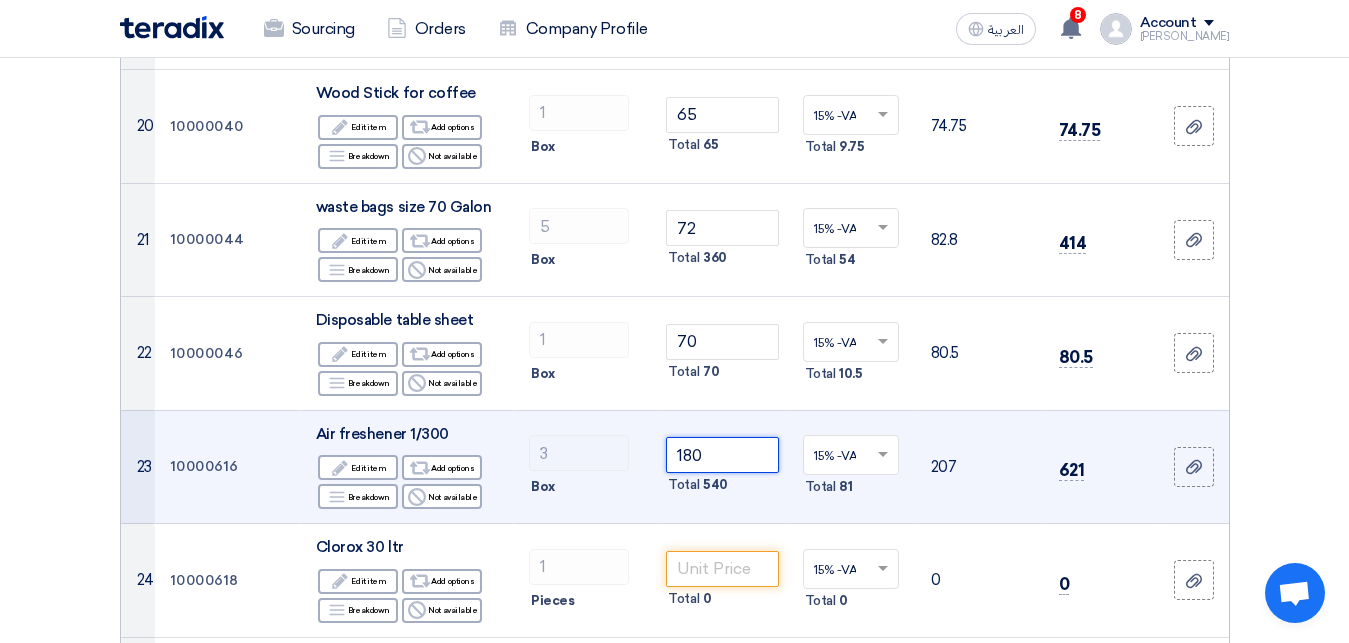 click on "180" 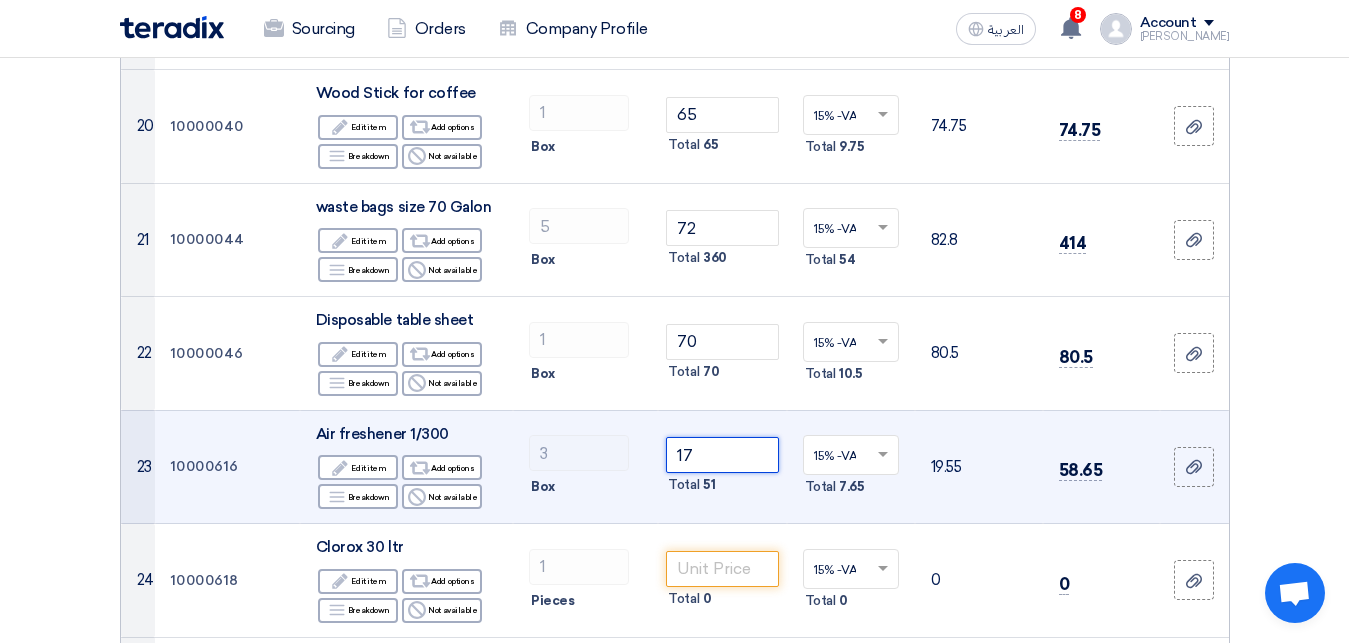 type on "175" 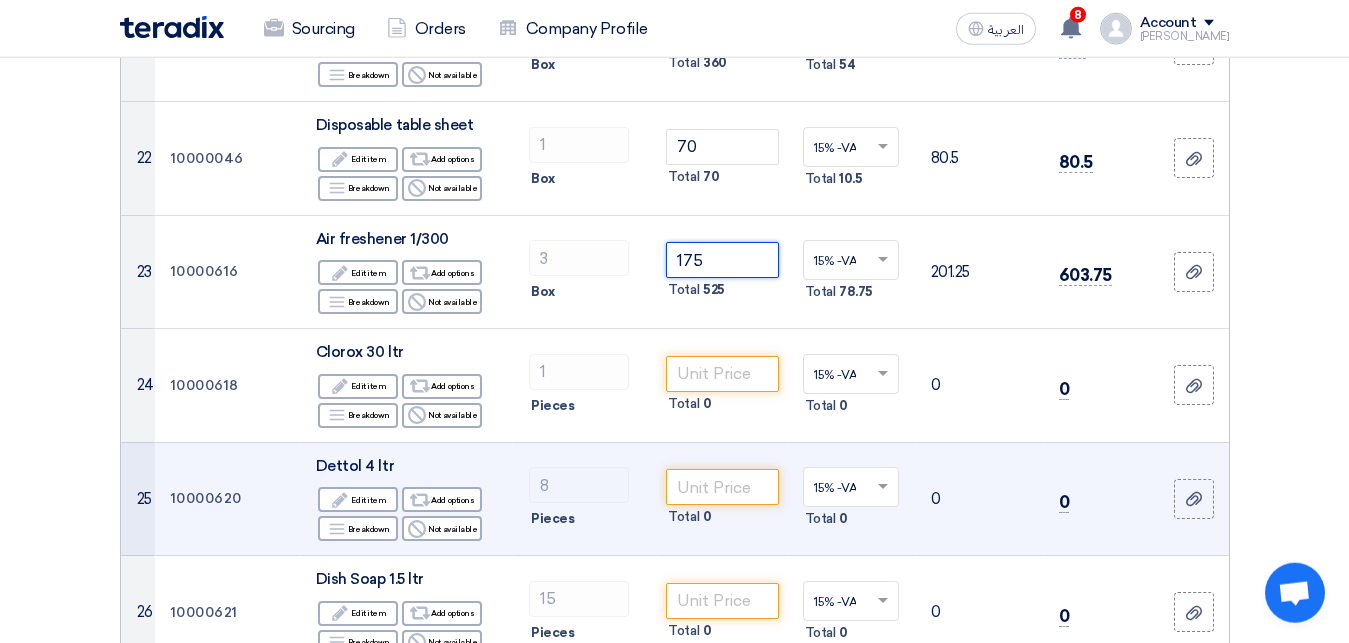 scroll, scrollTop: 2773, scrollLeft: 0, axis: vertical 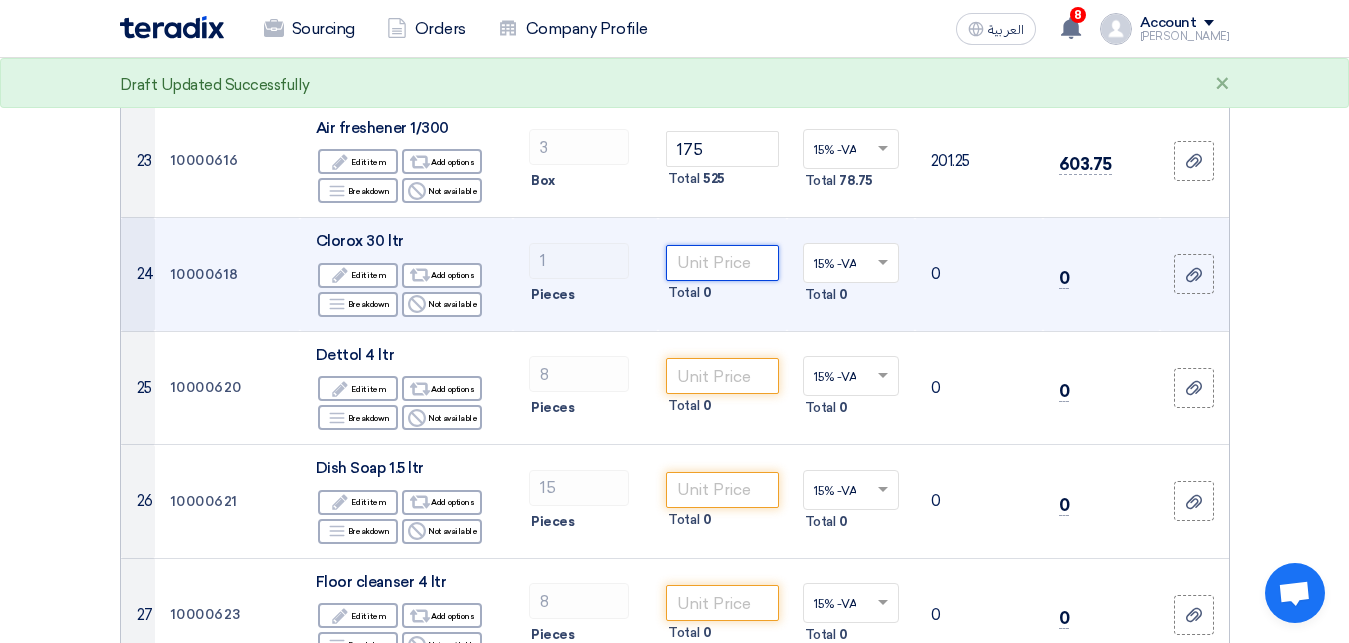 click 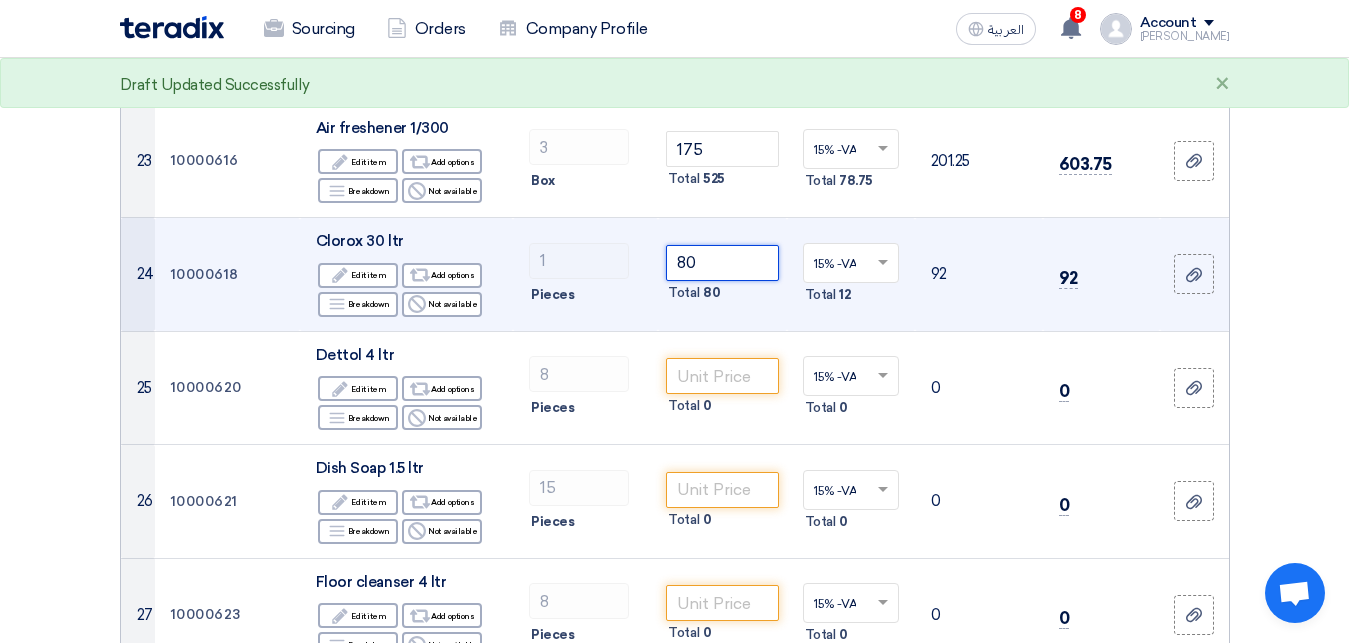 click on "80" 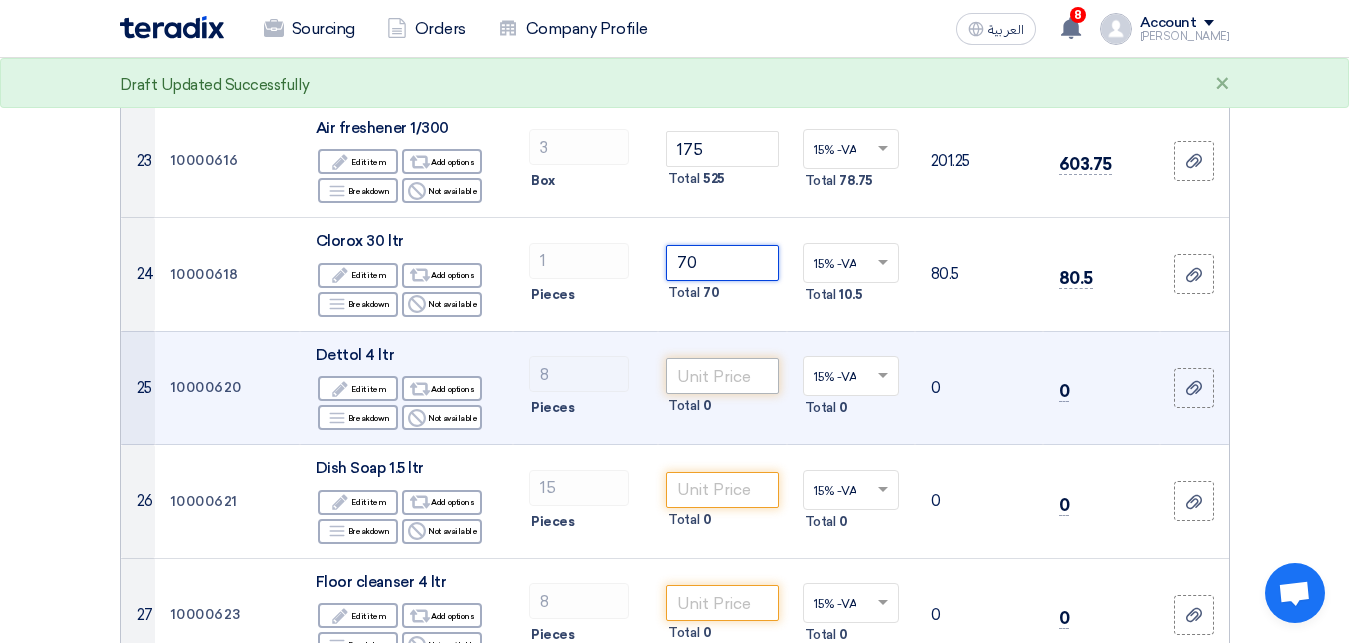 type on "70" 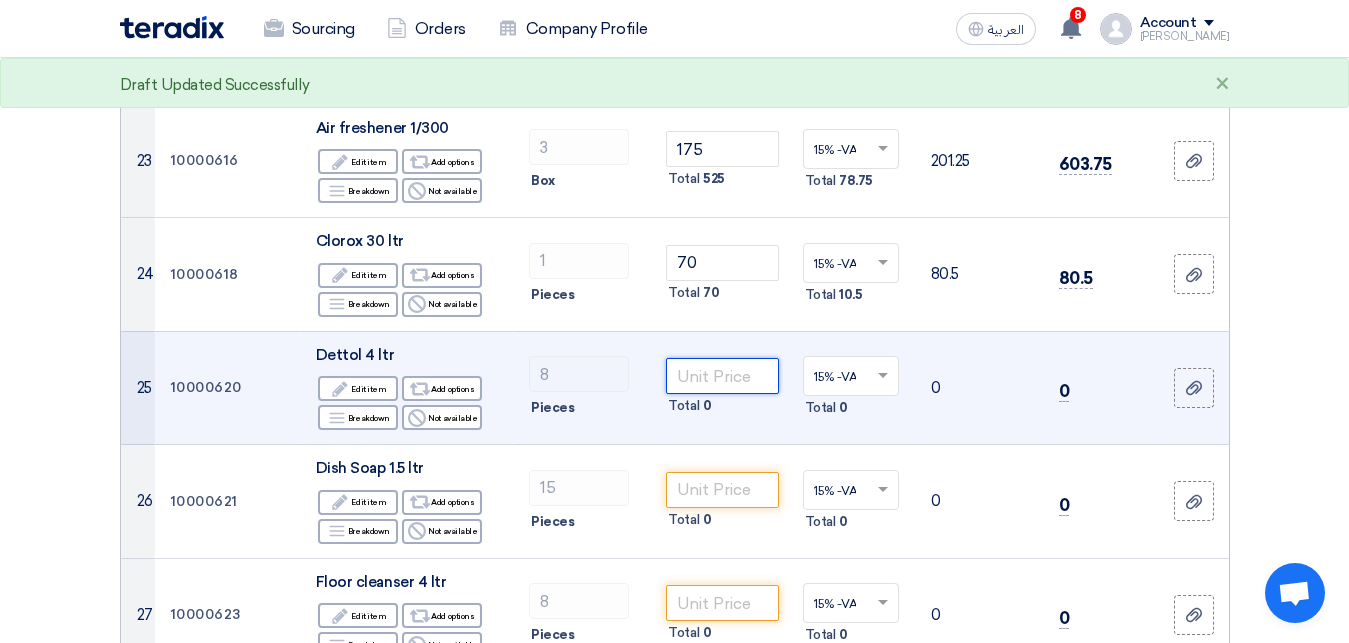 click 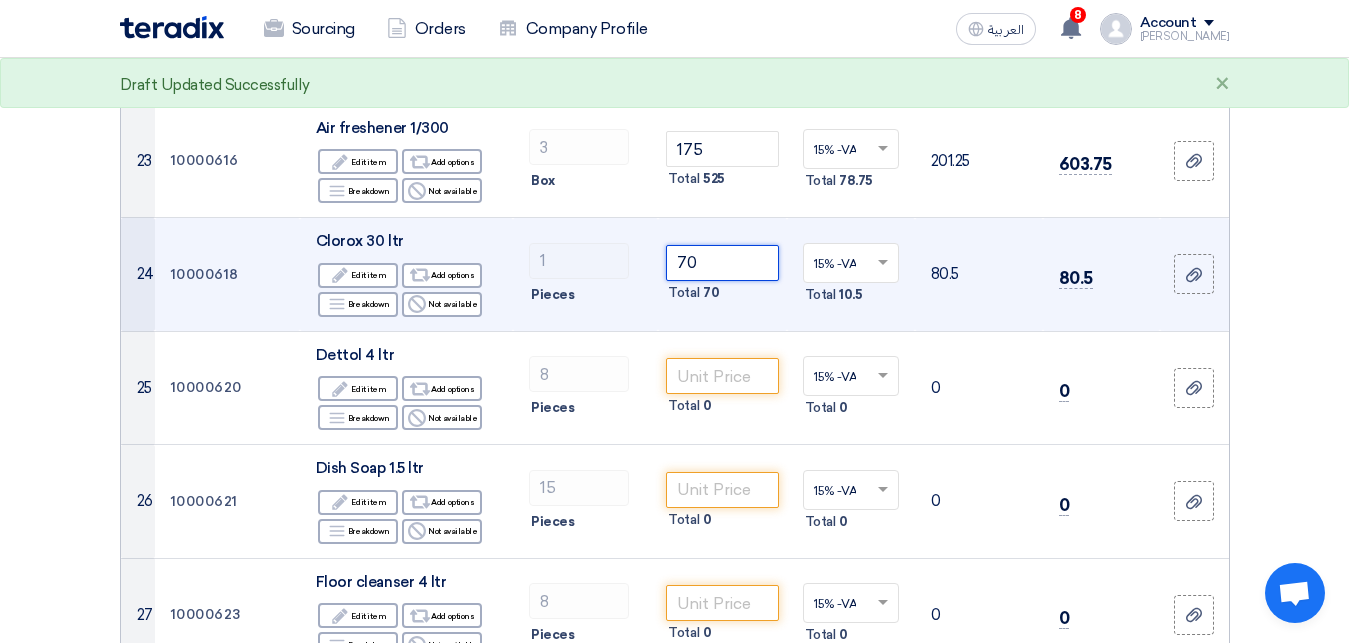 click on "70" 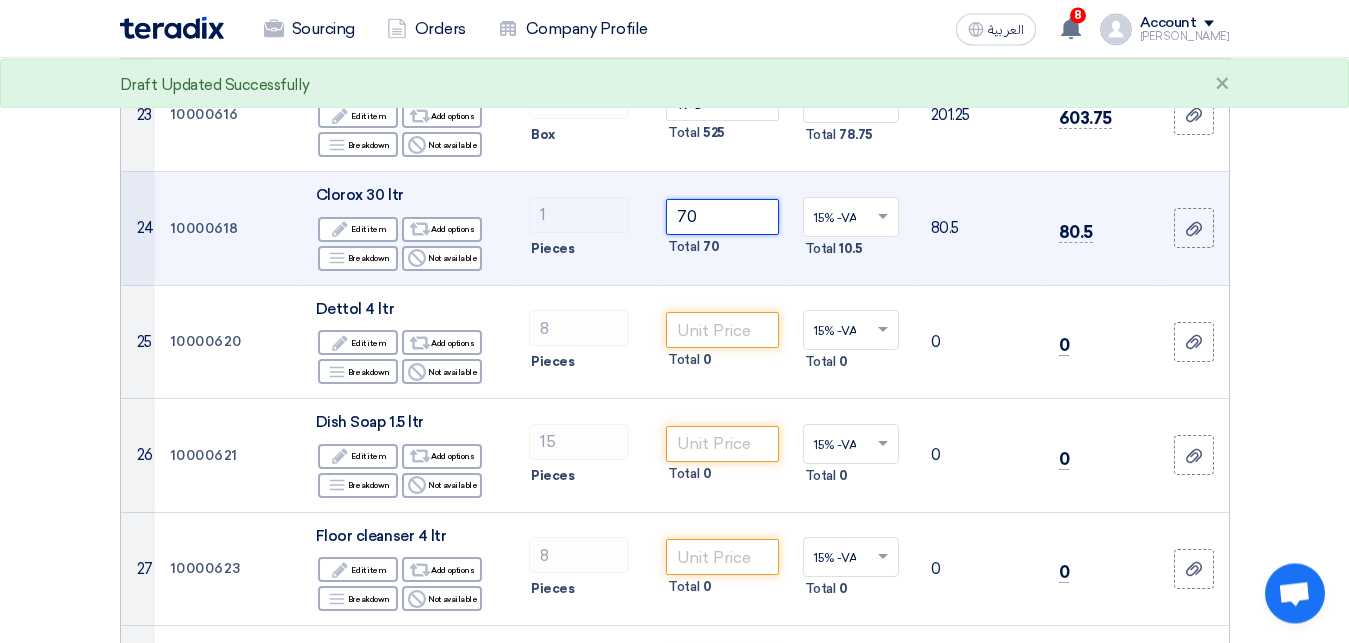 scroll, scrollTop: 2875, scrollLeft: 0, axis: vertical 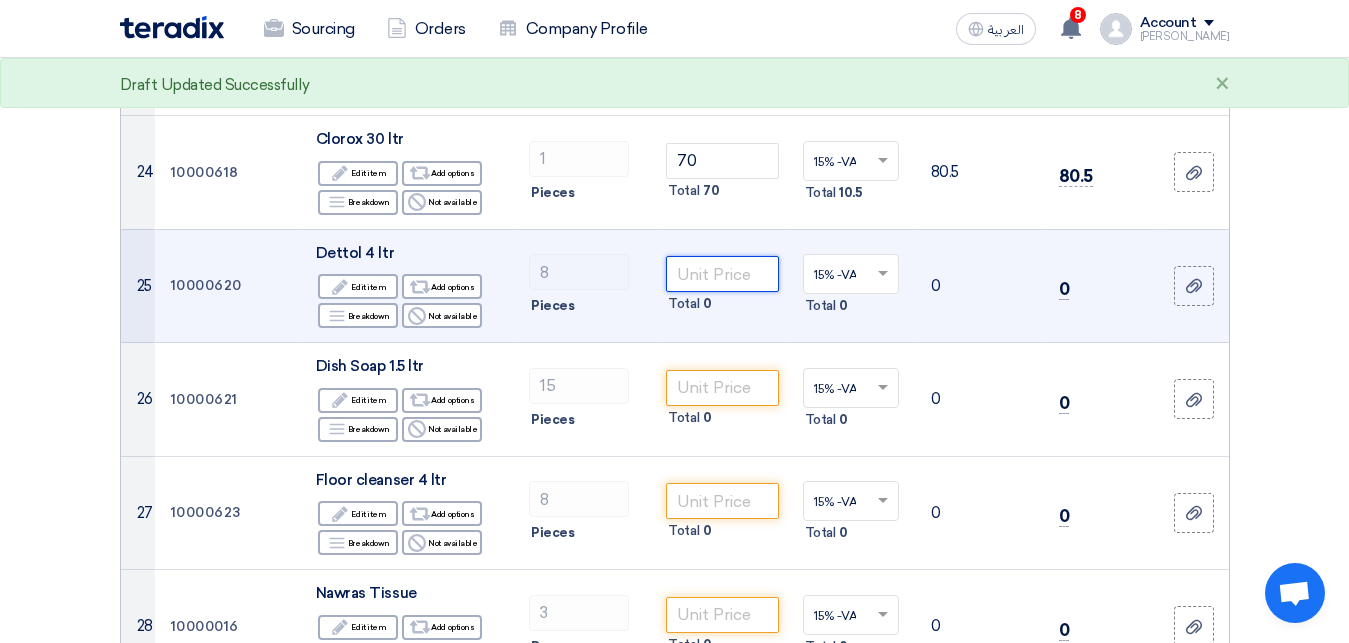 click 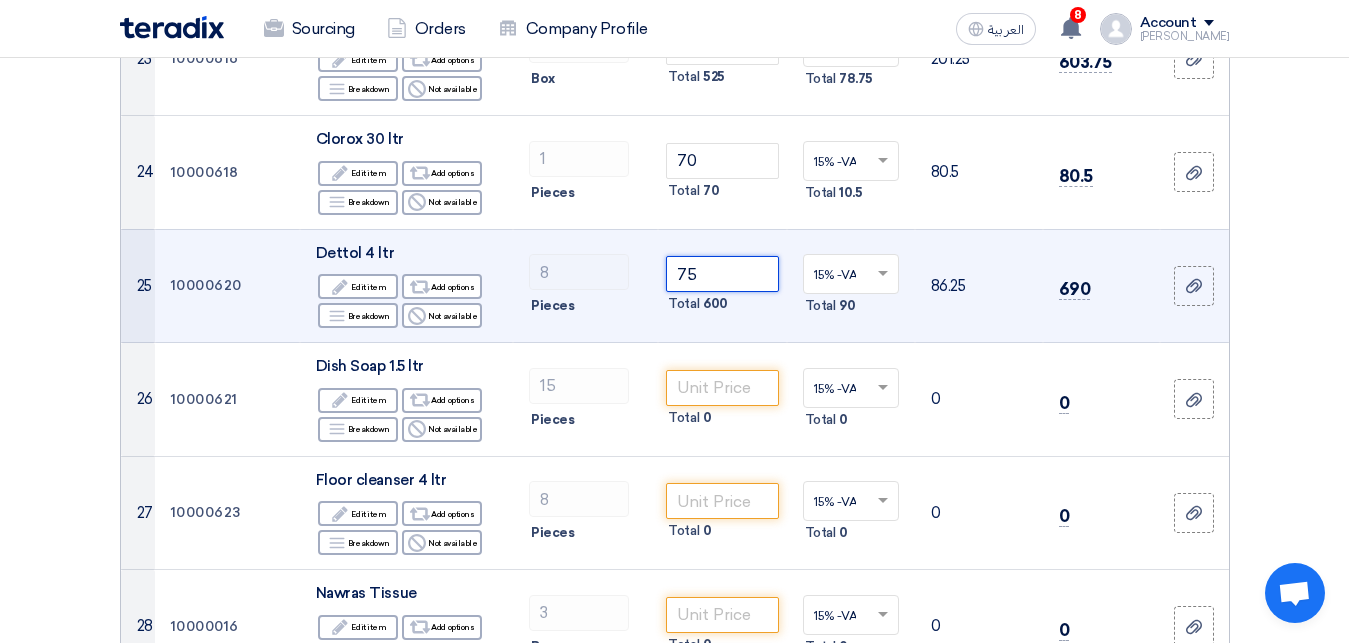 type on "75" 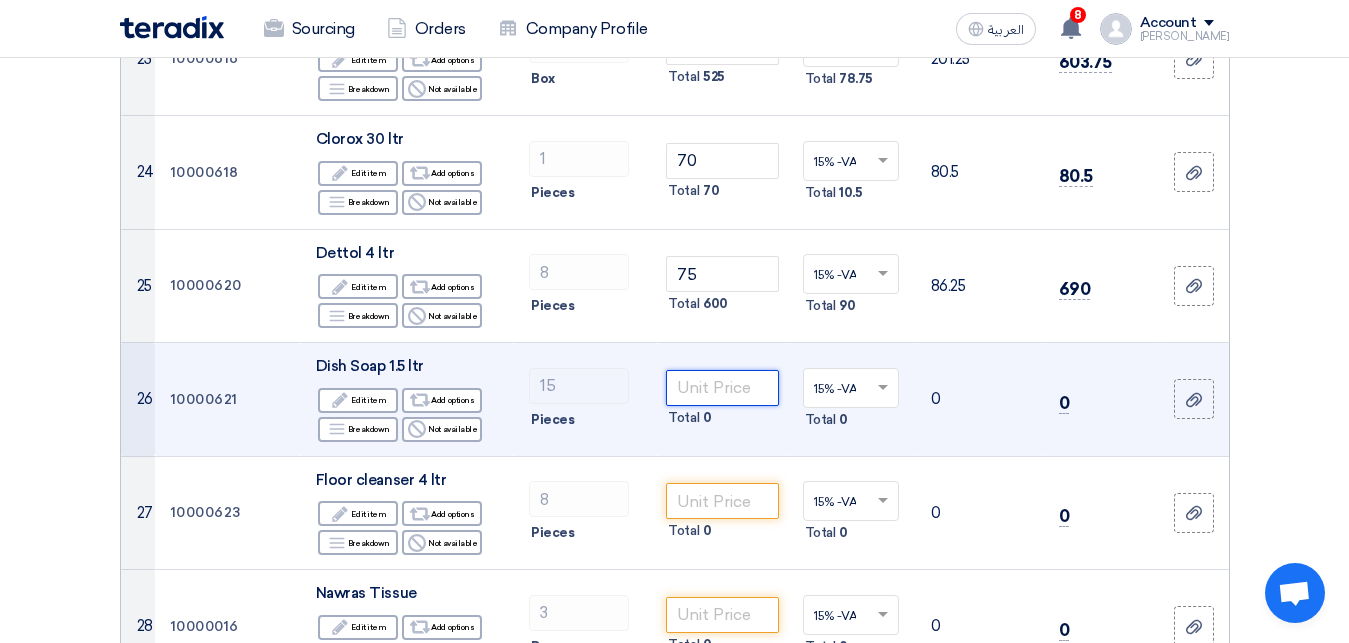 click 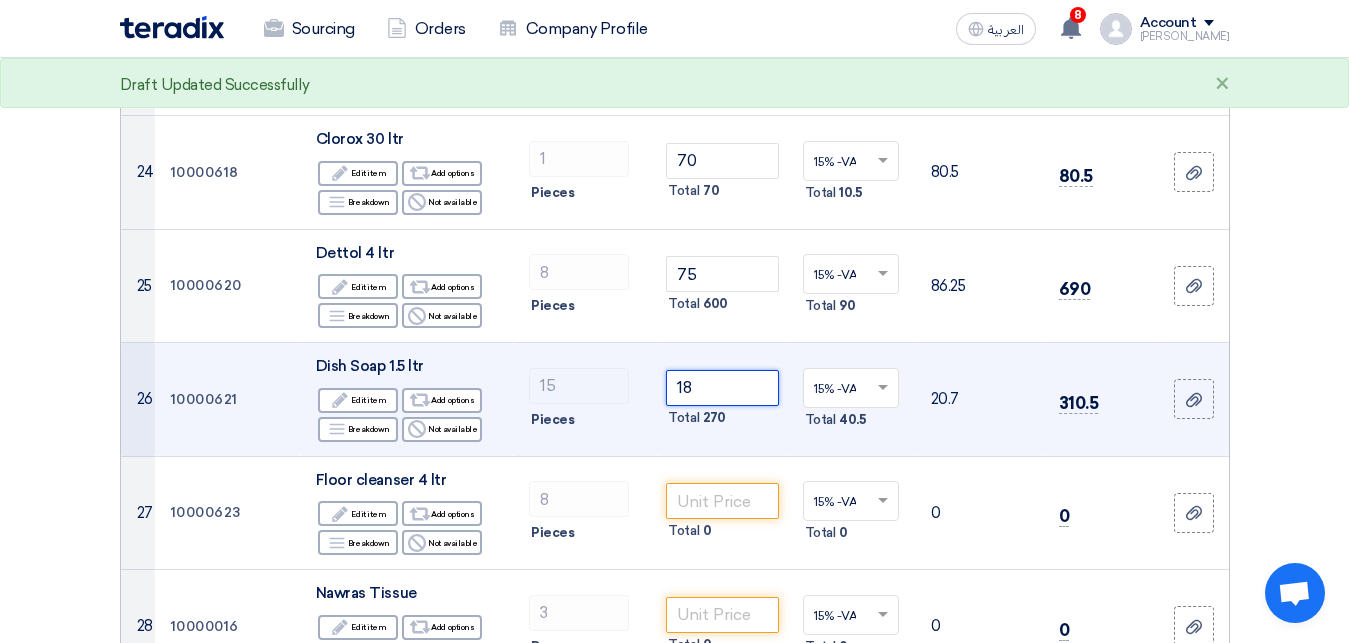 click on "18" 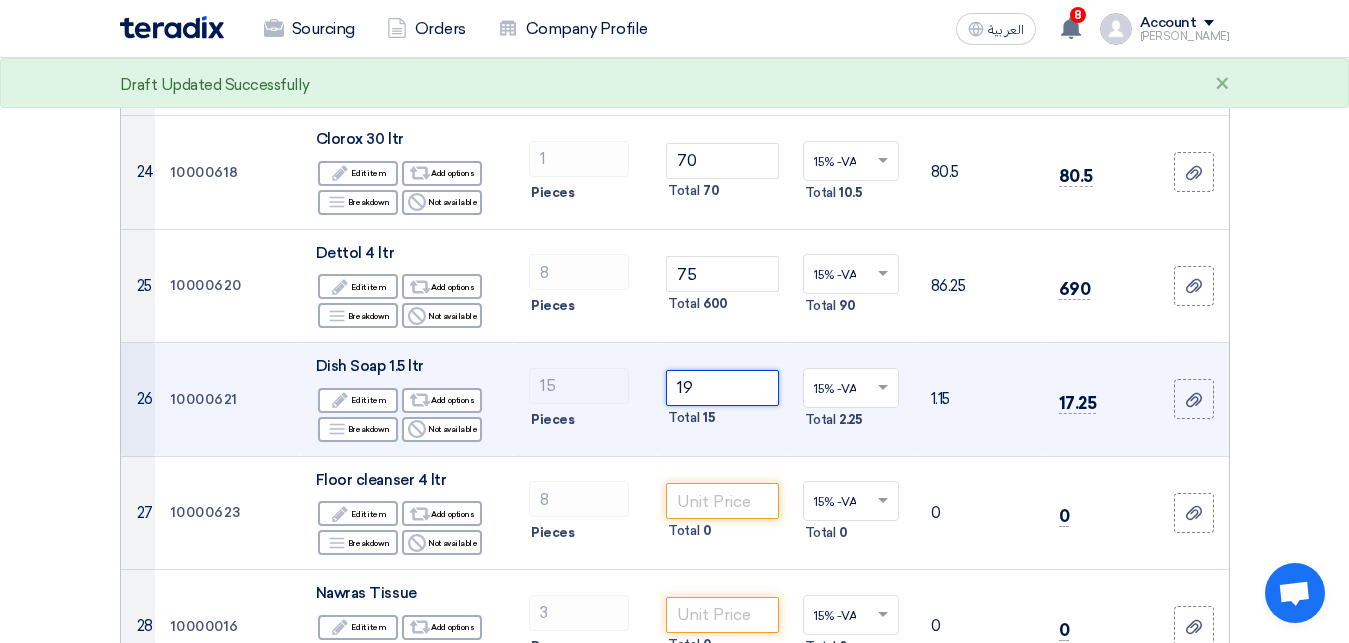 type on "19" 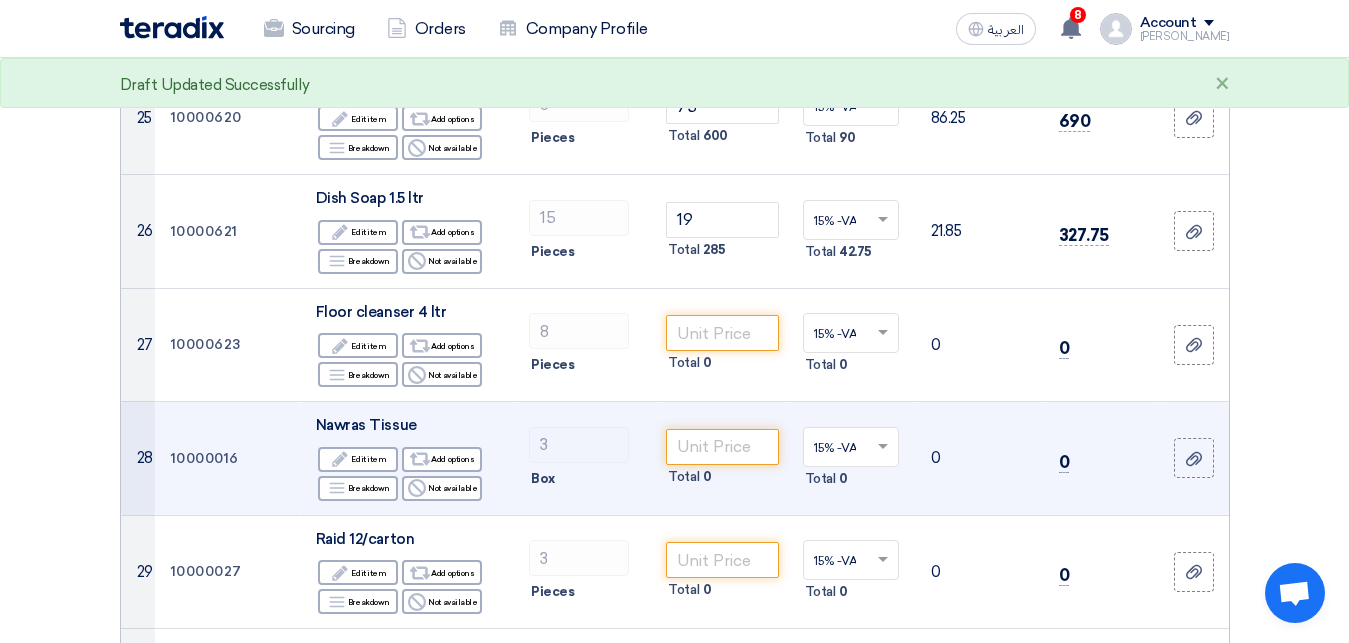 scroll, scrollTop: 3079, scrollLeft: 0, axis: vertical 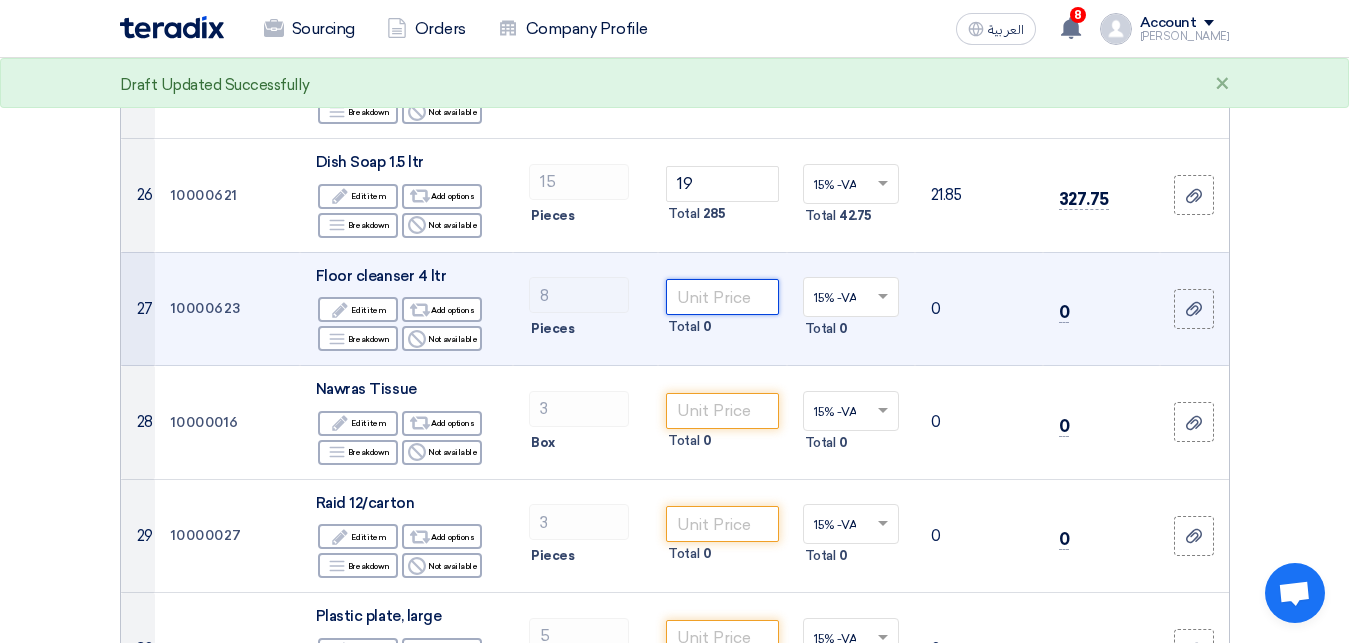 click 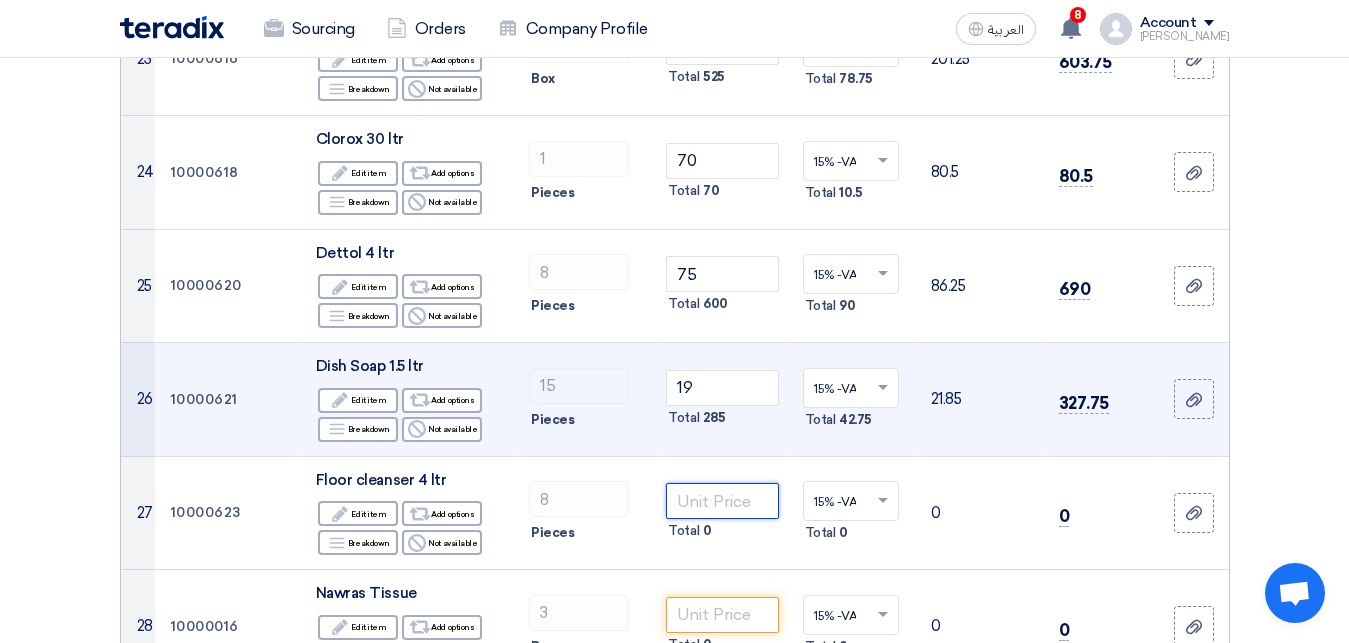 scroll, scrollTop: 3283, scrollLeft: 0, axis: vertical 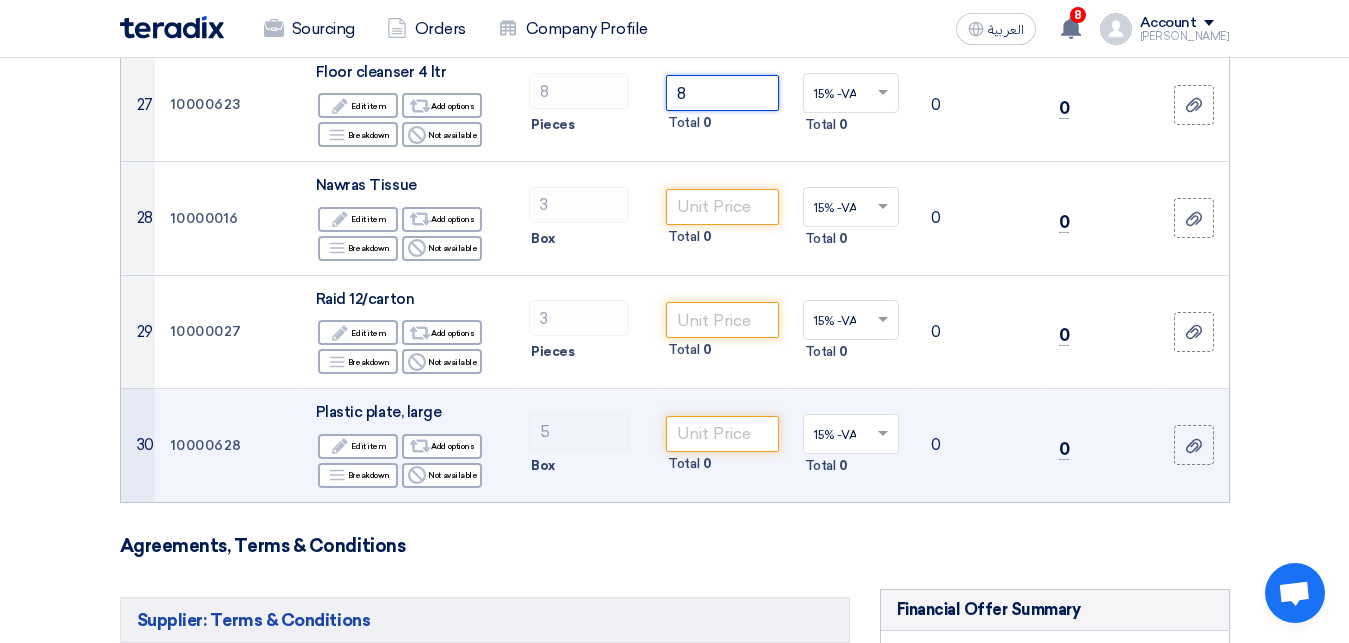 type on "80" 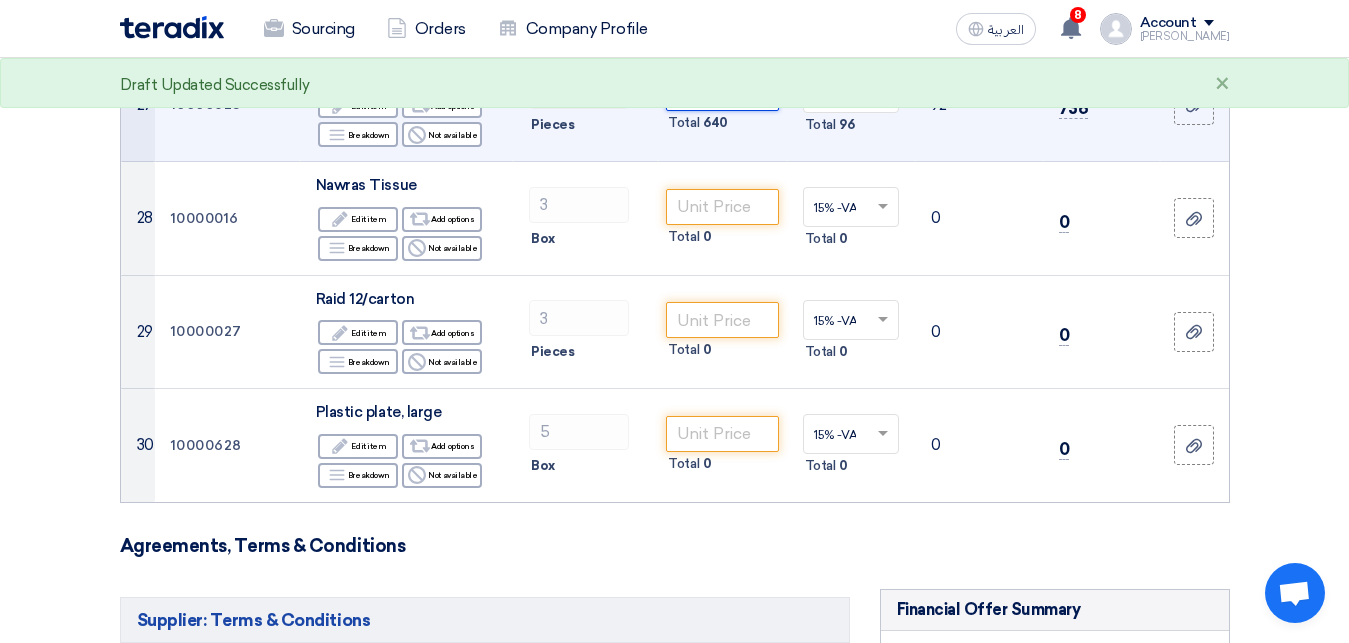 click on "80" 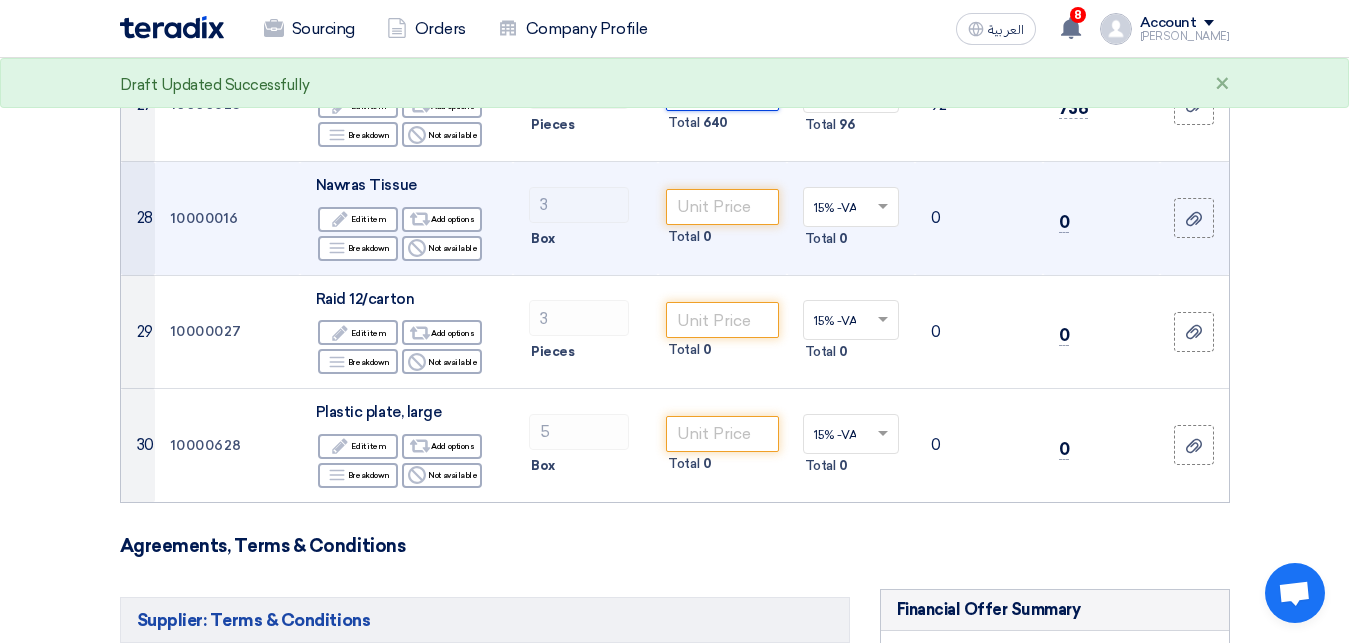 type 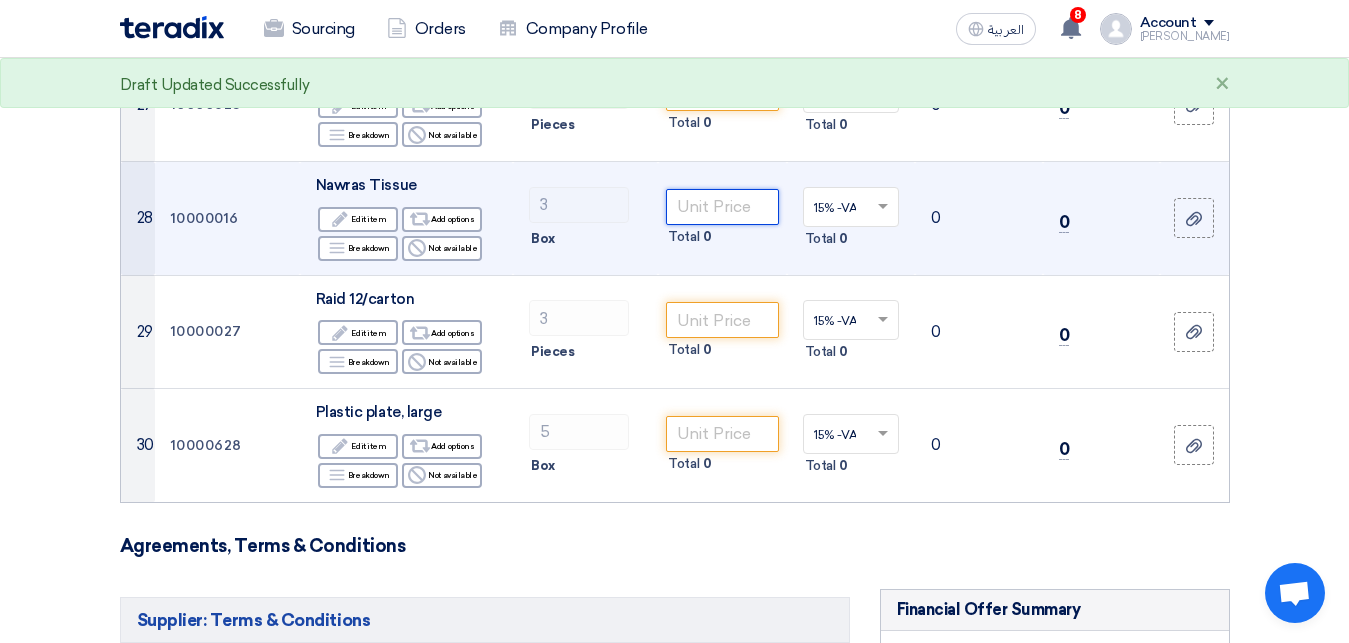 click 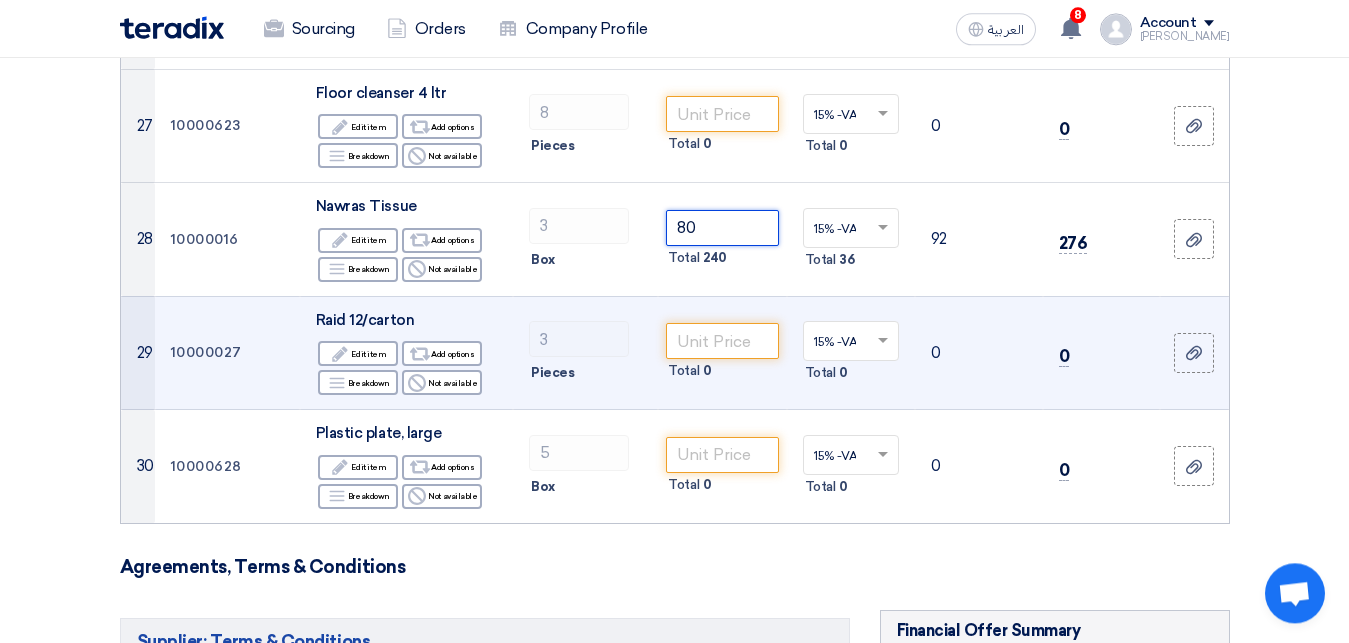 scroll, scrollTop: 3264, scrollLeft: 0, axis: vertical 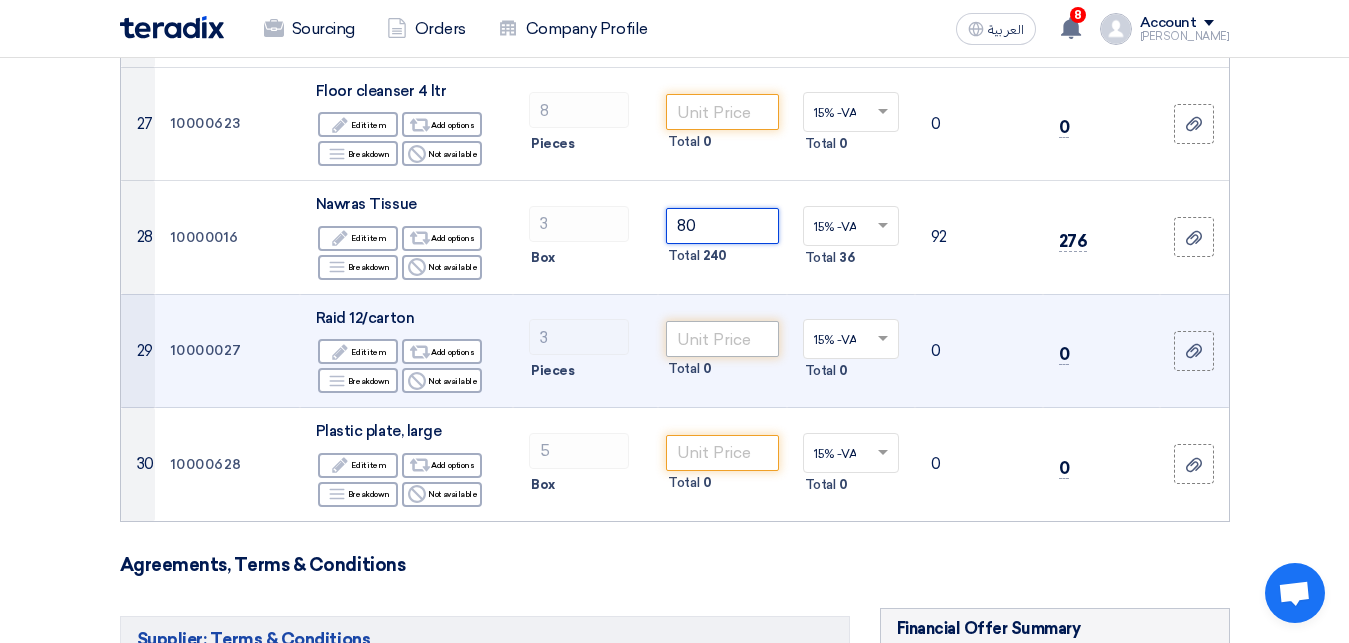 type on "80" 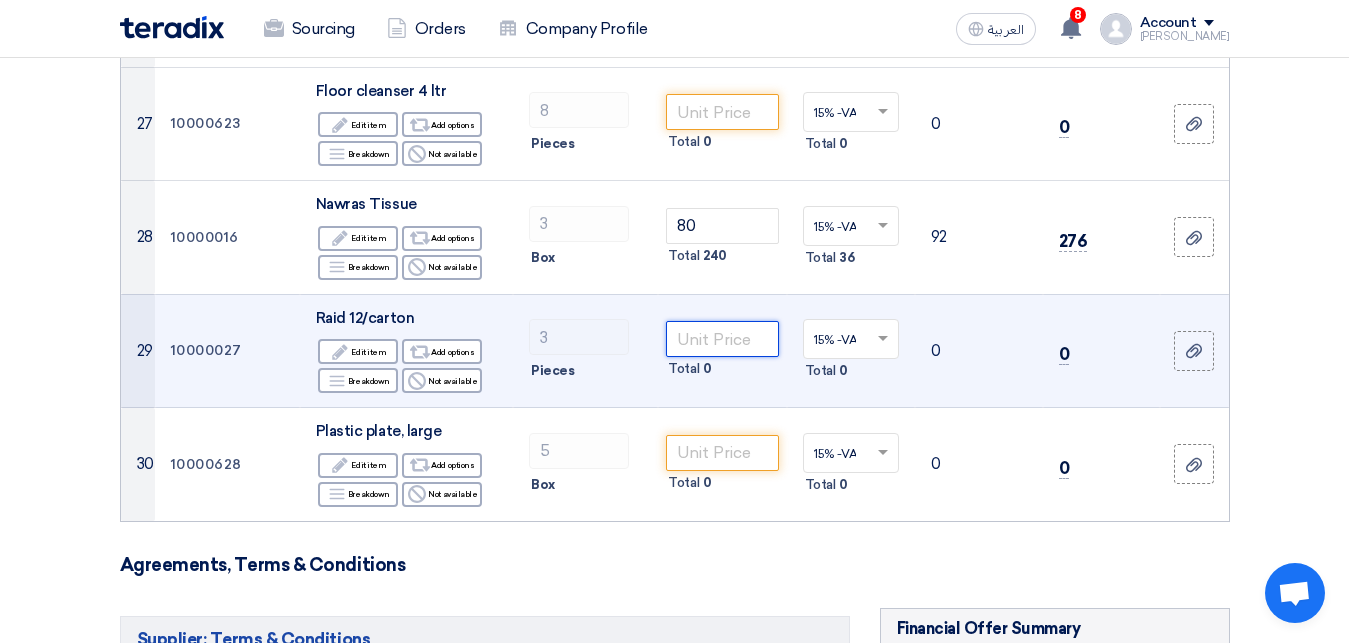 click 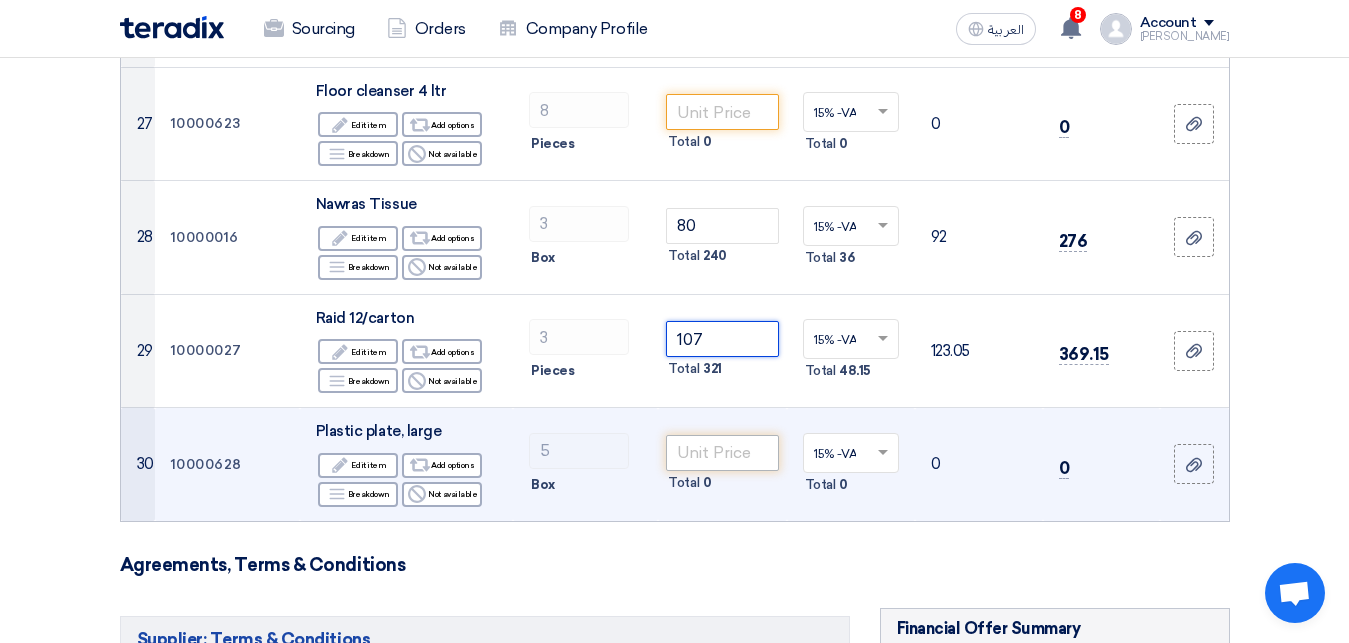 type on "107" 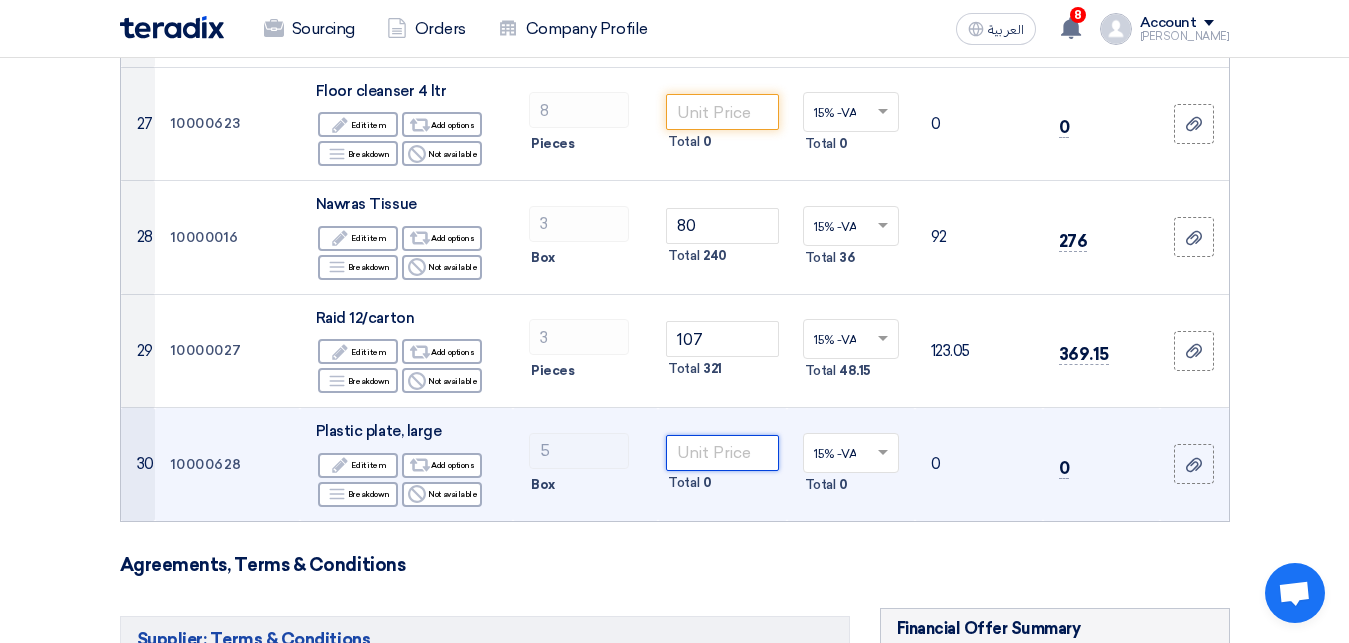 click 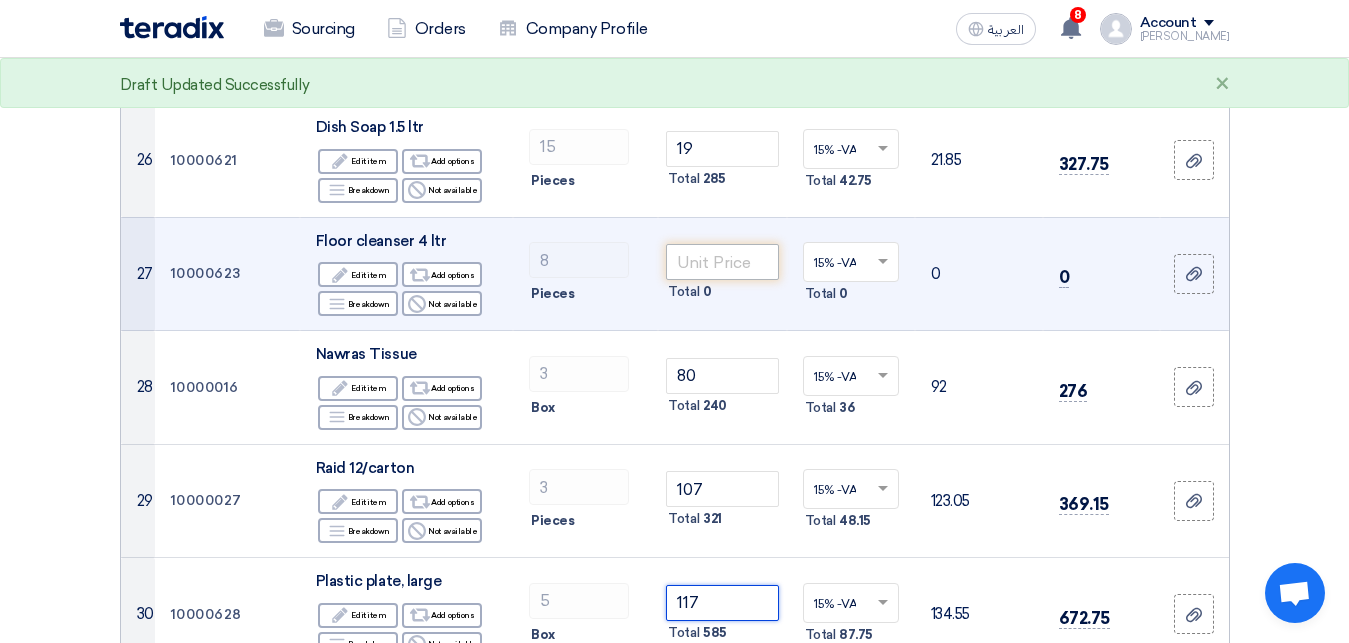 scroll, scrollTop: 3060, scrollLeft: 0, axis: vertical 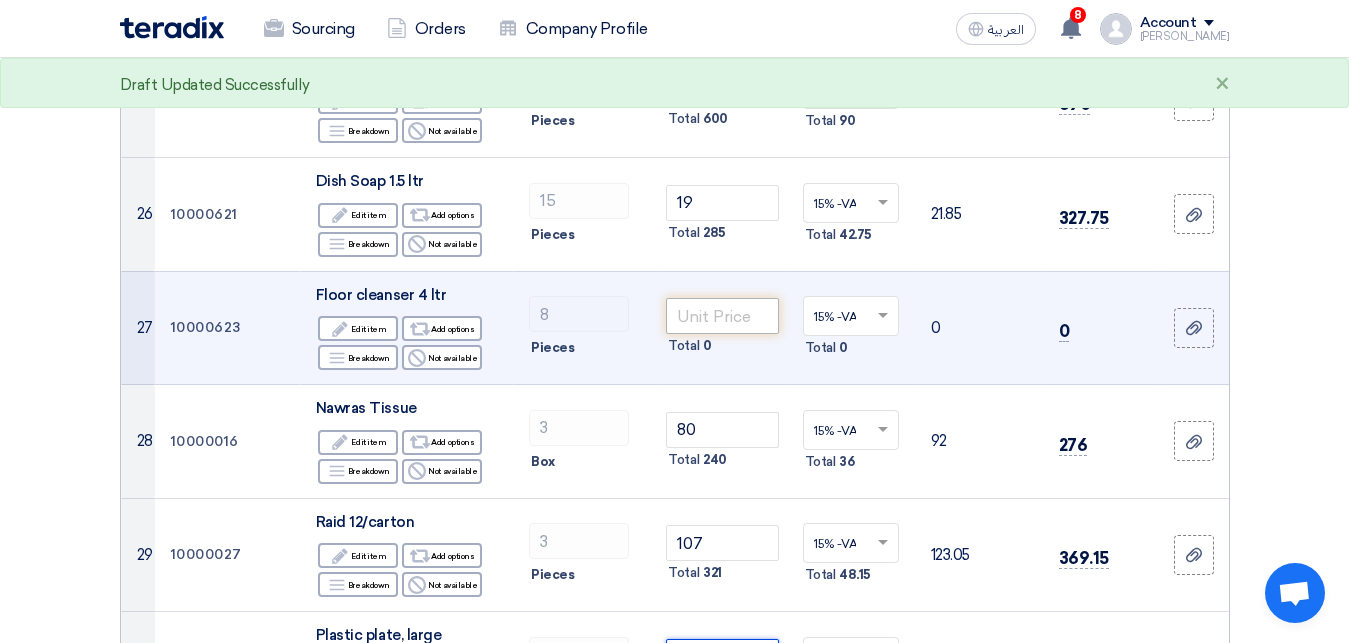 type on "117" 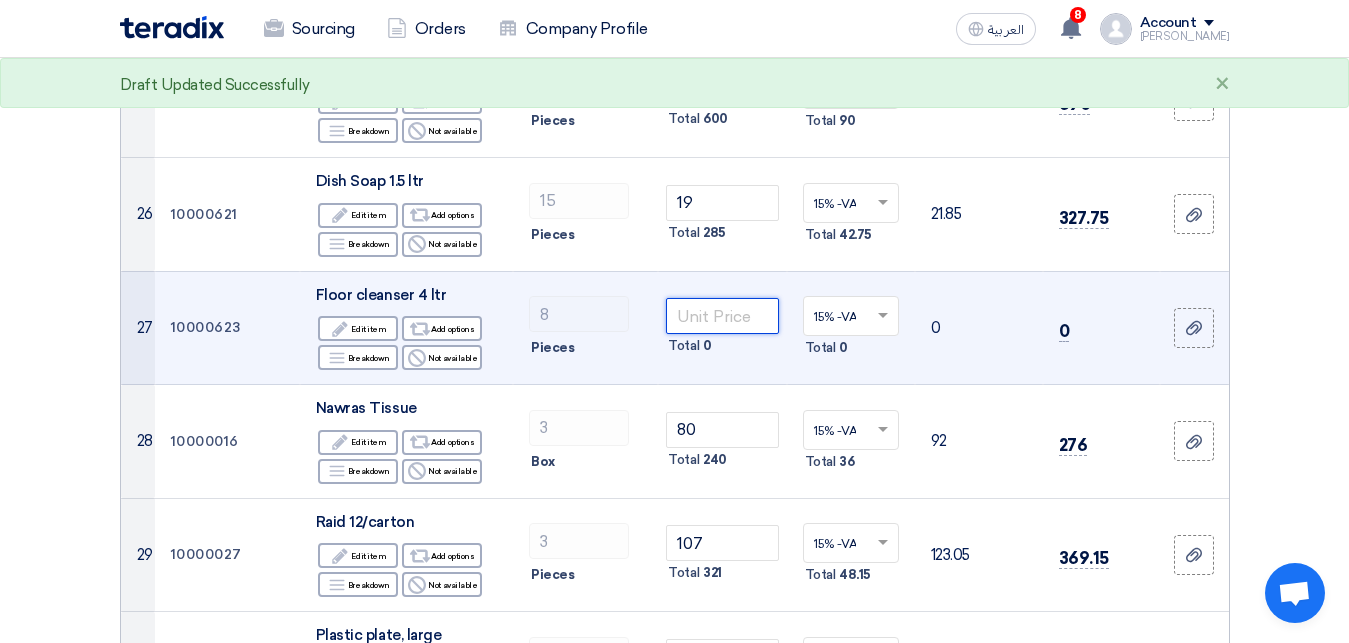 click 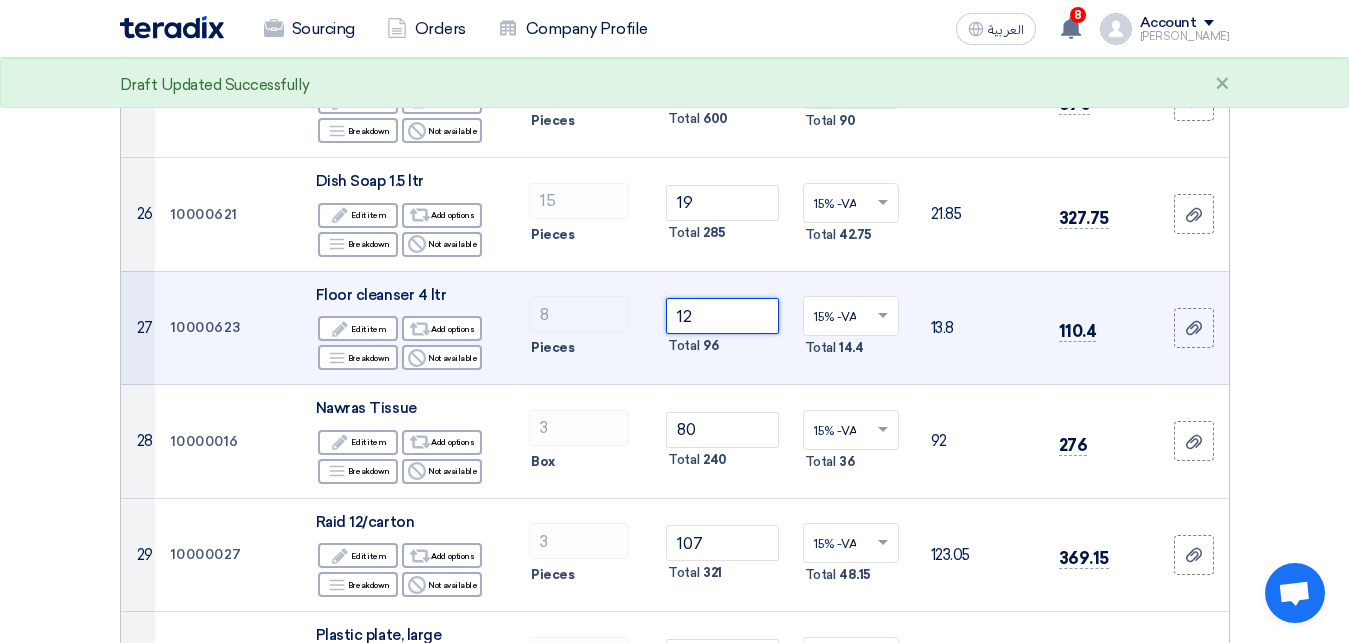 type on "12" 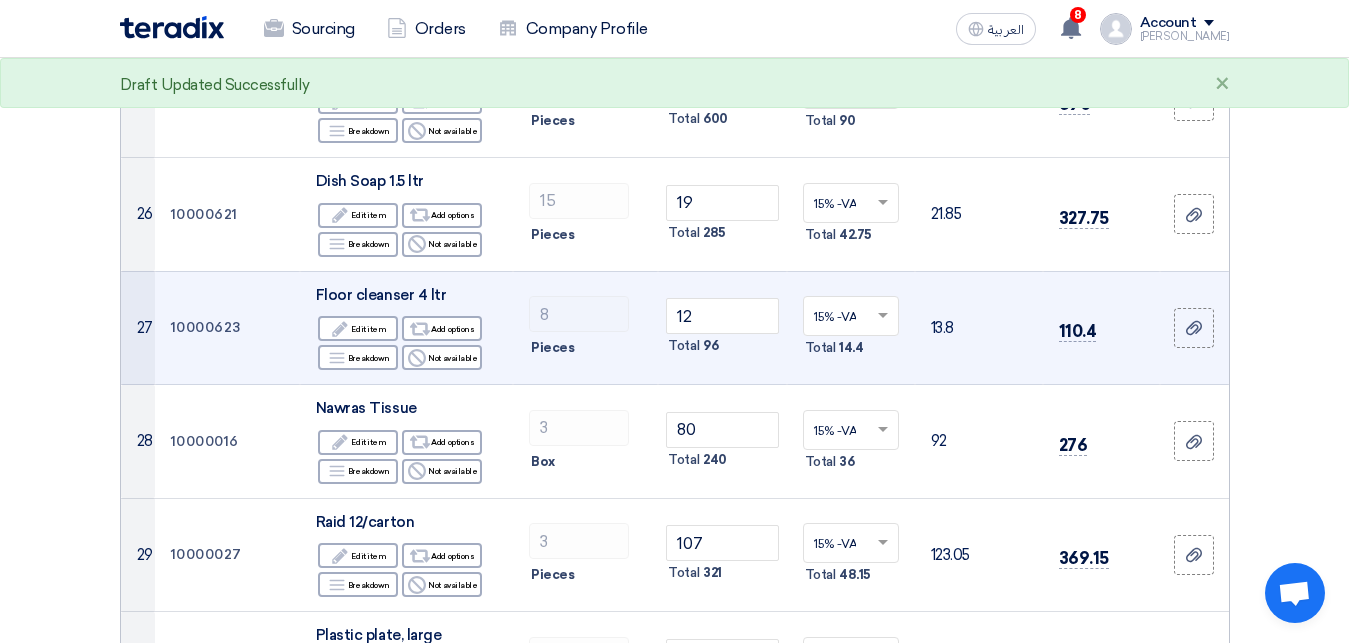 click on "Pieces" 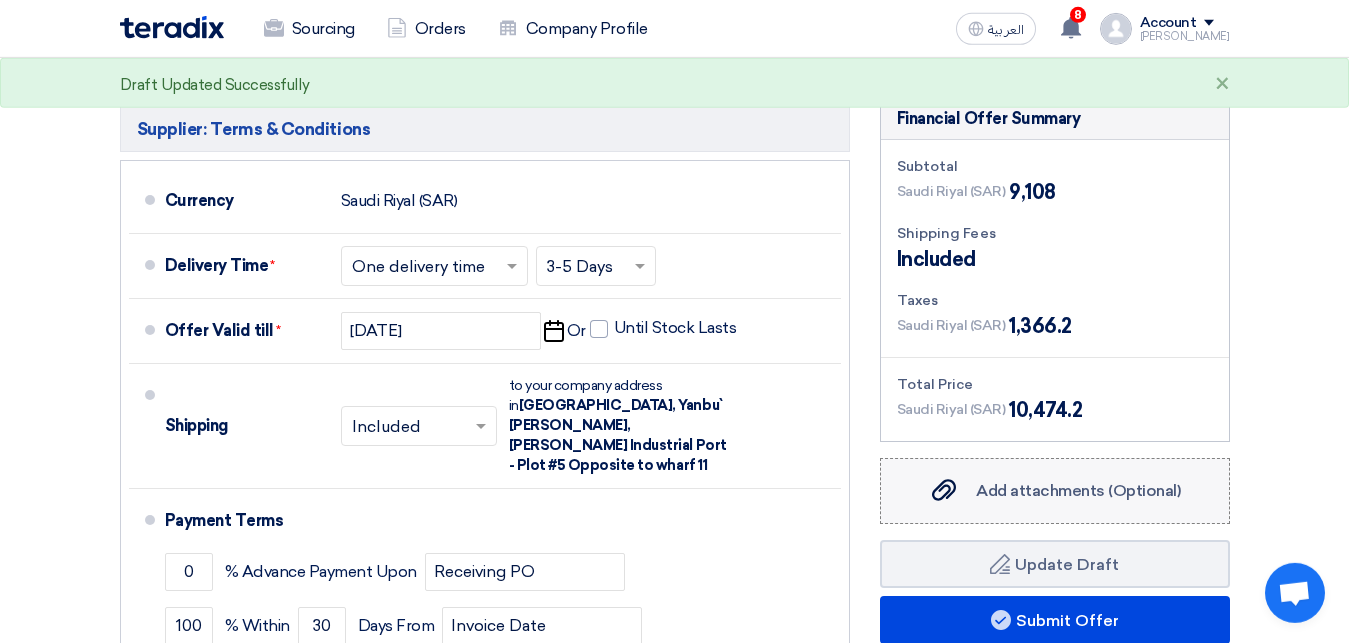 scroll, scrollTop: 4182, scrollLeft: 0, axis: vertical 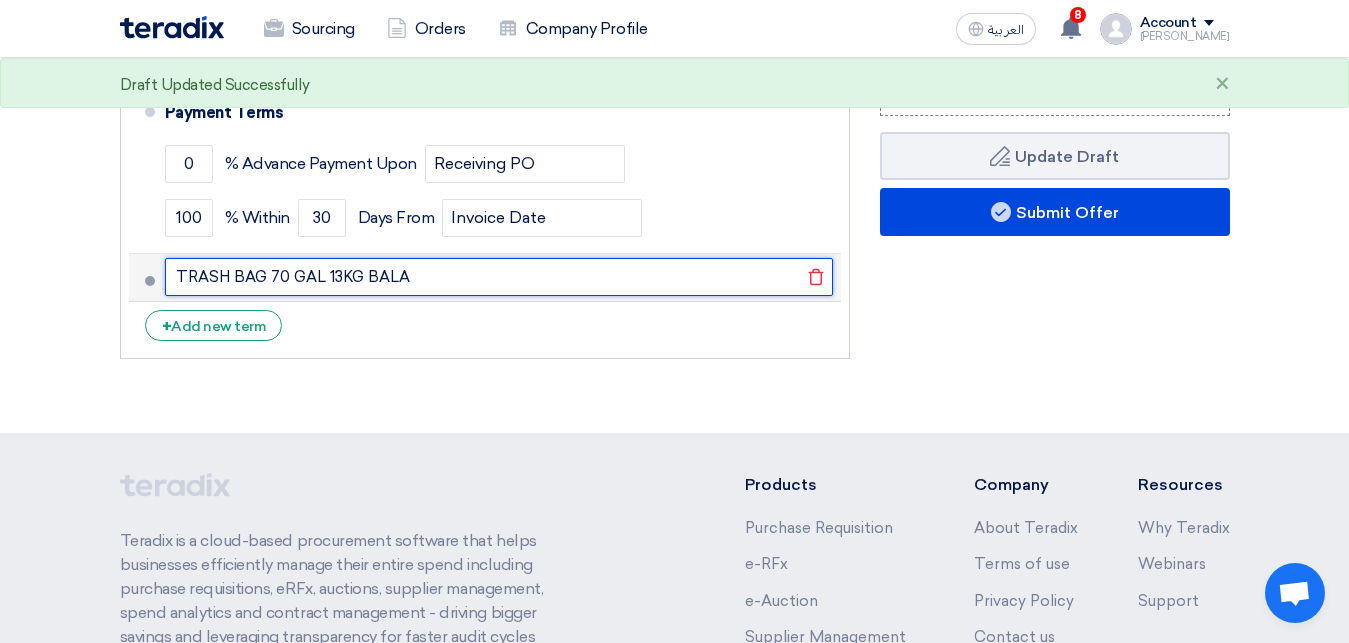 click on "TRASH BAG 70 GAL 13KG BALA" 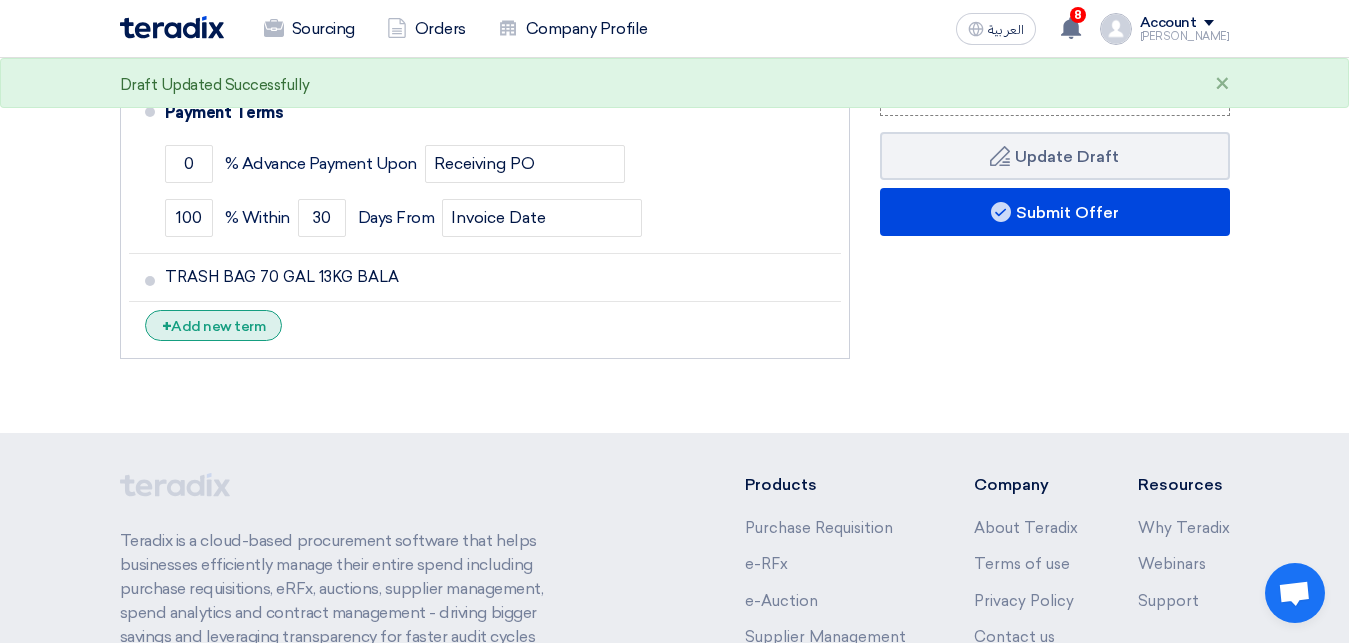 click on "+
Add new term" 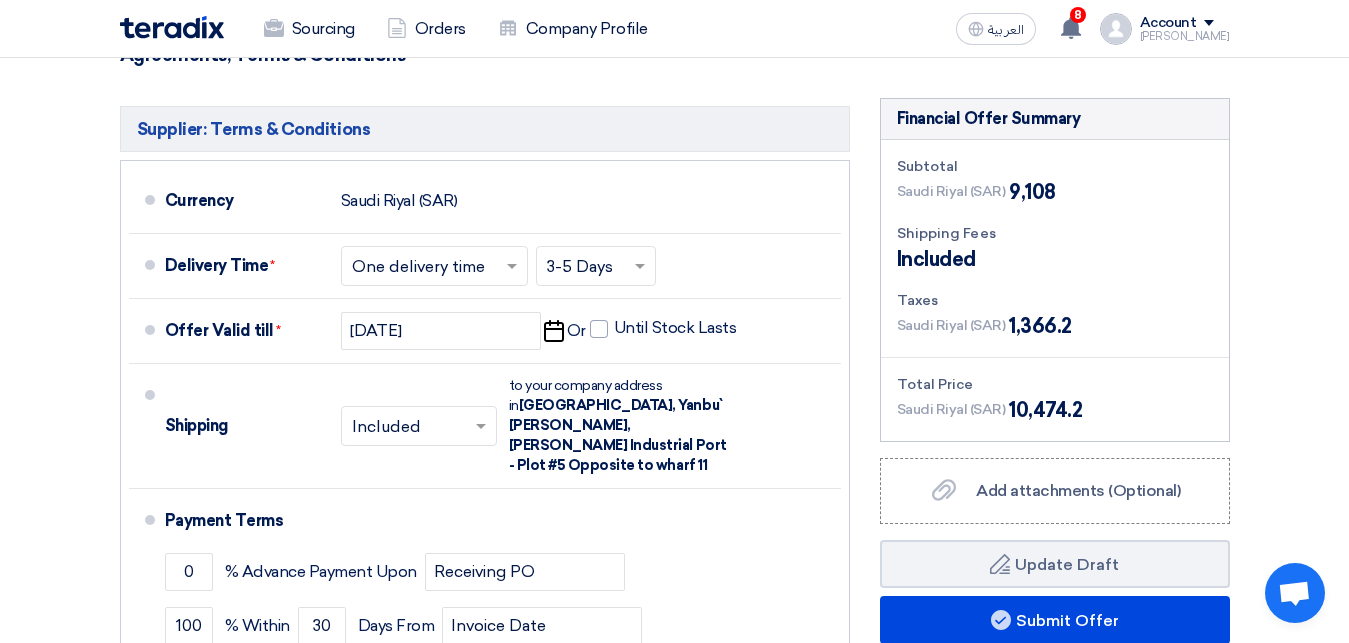 scroll, scrollTop: 4080, scrollLeft: 0, axis: vertical 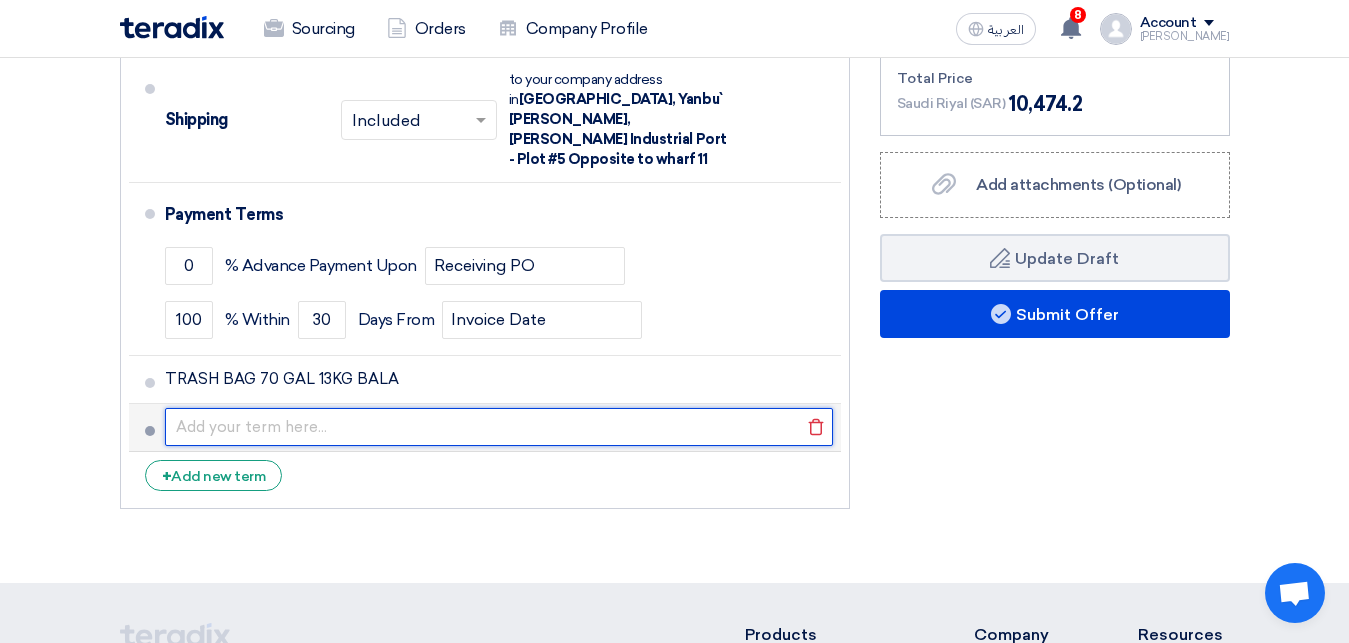 click 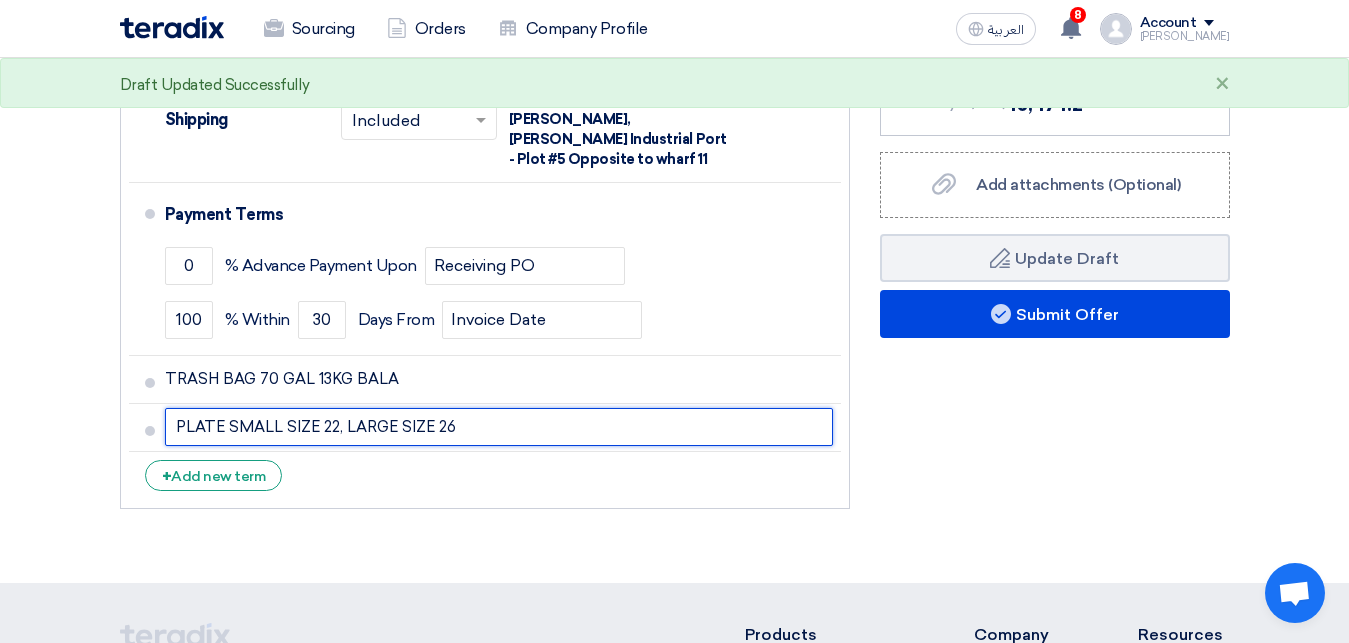 type on "PLATE SMALL SIZE 22, LARGE SIZE 26" 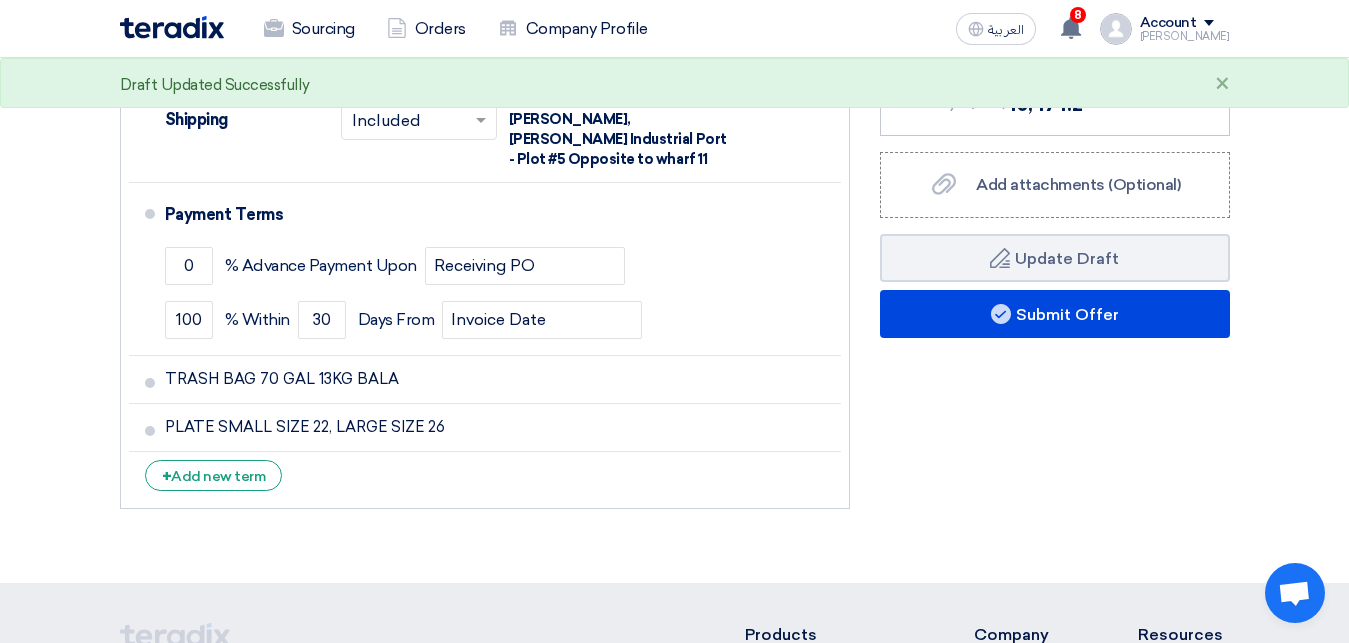 click on "+
Add new term" 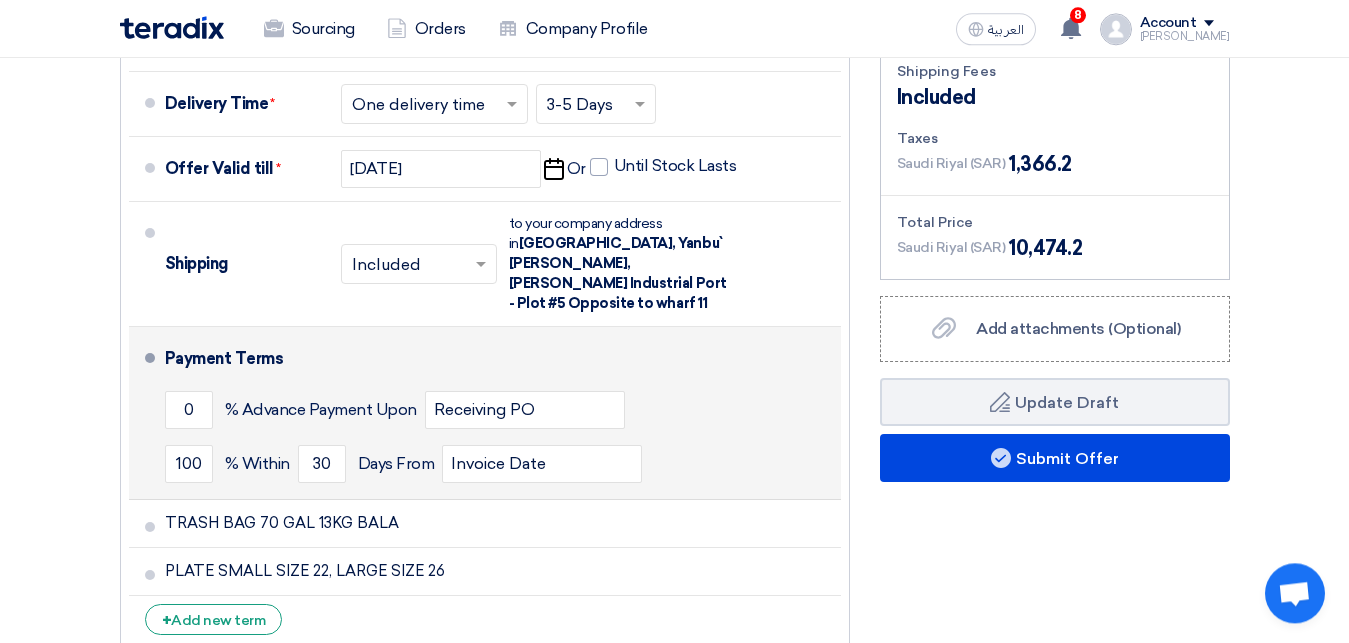 scroll, scrollTop: 3978, scrollLeft: 0, axis: vertical 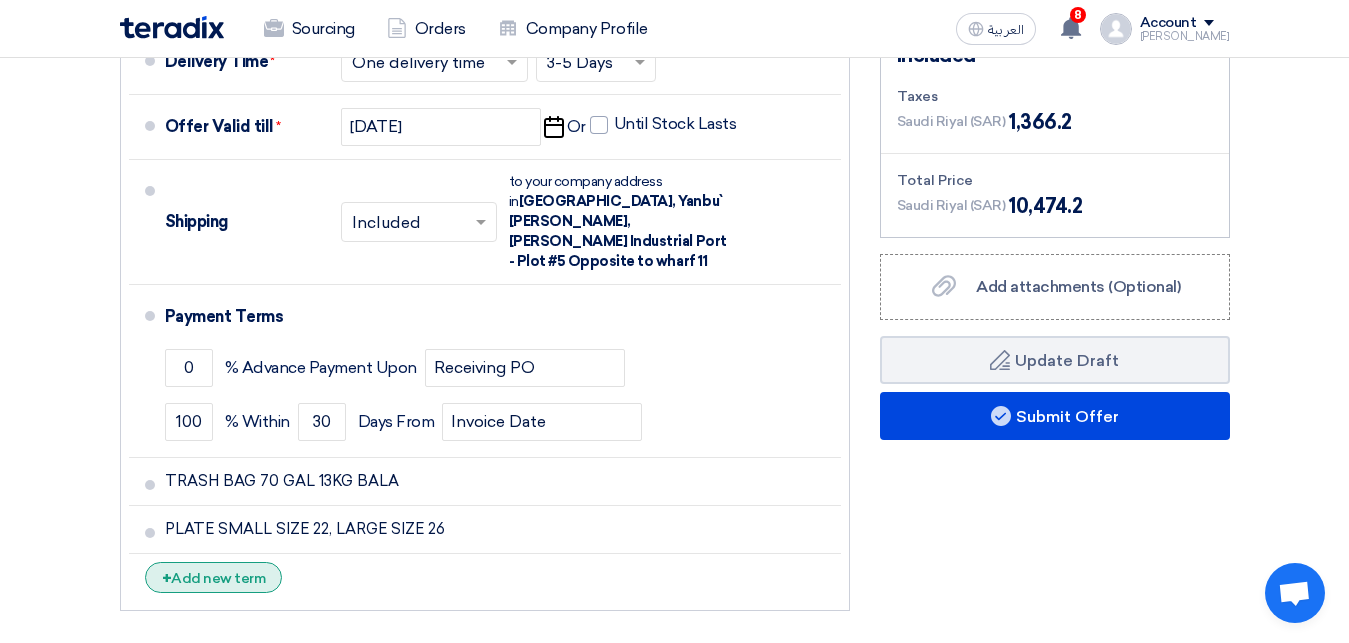 click on "+
Add new term" 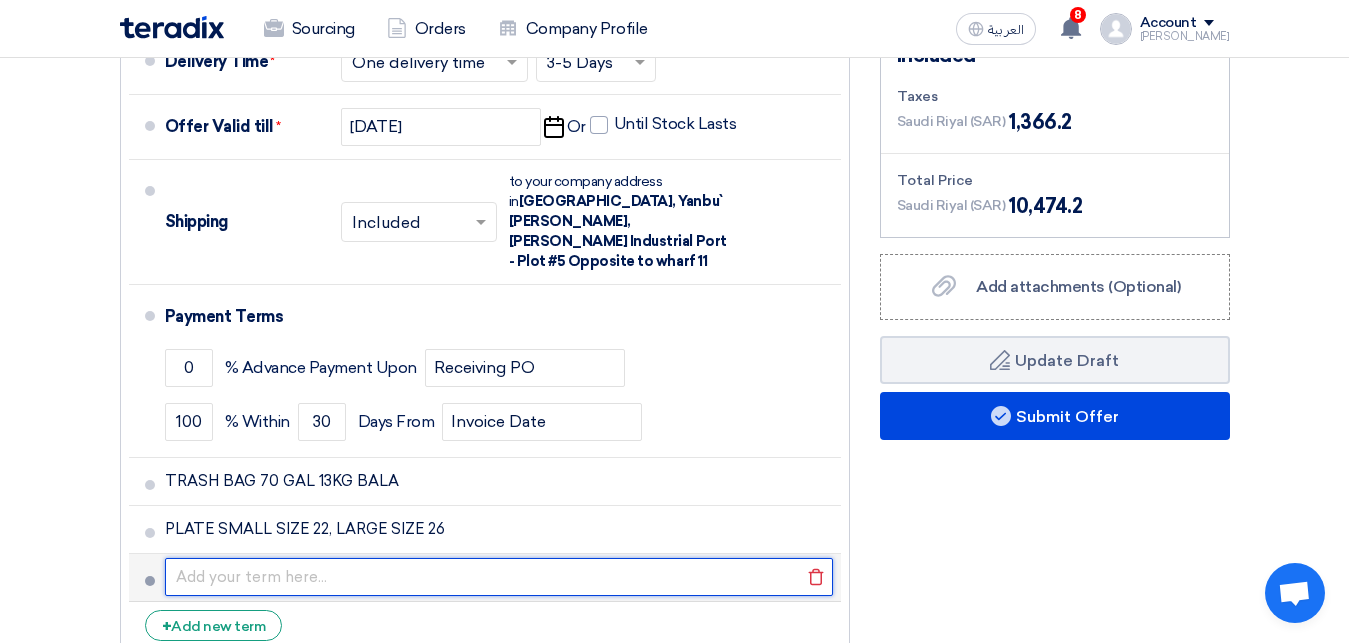 click 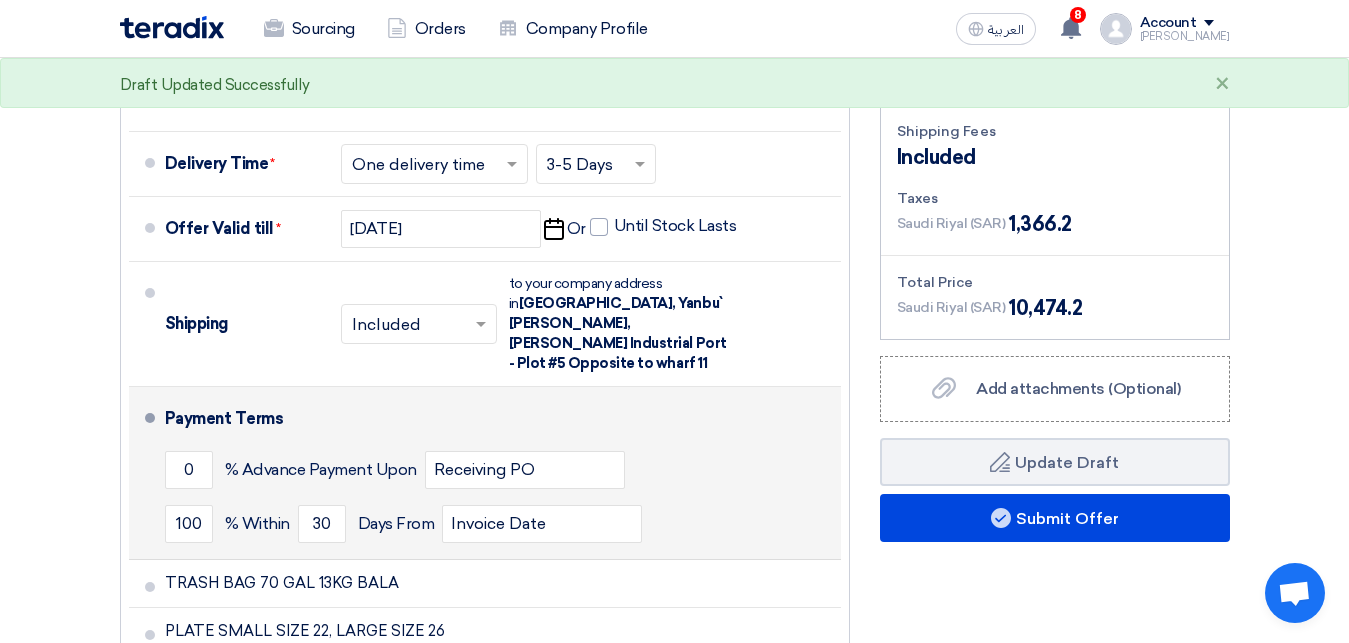 scroll, scrollTop: 4284, scrollLeft: 0, axis: vertical 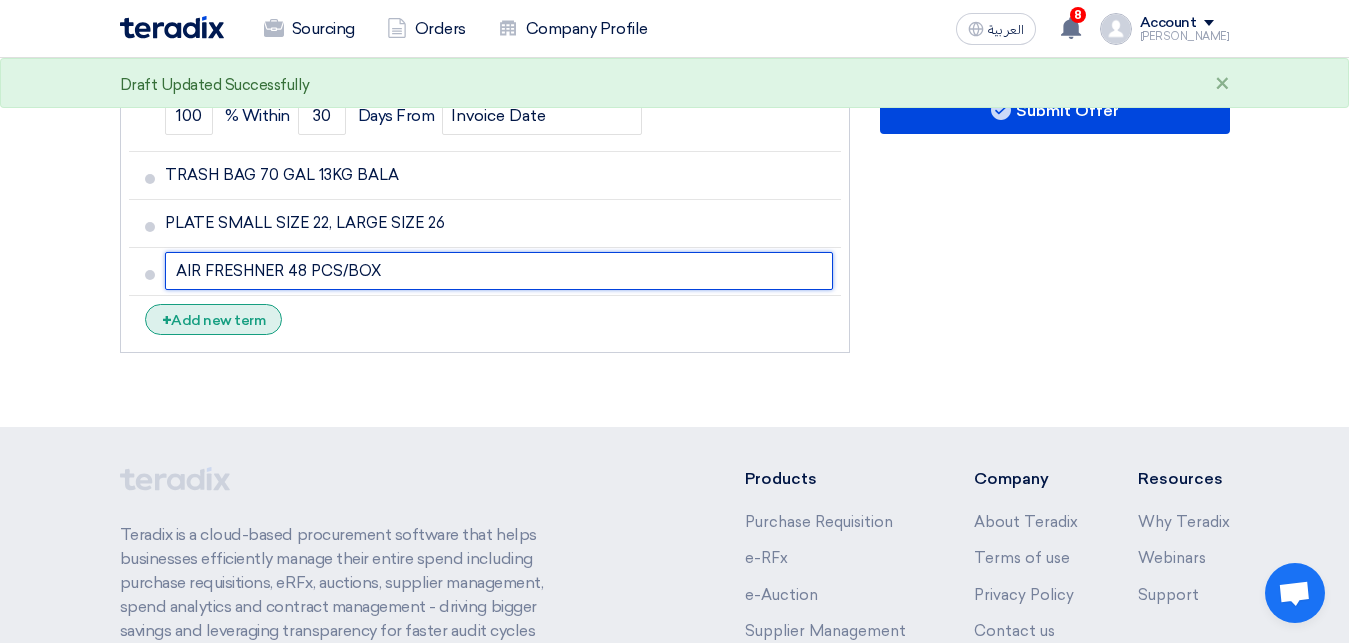type on "AIR FRESHNER 48 PCS/BOX" 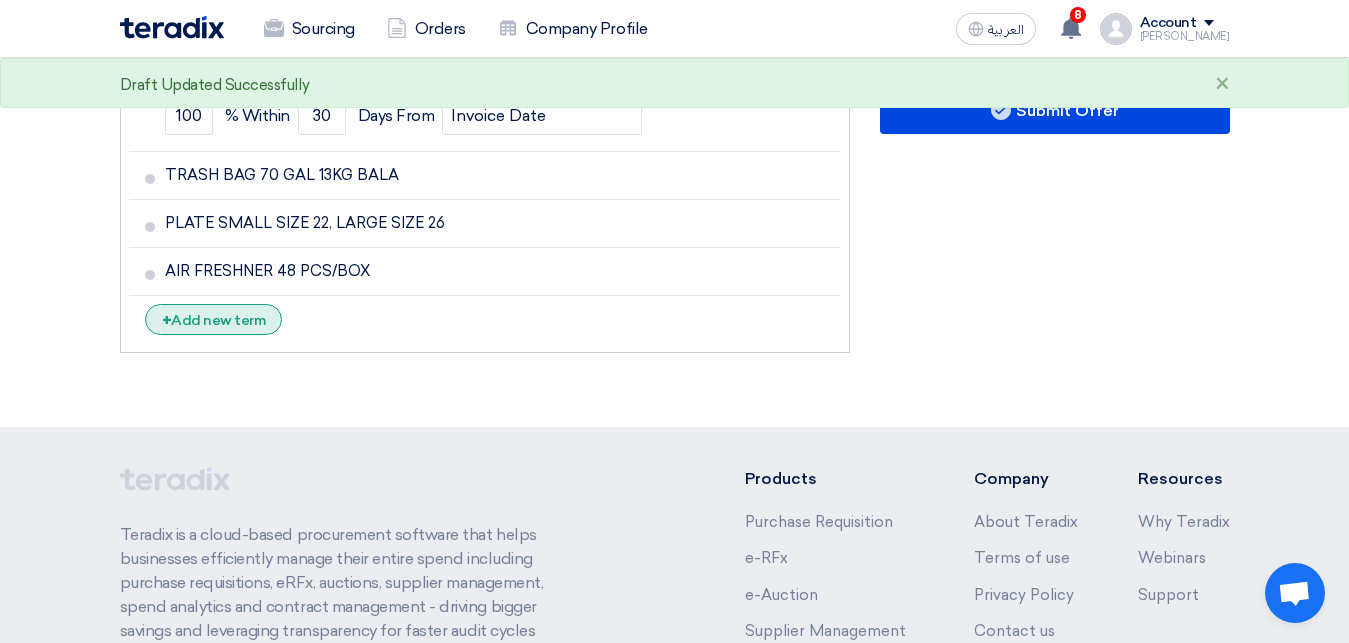 click on "+
Add new term" 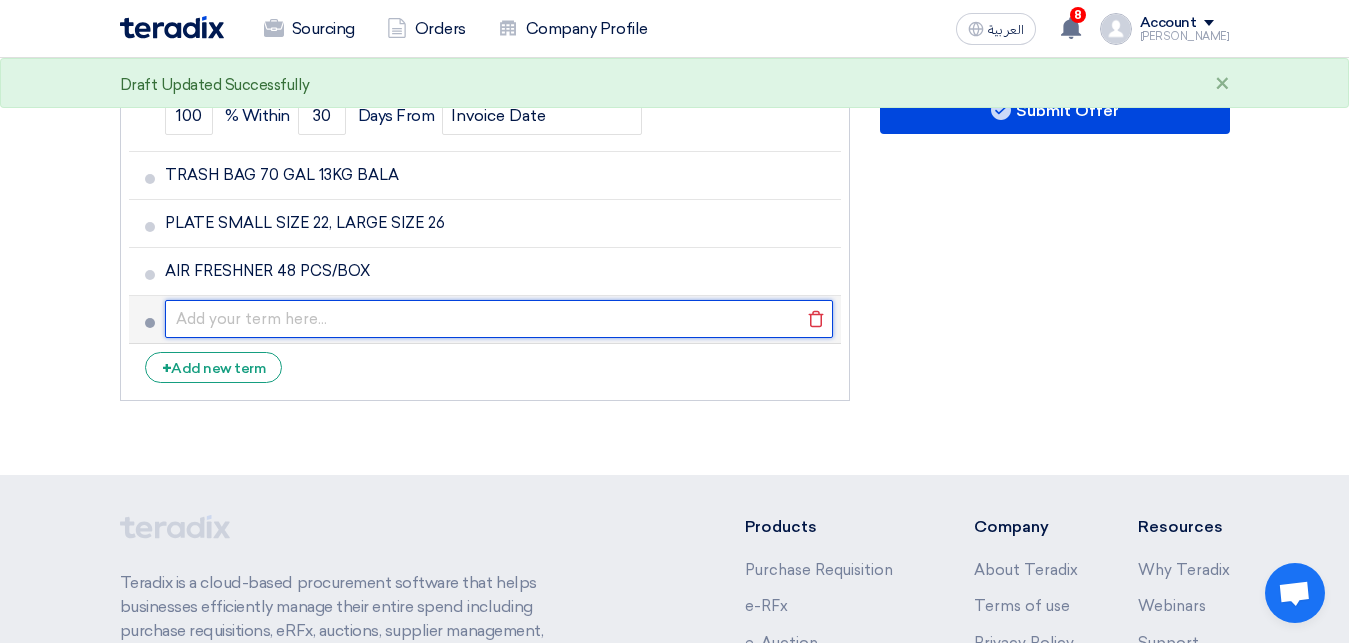 click 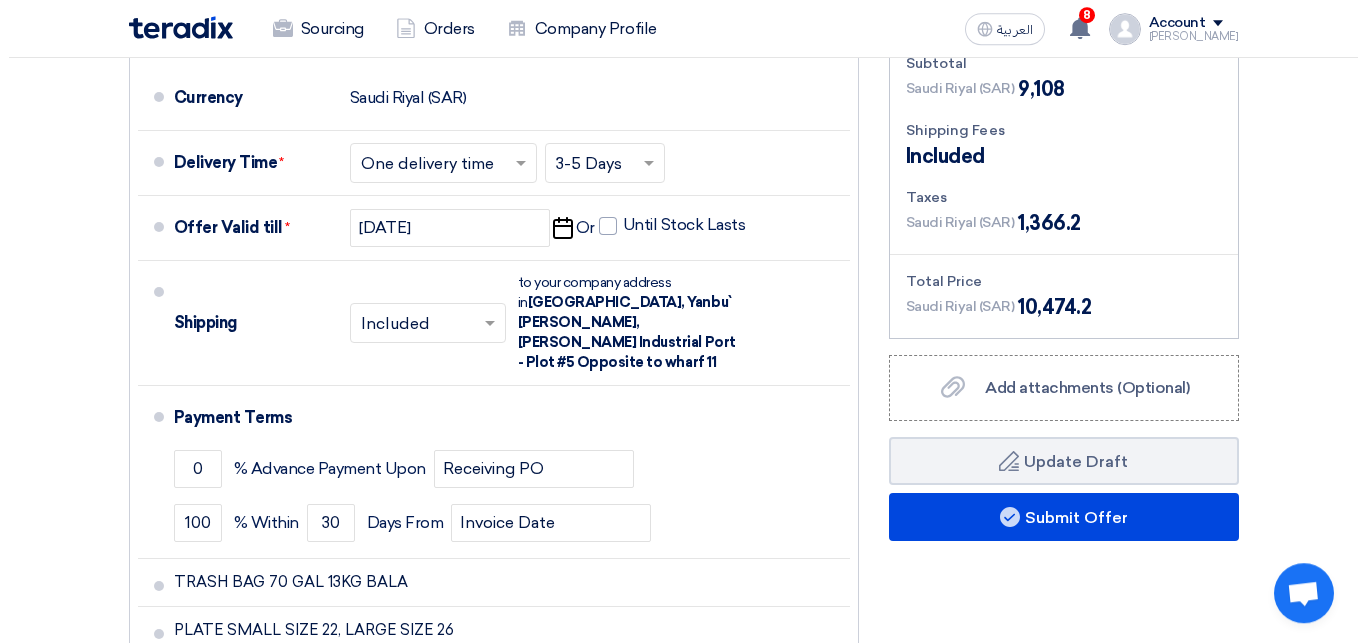 scroll, scrollTop: 3937, scrollLeft: 0, axis: vertical 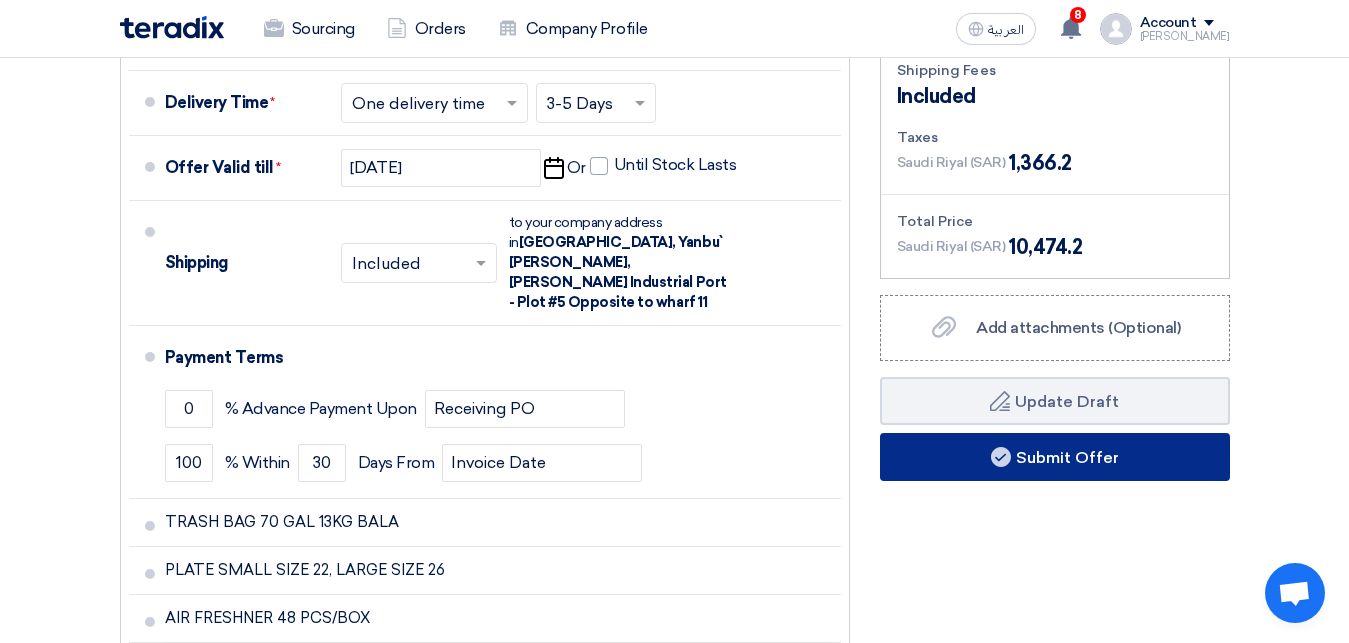 type on "FLOOR CLEANER GENTO 3LTR" 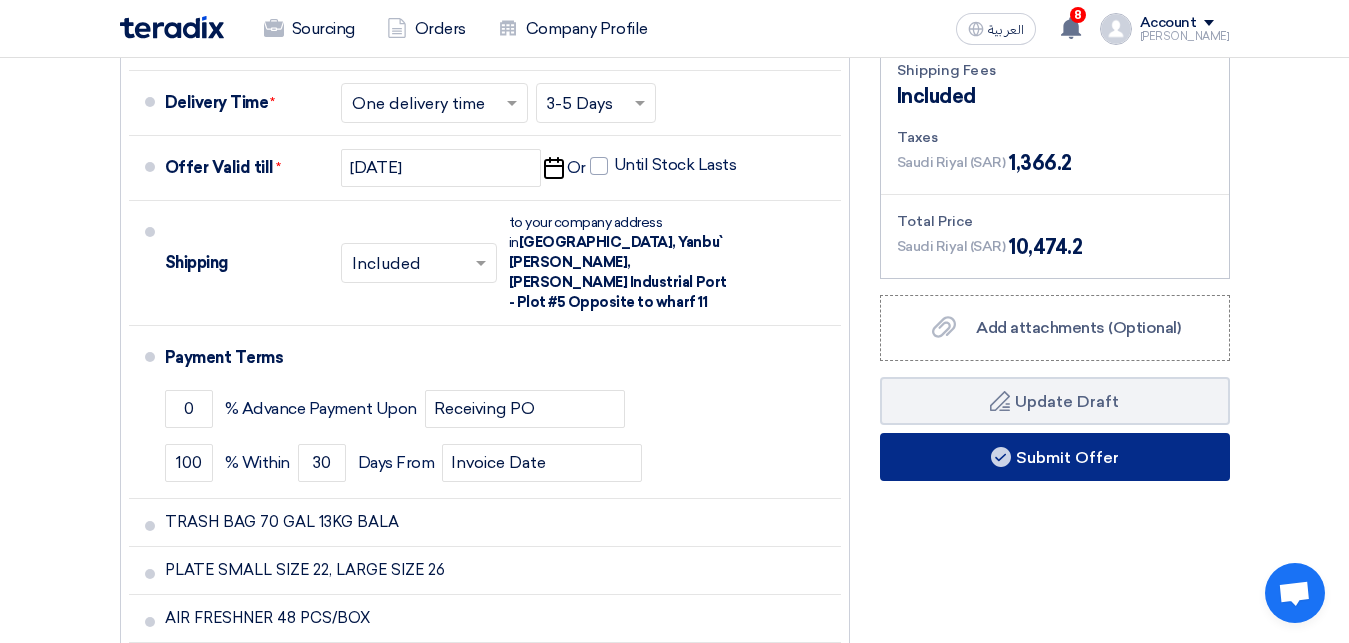 click on "Submit Offer" 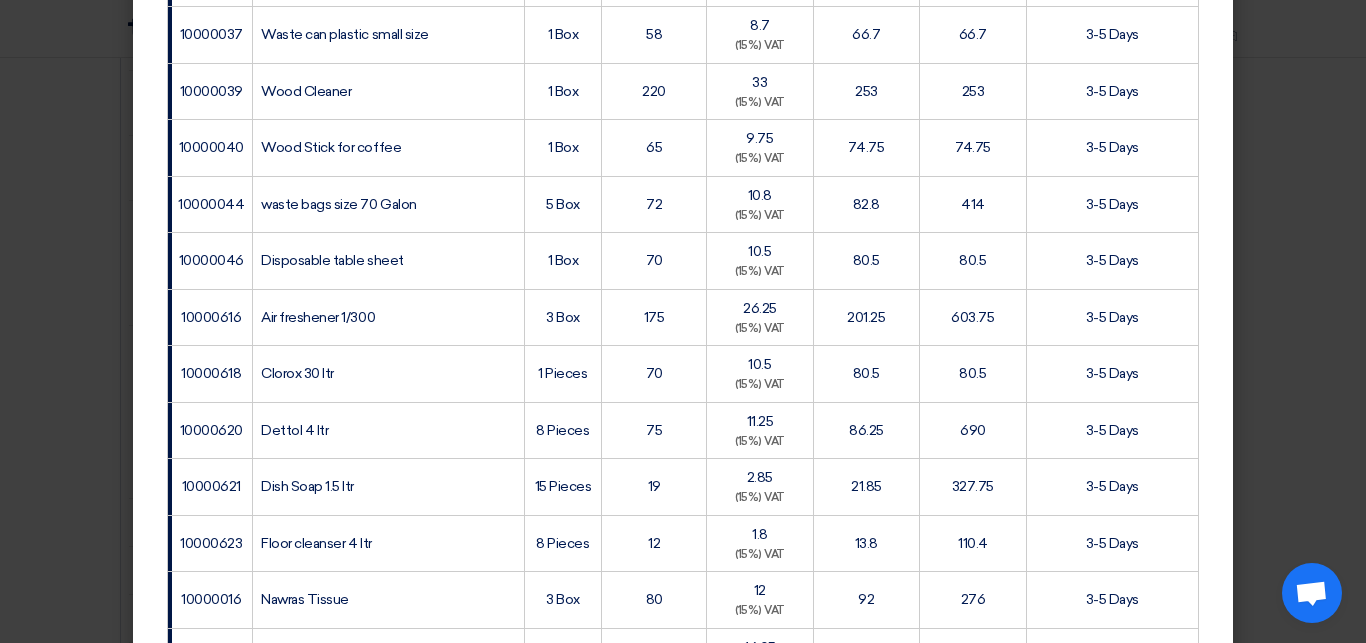 scroll, scrollTop: 2036, scrollLeft: 0, axis: vertical 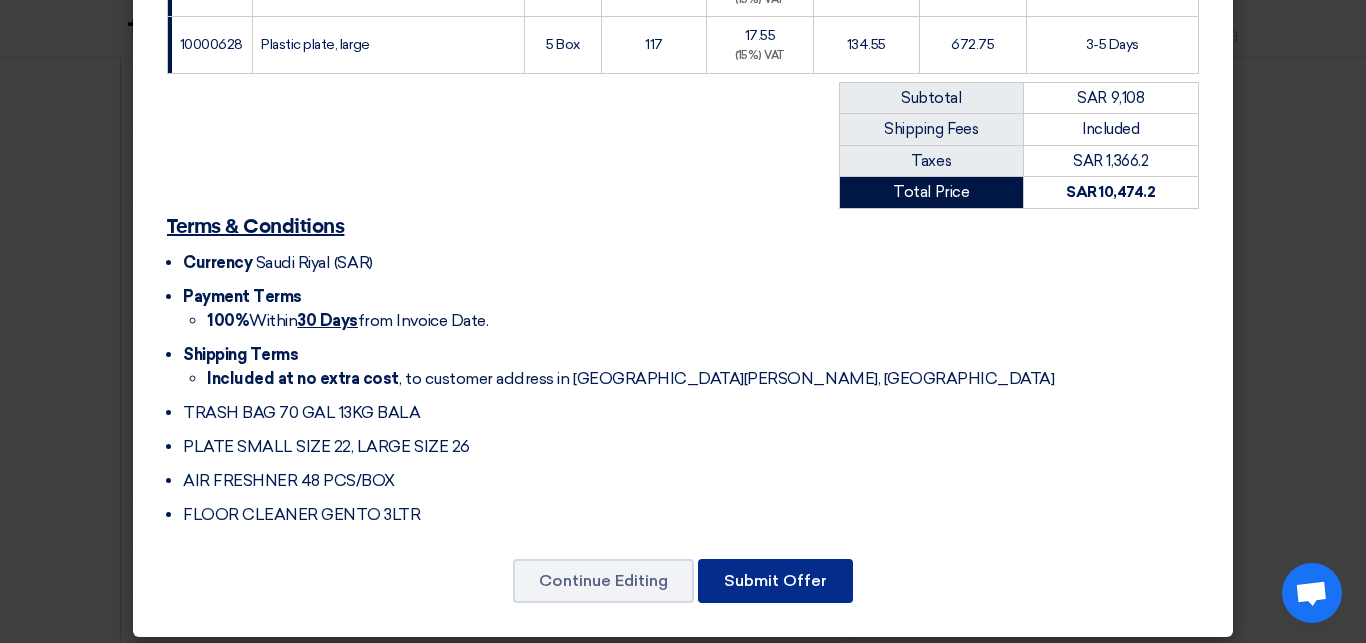 click on "Submit Offer" 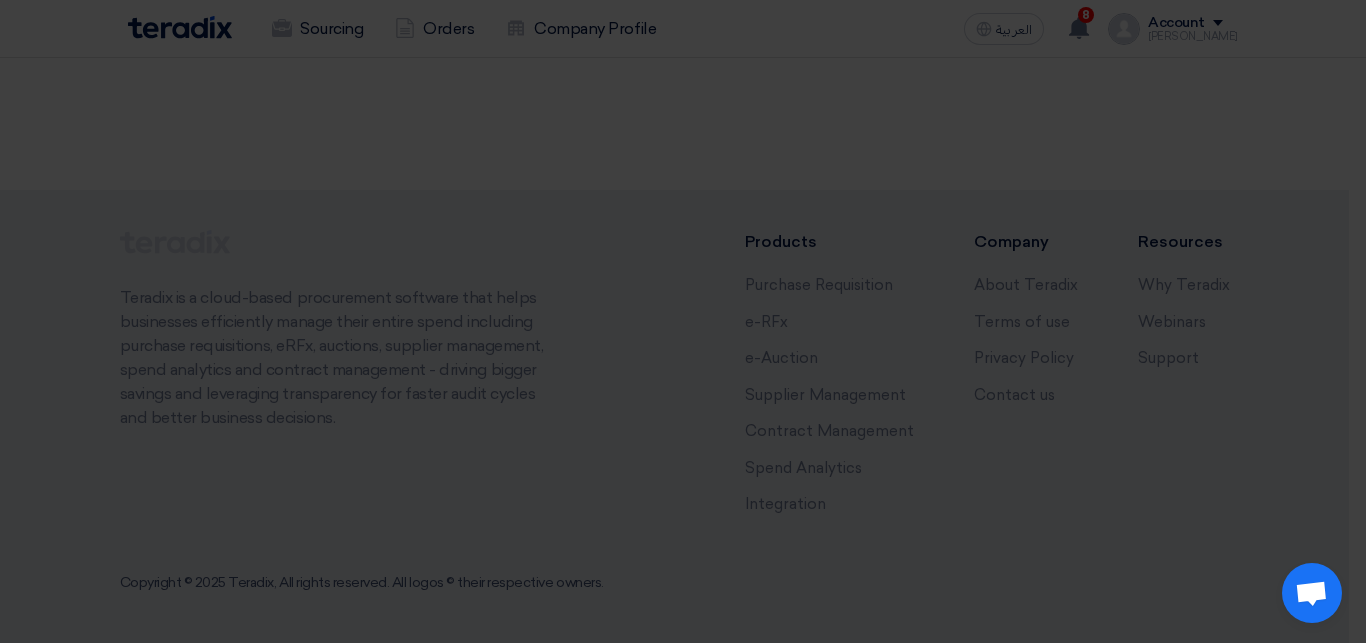 scroll, scrollTop: 168, scrollLeft: 0, axis: vertical 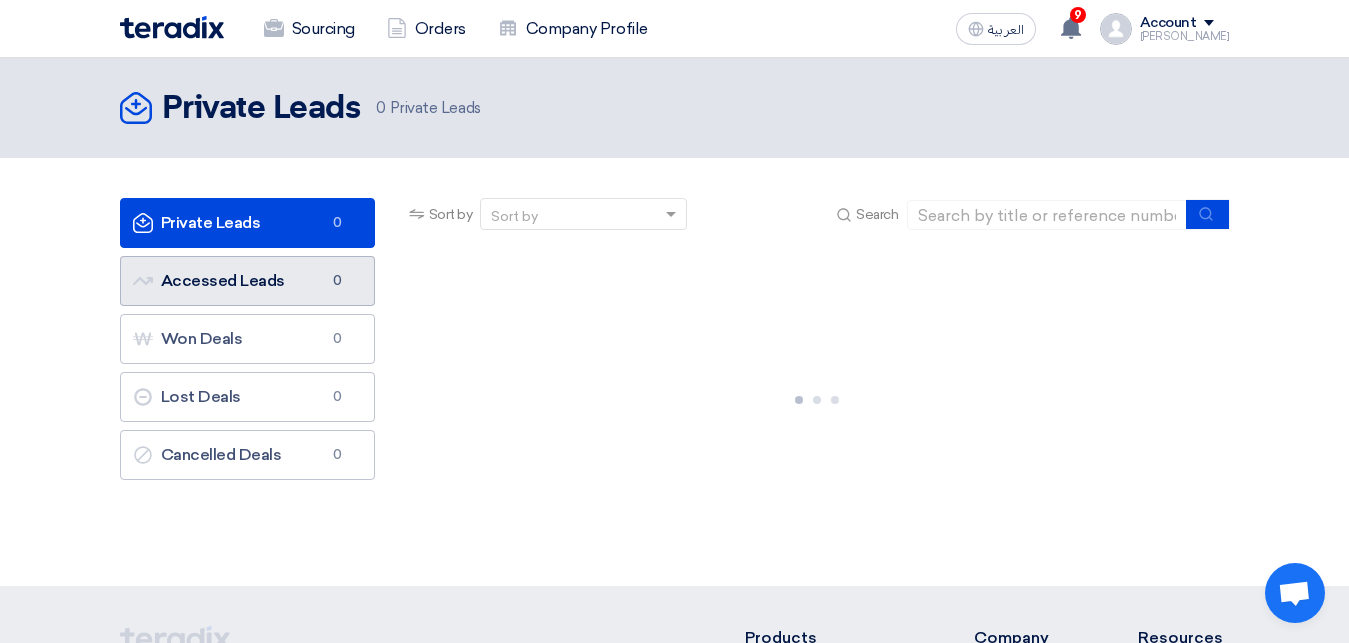 click on "Accessed Leads
Accessed Leads
0" 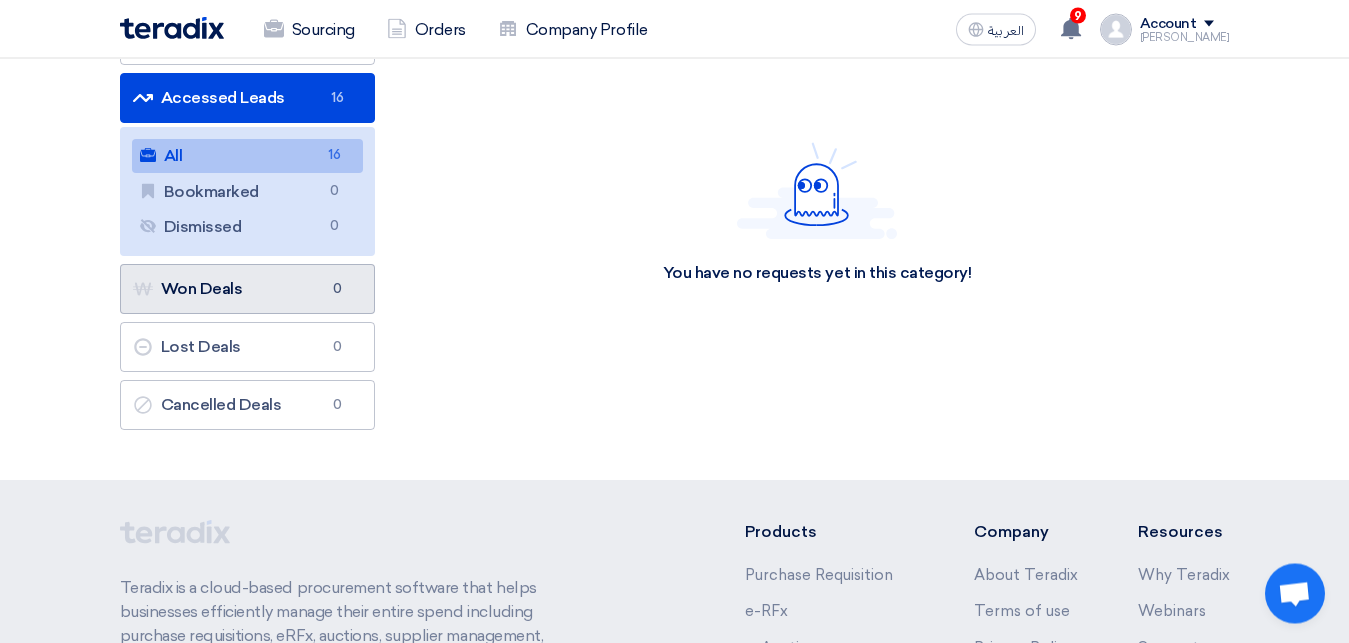 scroll, scrollTop: 204, scrollLeft: 0, axis: vertical 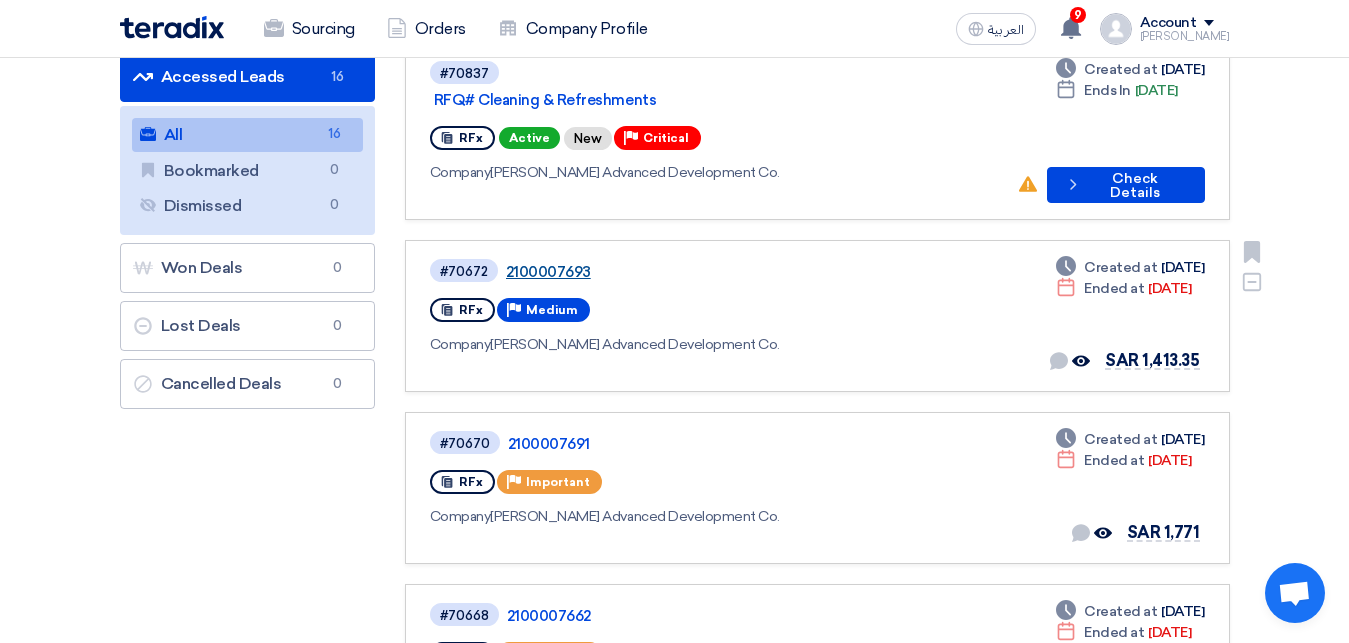 click on "2100007693" 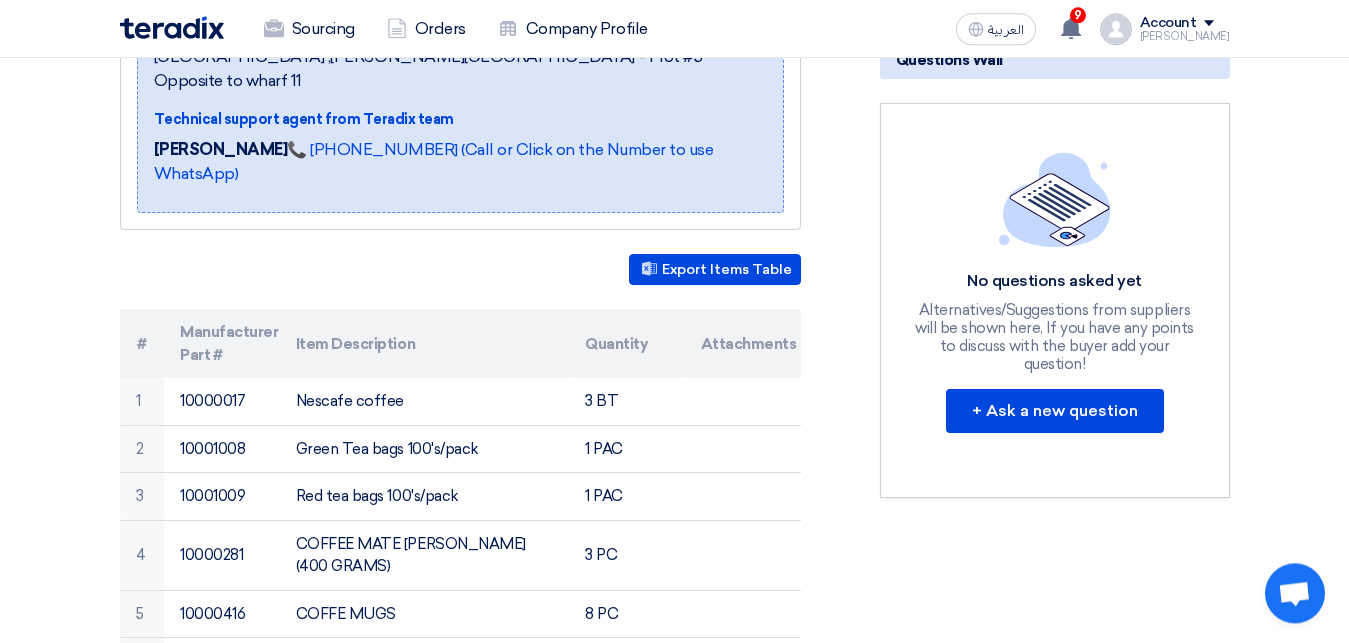 scroll, scrollTop: 408, scrollLeft: 0, axis: vertical 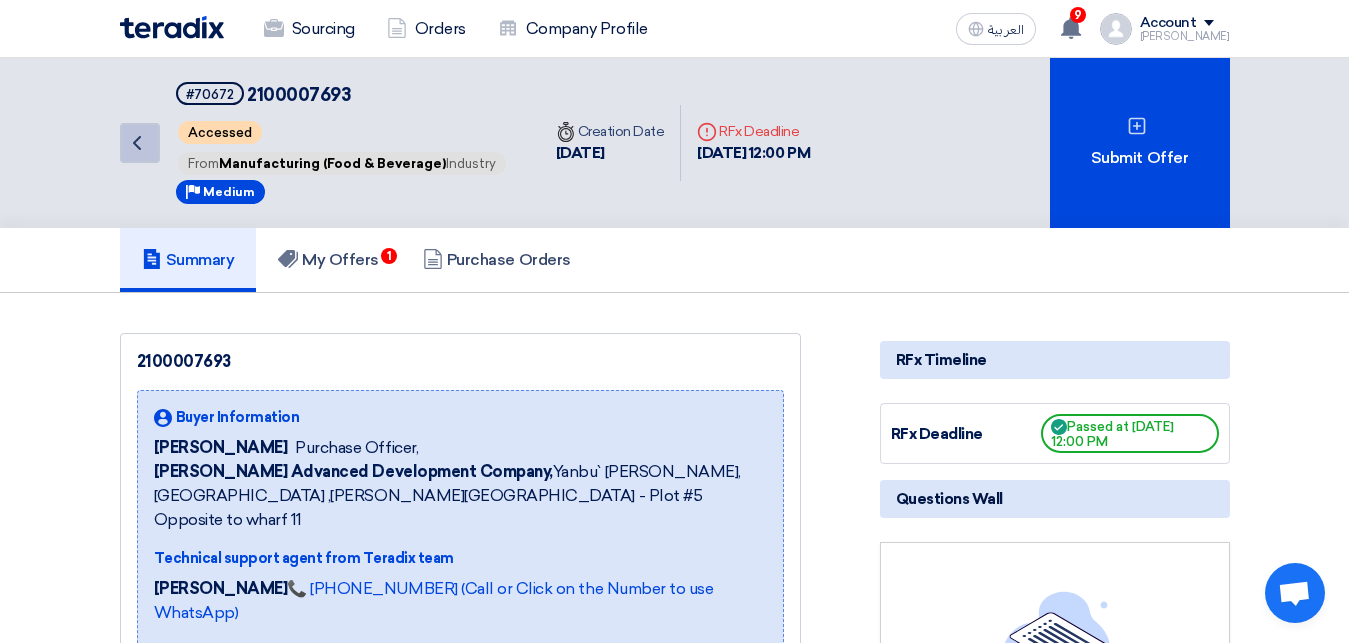drag, startPoint x: 131, startPoint y: 148, endPoint x: 151, endPoint y: 157, distance: 21.931713 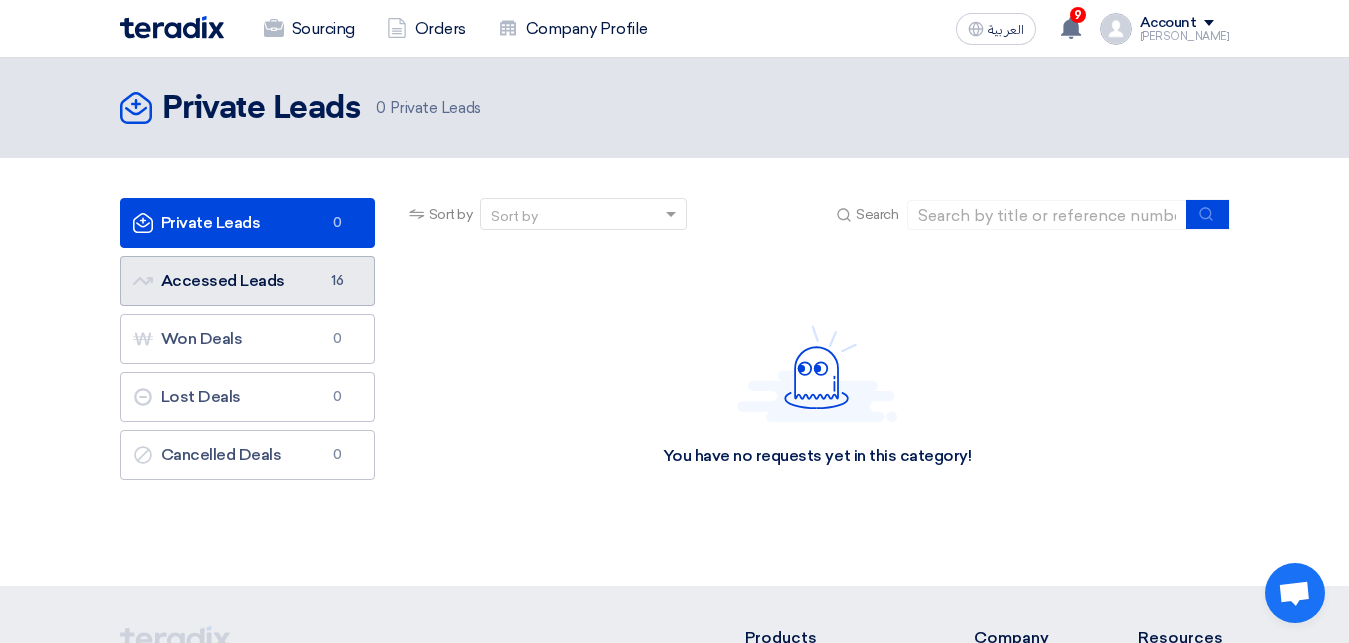 click on "16" 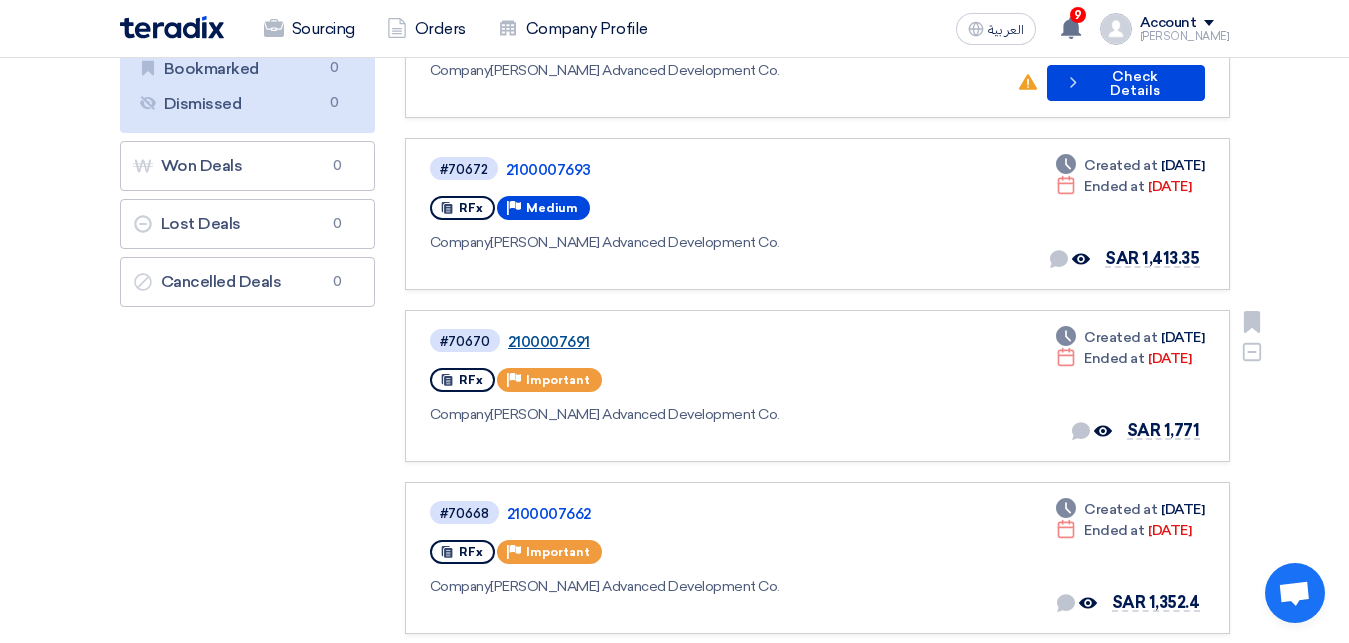click on "2100007691" 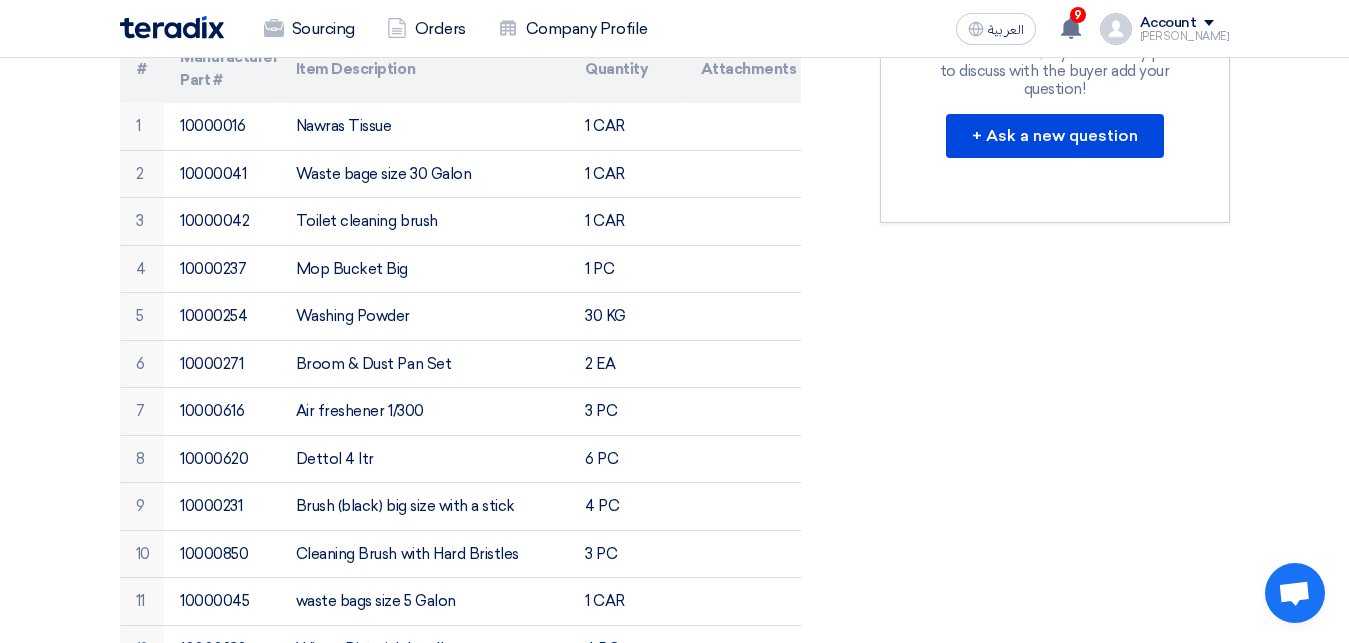 scroll, scrollTop: 612, scrollLeft: 0, axis: vertical 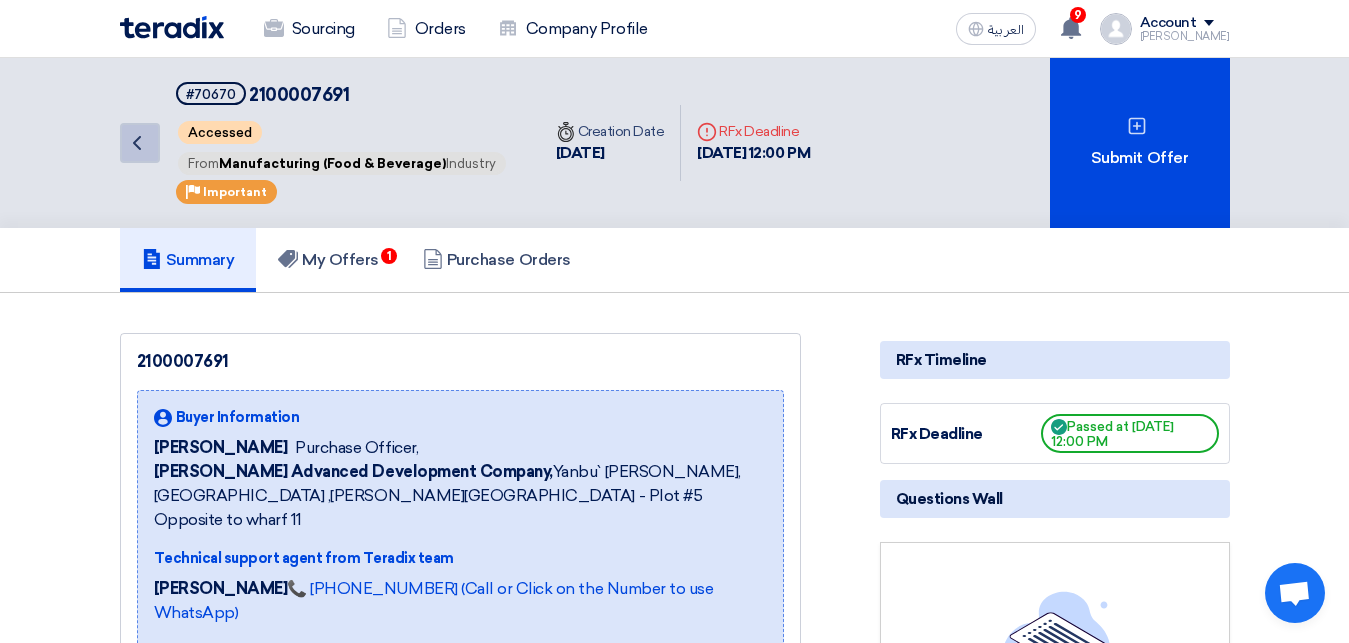 click on "Back" 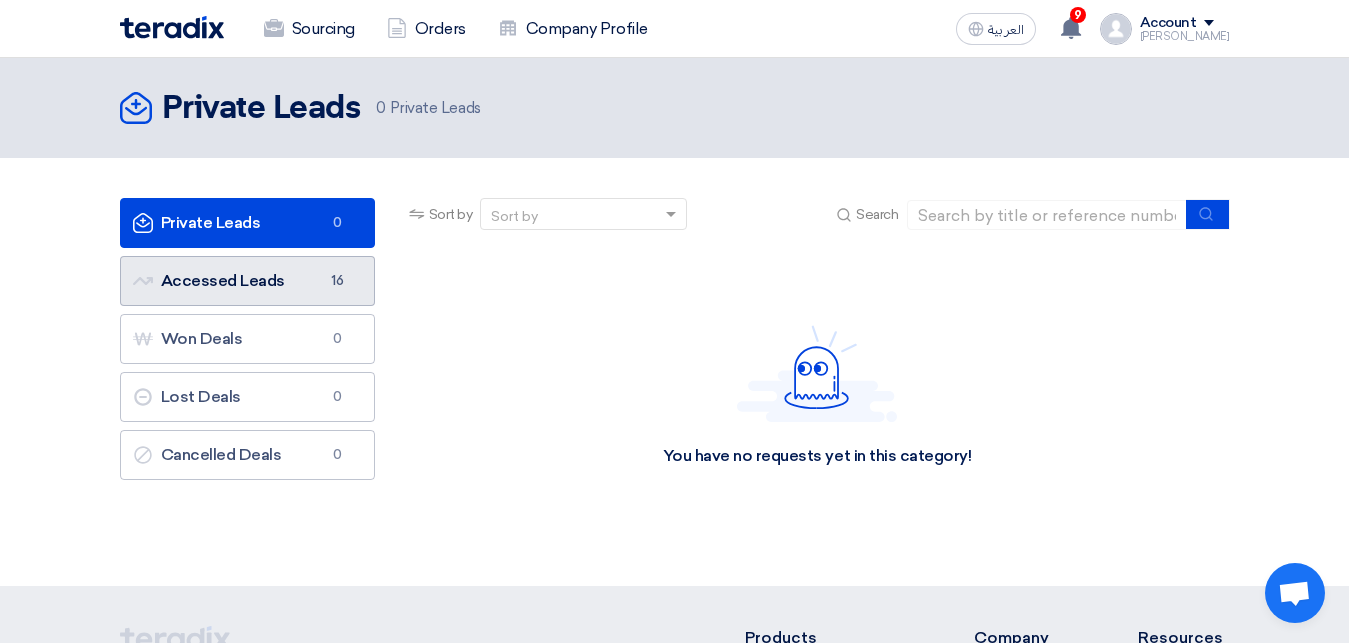 click on "Accessed Leads
Accessed Leads
16" 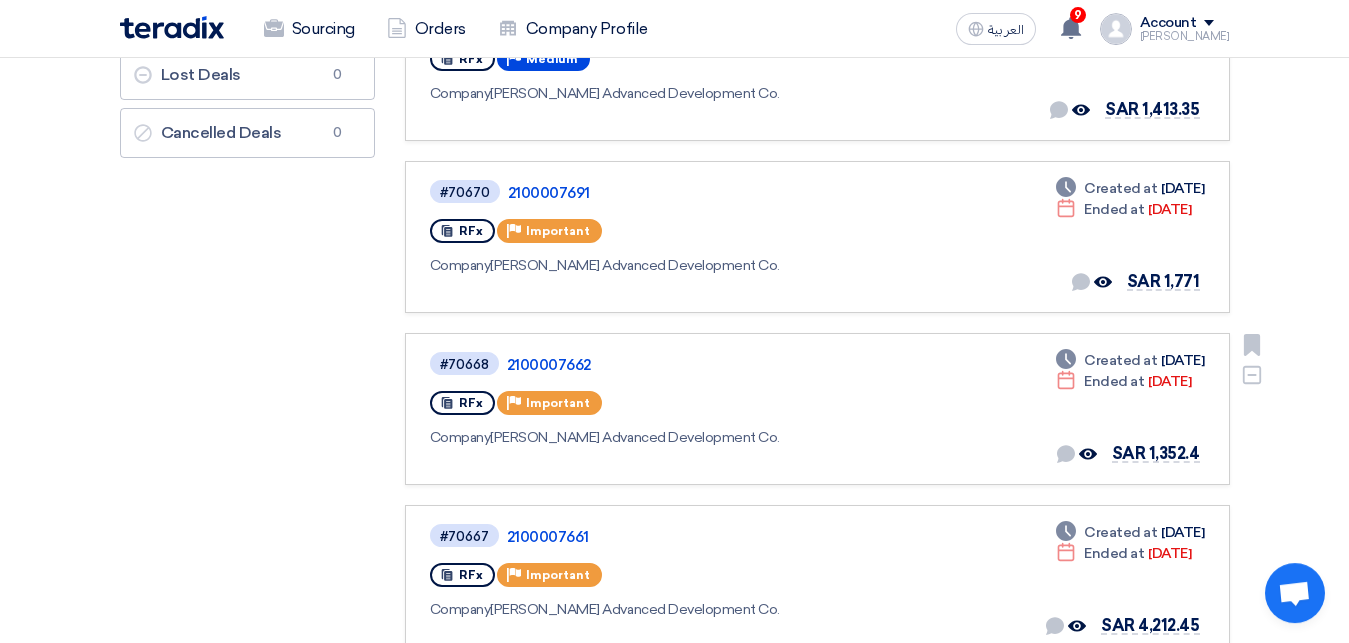 scroll, scrollTop: 510, scrollLeft: 0, axis: vertical 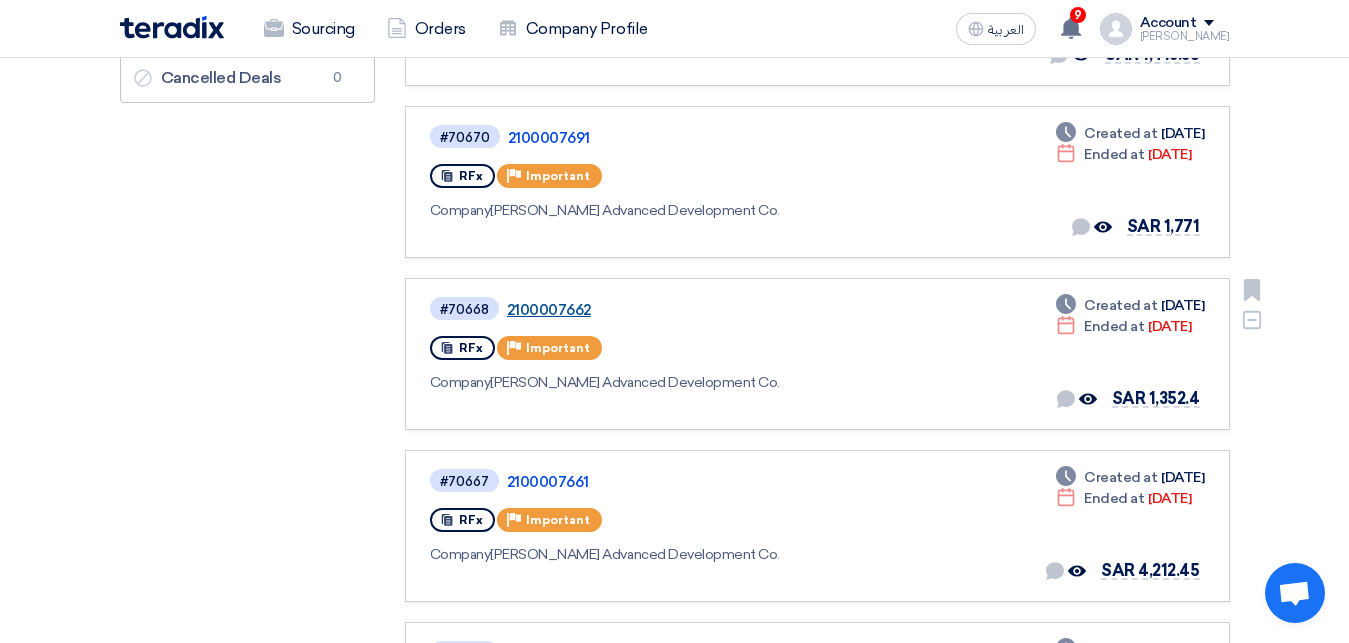 click on "2100007662" 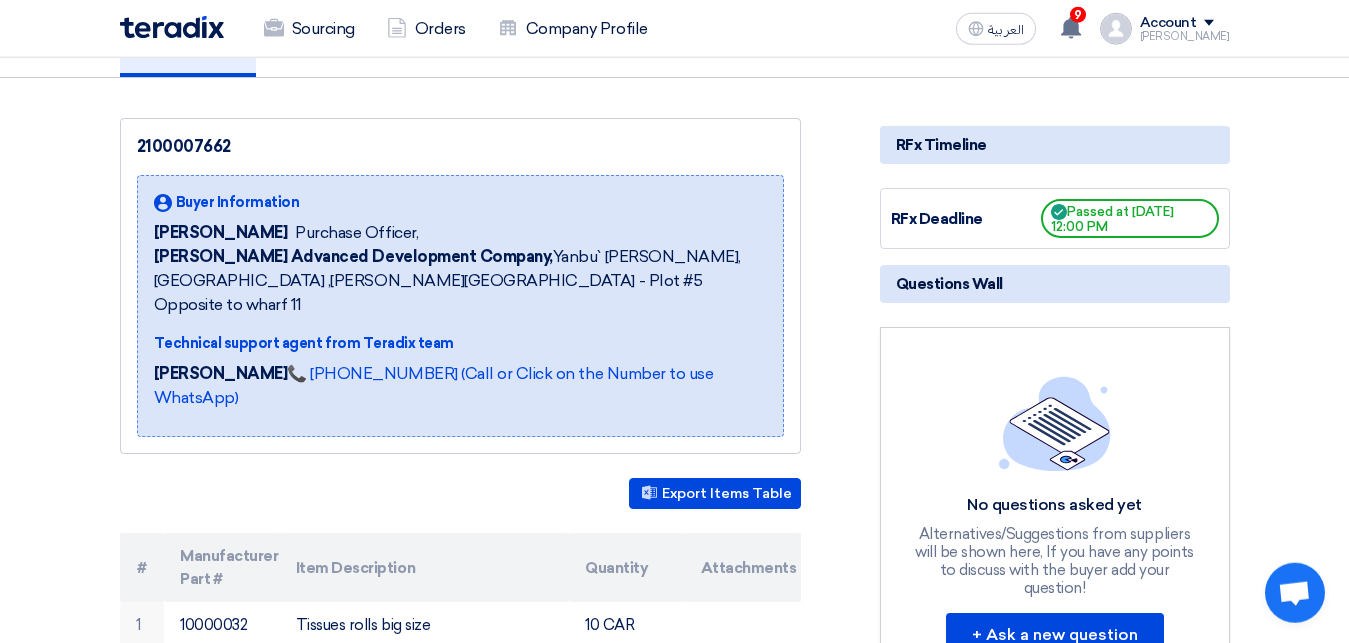 scroll, scrollTop: 0, scrollLeft: 0, axis: both 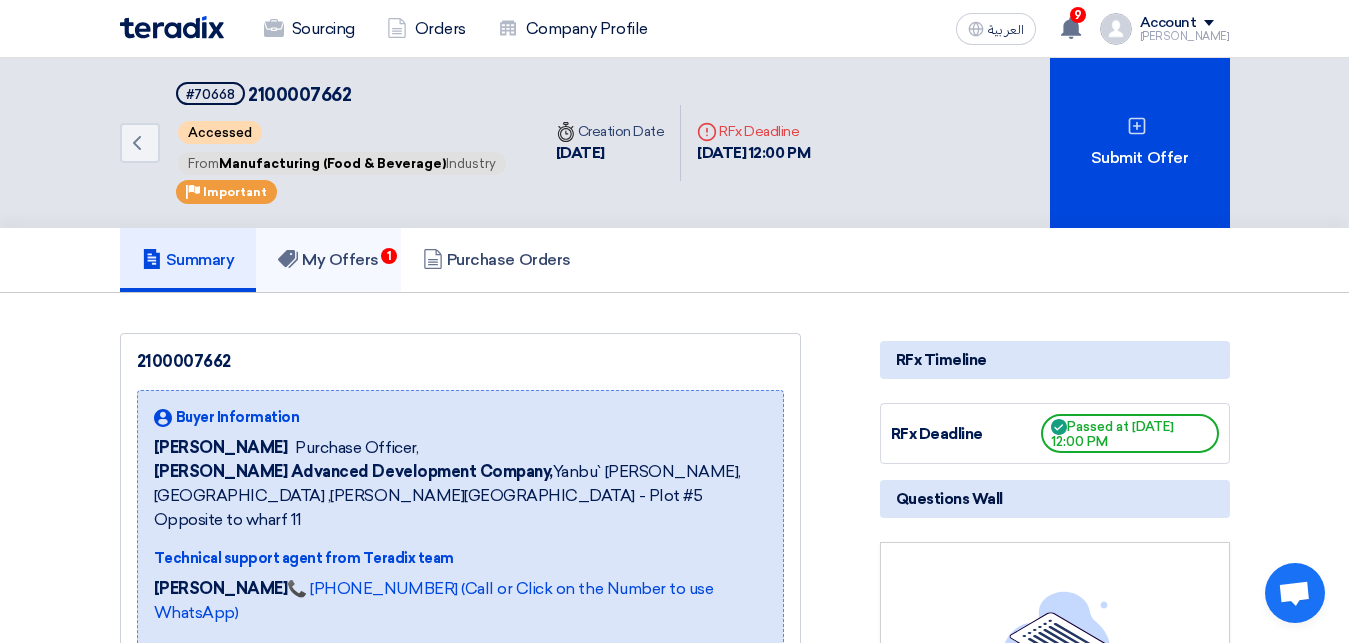click on "My Offers
1" 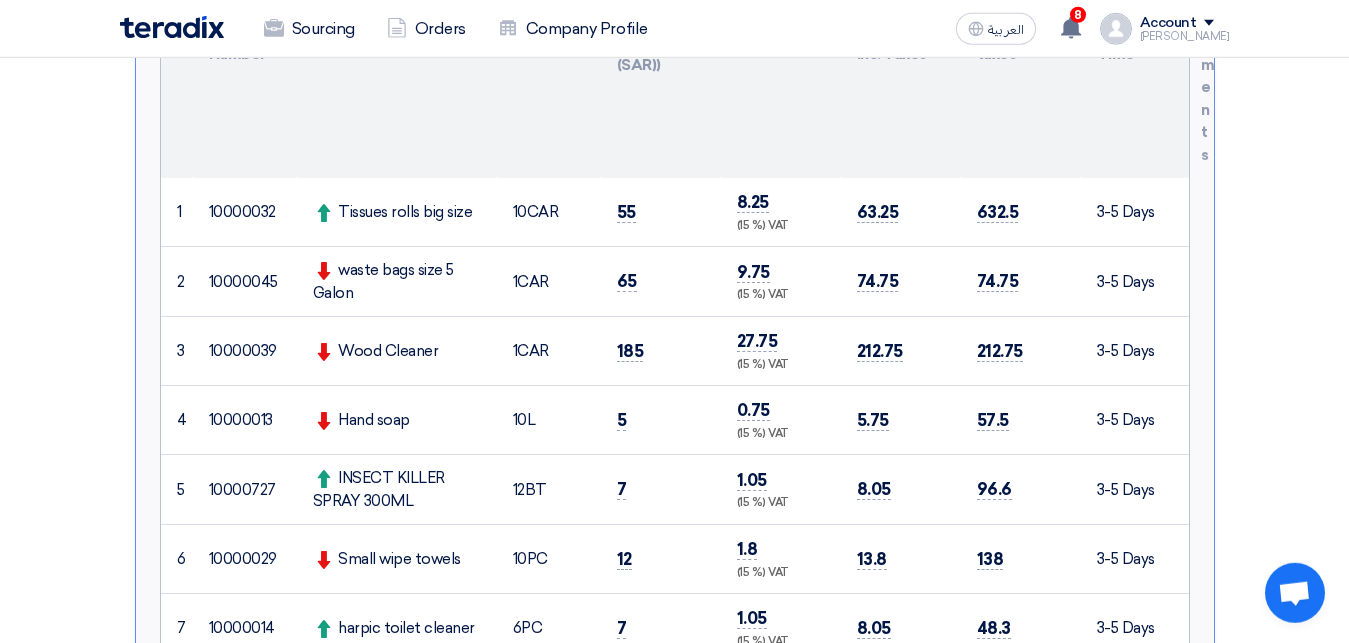 scroll, scrollTop: 714, scrollLeft: 0, axis: vertical 